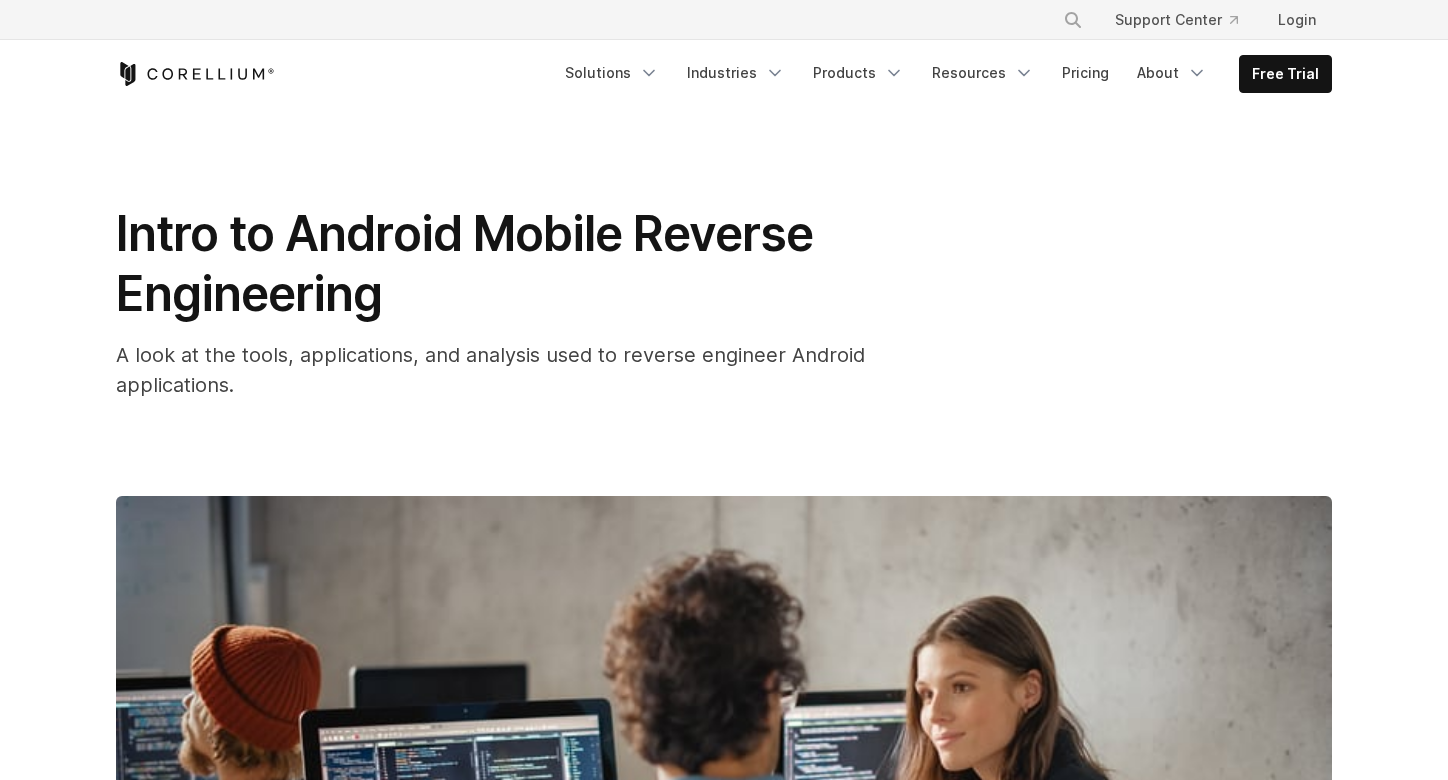 scroll, scrollTop: 1058, scrollLeft: 0, axis: vertical 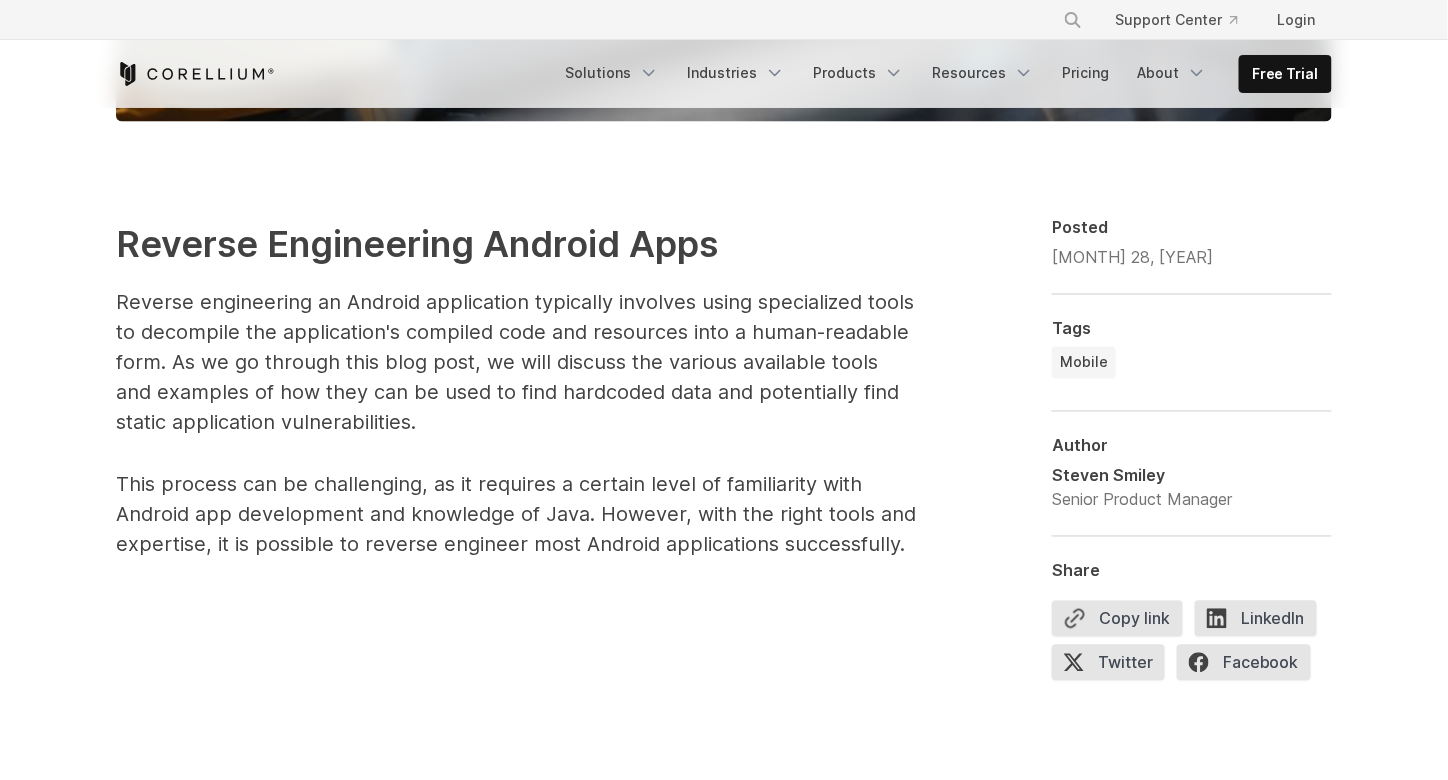 click on "Reverse engineering an Android application typically involves using specialized tools to decompile the application's compiled code and resources into a human-readable form. As we go through this blog post, we will discuss the various available tools and examples of how they can be used to find hardcoded data and potentially find static application vulnerabilities." at bounding box center (516, 363) 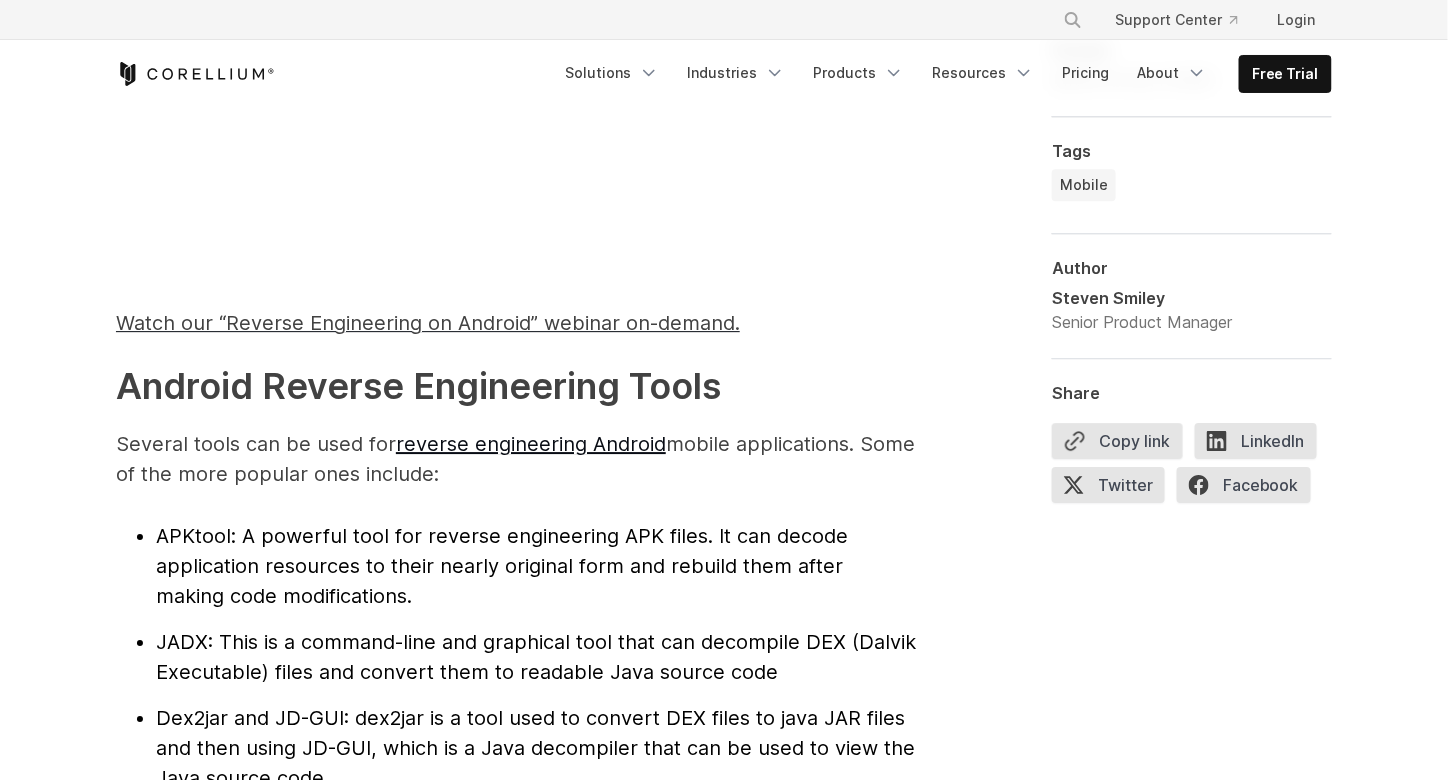 scroll, scrollTop: 1844, scrollLeft: 0, axis: vertical 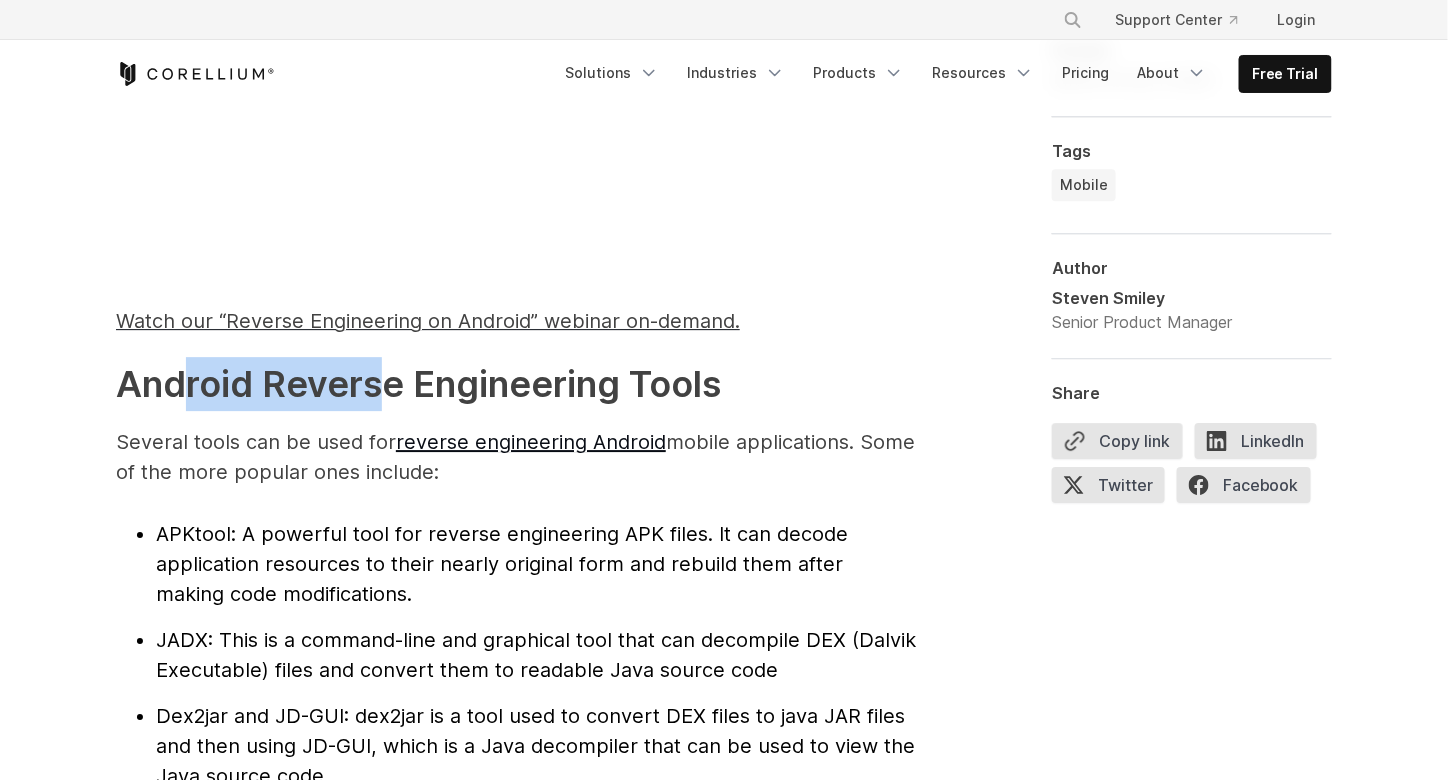 drag, startPoint x: 177, startPoint y: 387, endPoint x: 398, endPoint y: 384, distance: 221.02036 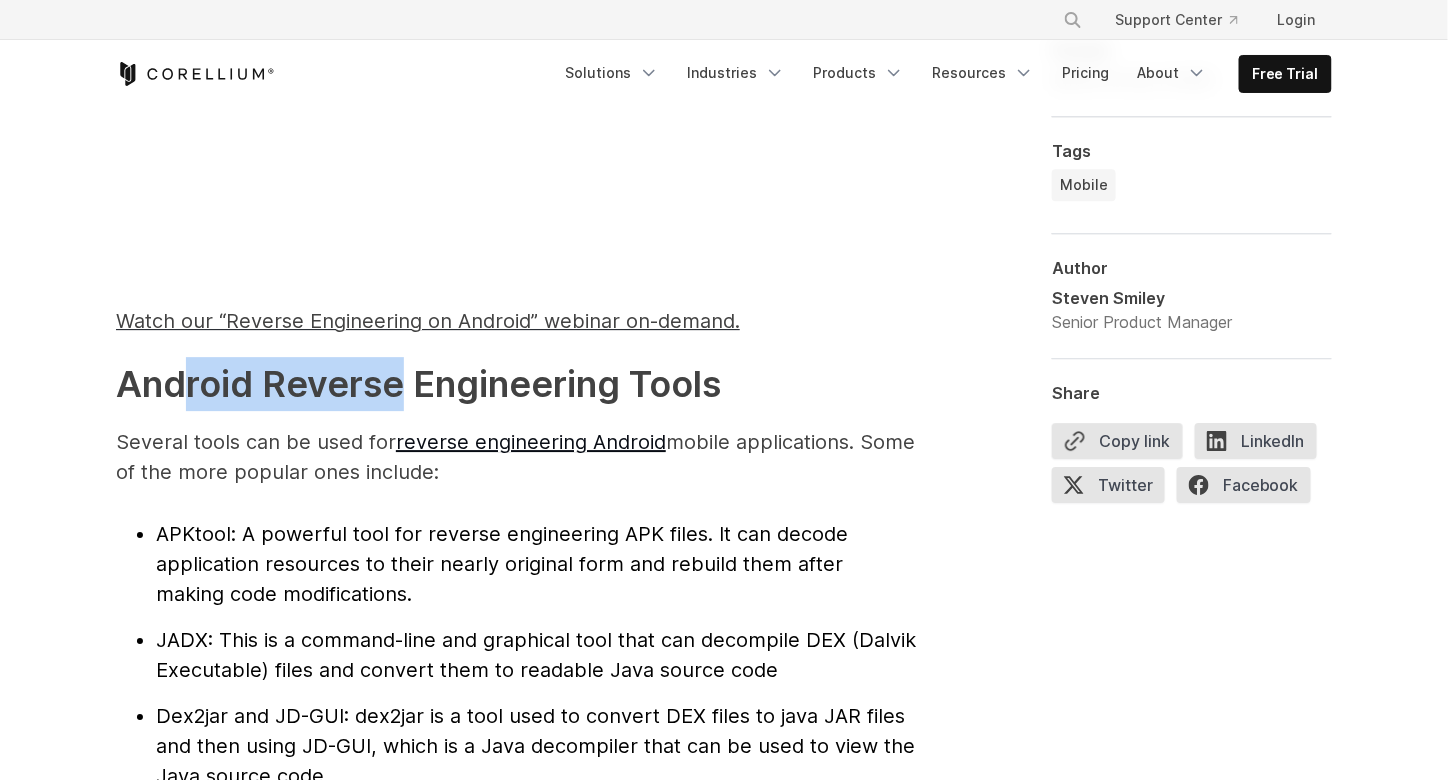 click on "Android Reverse Engineering Tools" at bounding box center (418, 384) 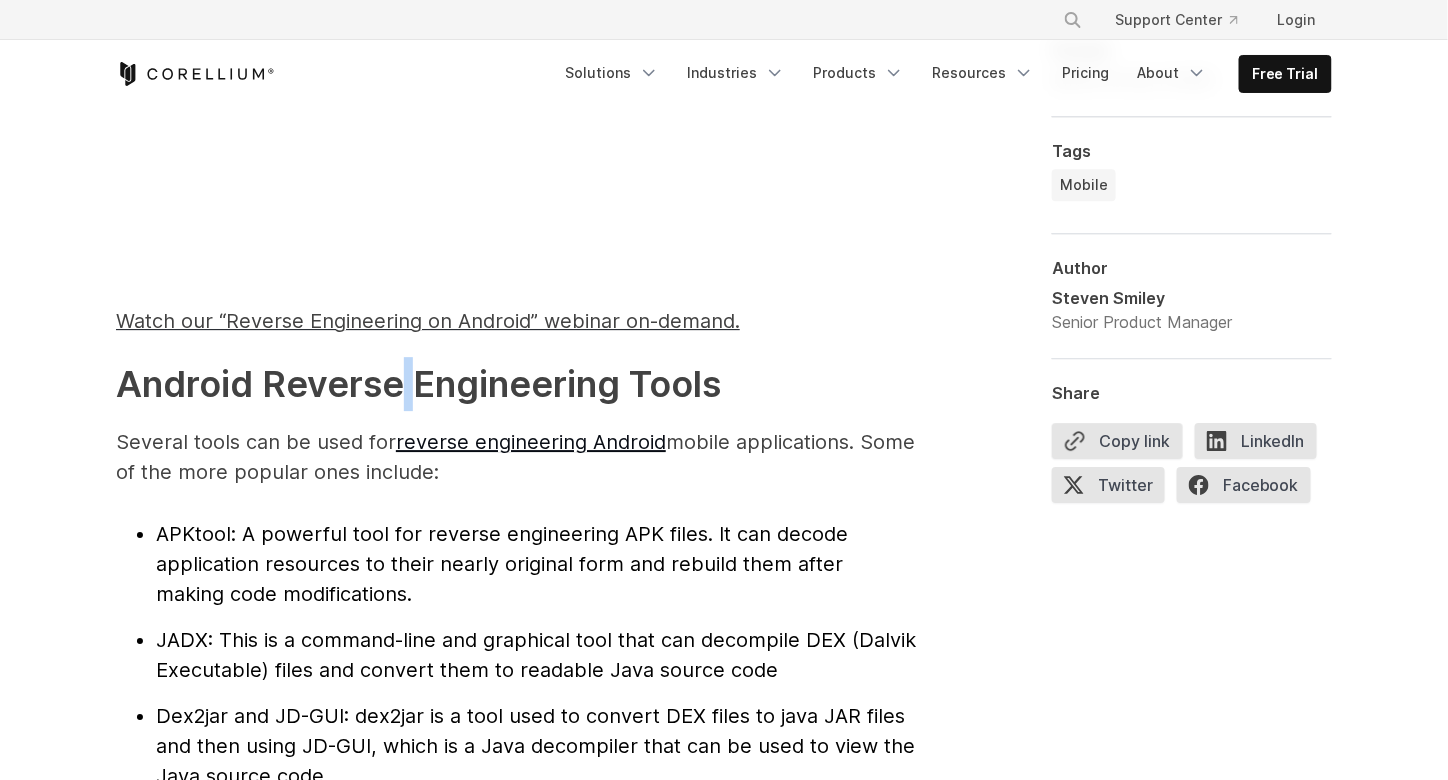 click on "Android Reverse Engineering Tools" at bounding box center [418, 384] 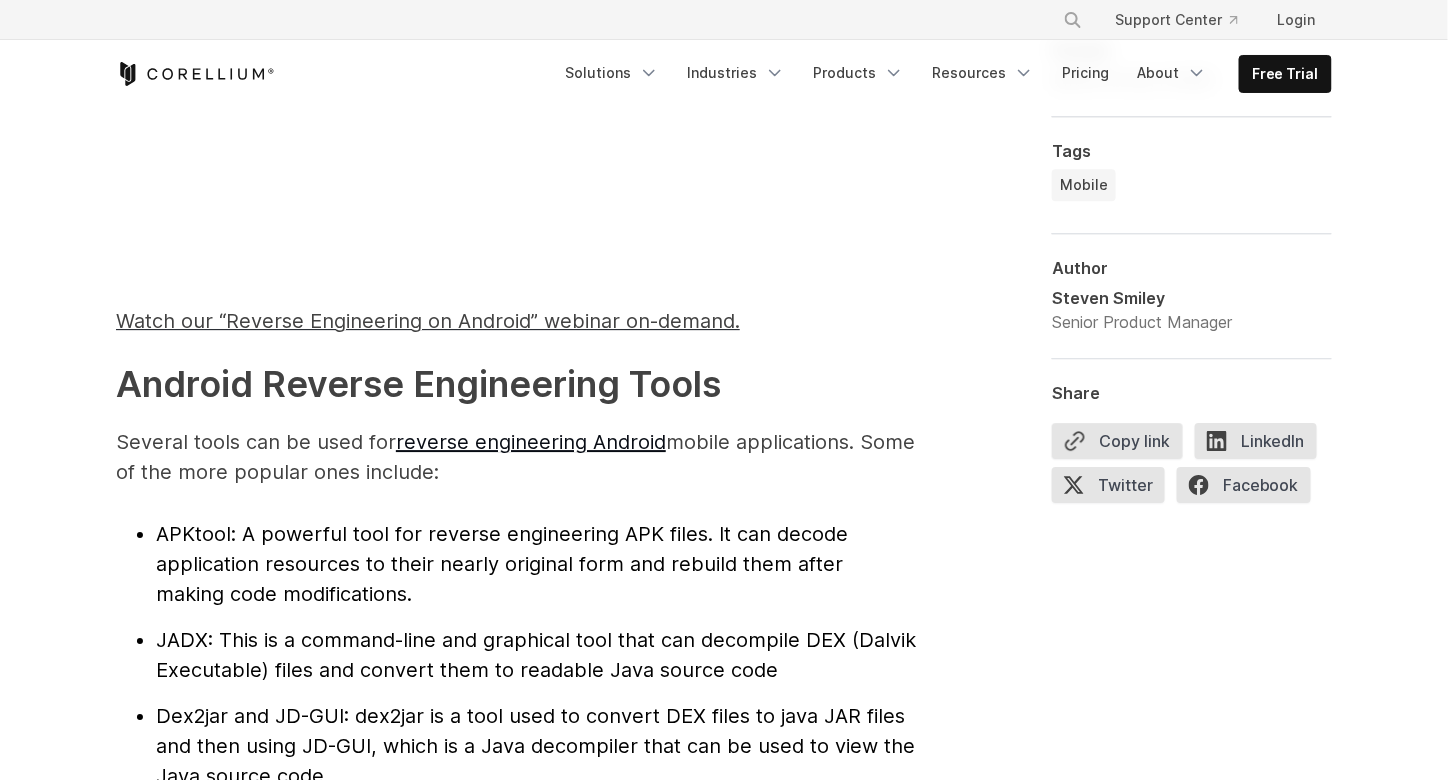 click on "Android Reverse Engineering Tools" at bounding box center (418, 384) 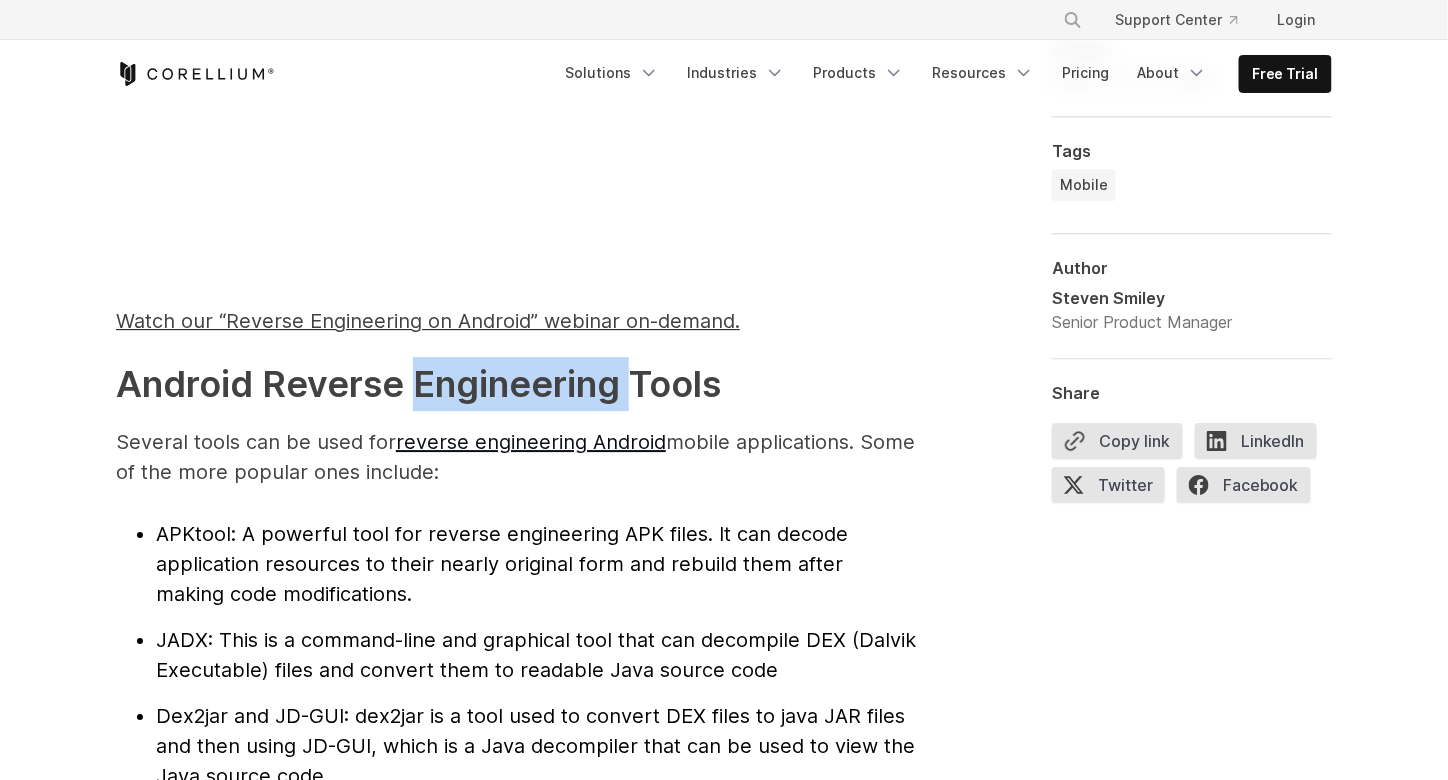 click on "Android Reverse Engineering Tools" at bounding box center [418, 384] 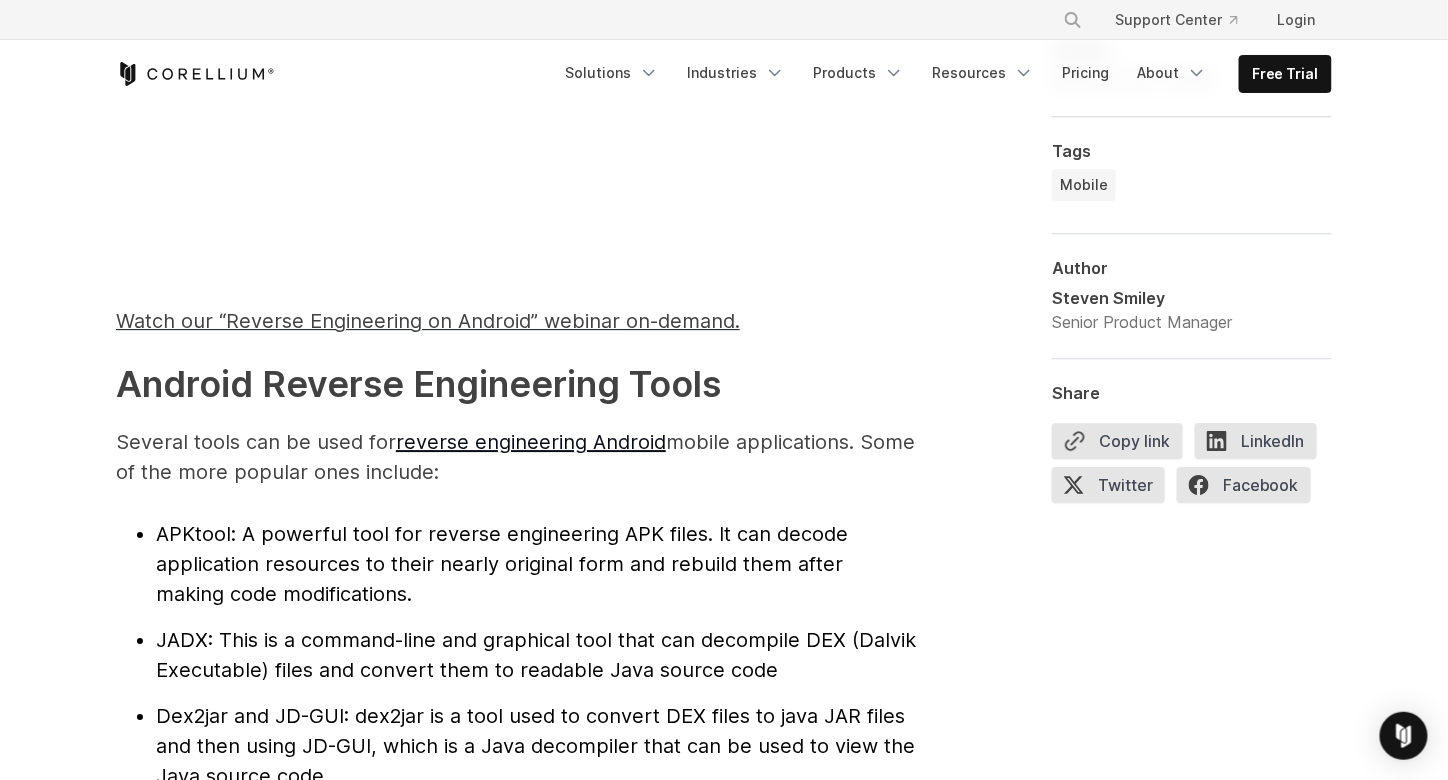 click on "Android Reverse Engineering Tools" at bounding box center [516, 384] 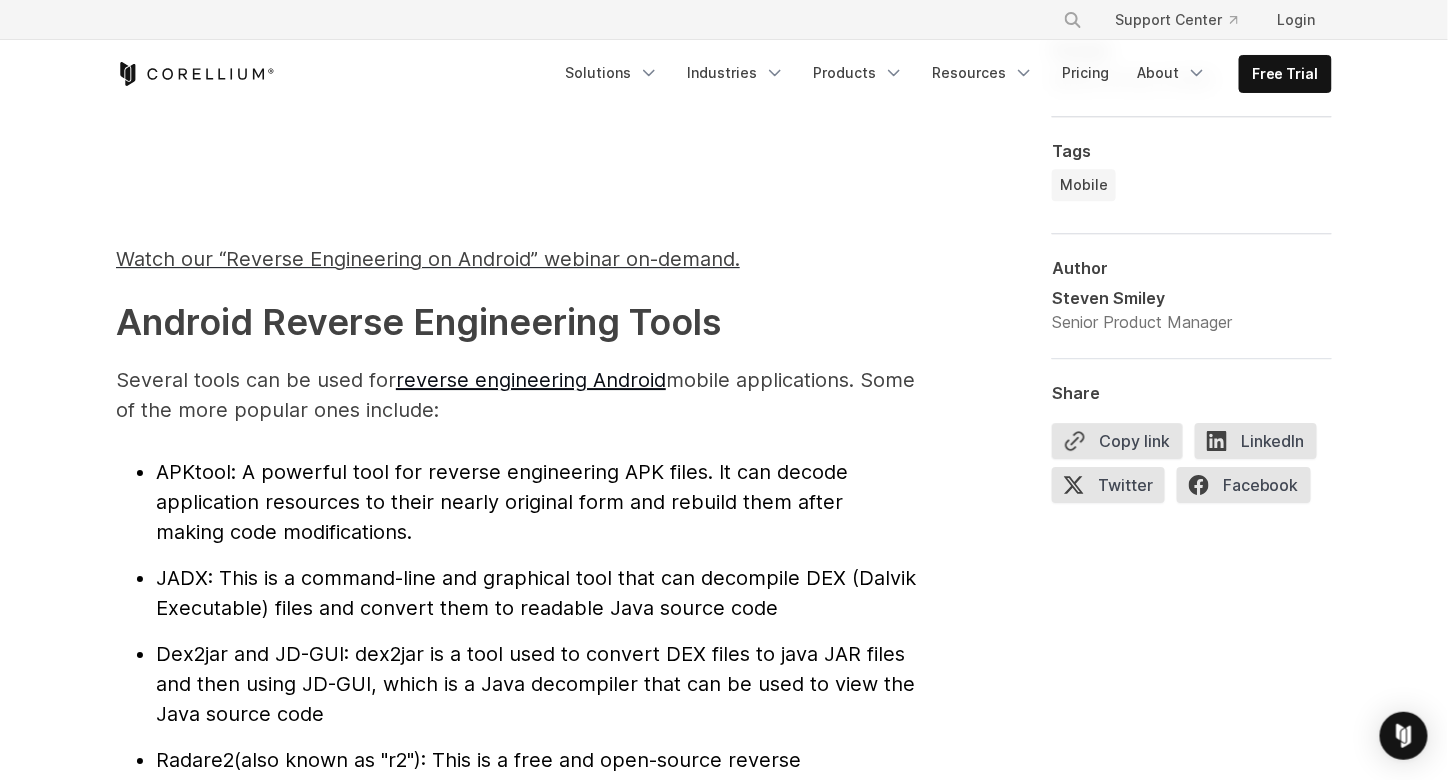 scroll, scrollTop: 1908, scrollLeft: 0, axis: vertical 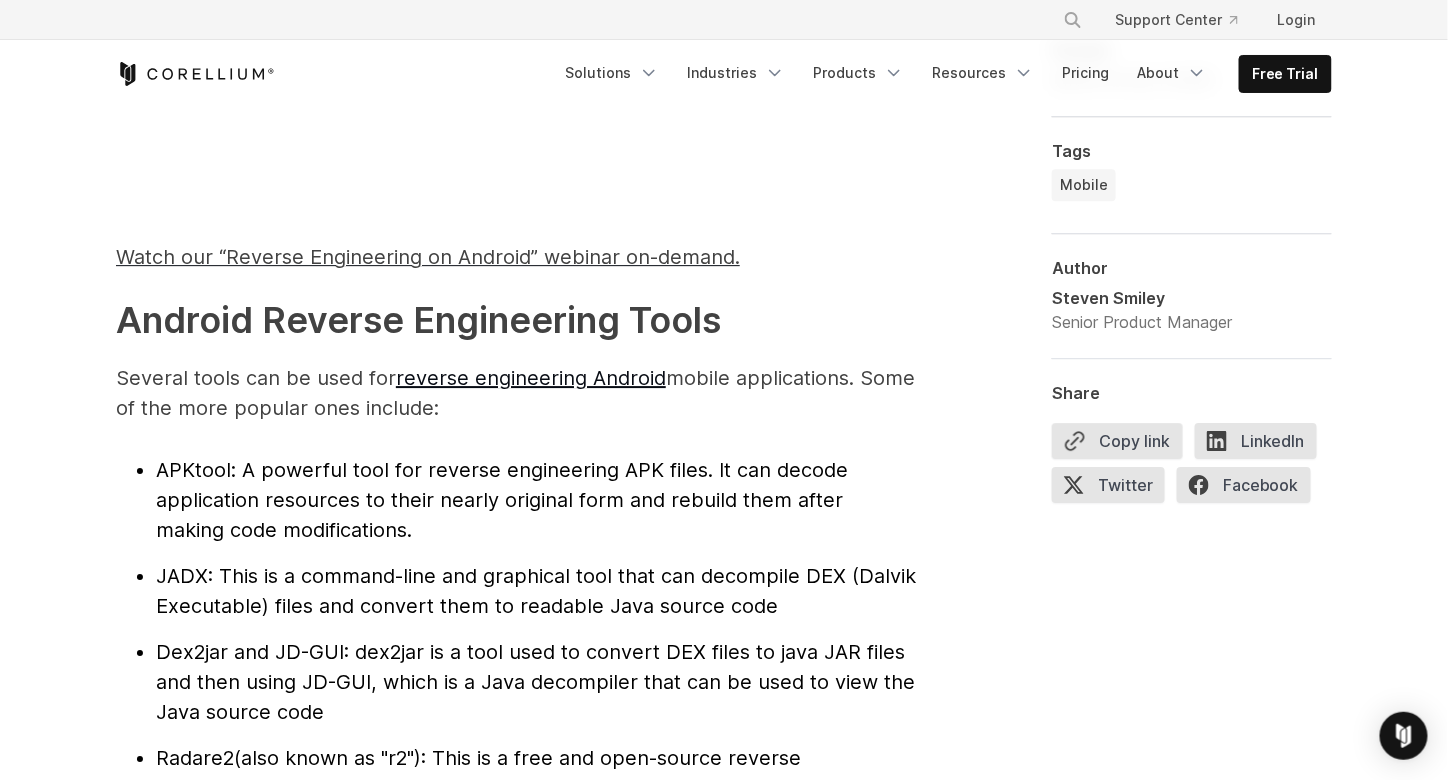 click on ": A powerful tool for reverse engineering APK files. It can decode application resources to their nearly original form and rebuild them after making code modifications." at bounding box center (502, 500) 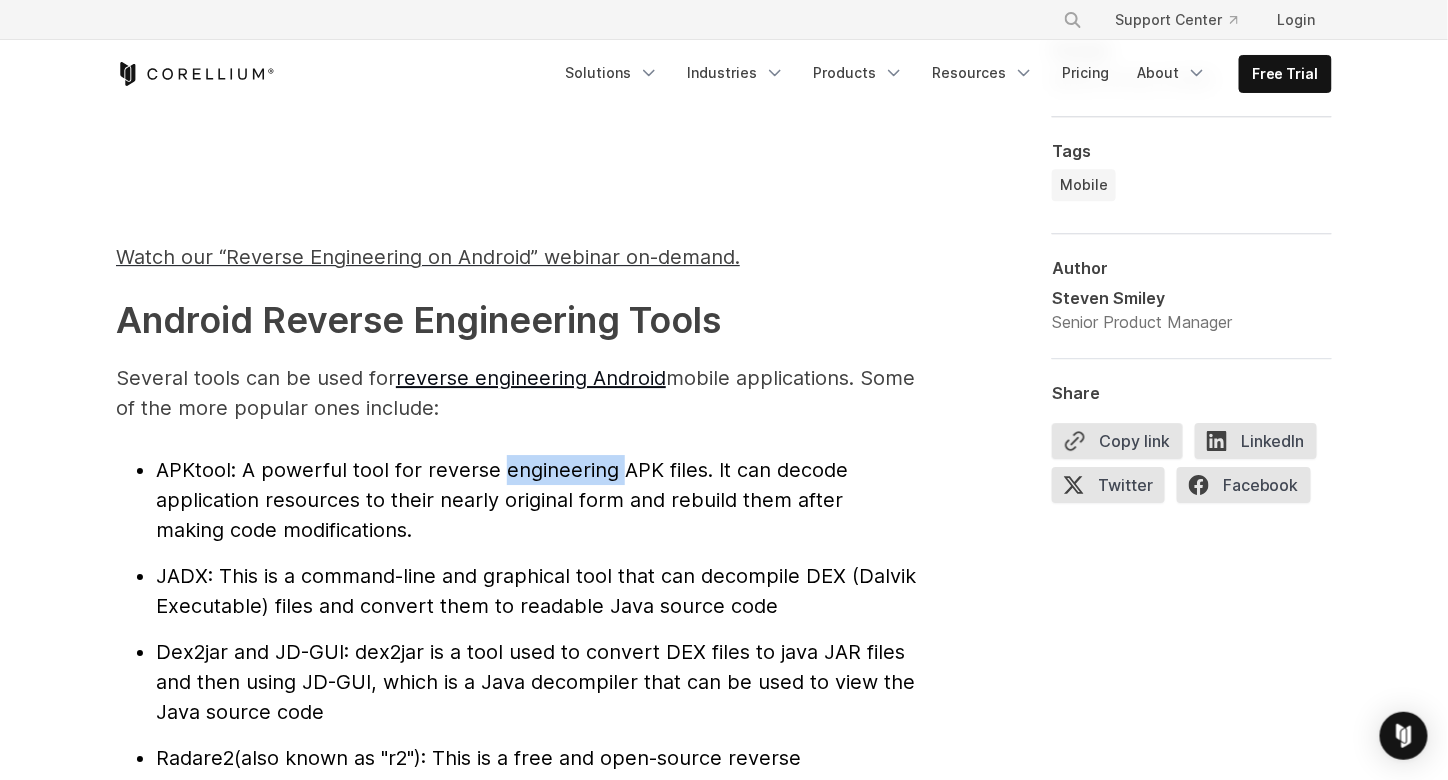 click on ": A powerful tool for reverse engineering APK files. It can decode application resources to their nearly original form and rebuild them after making code modifications." at bounding box center (502, 500) 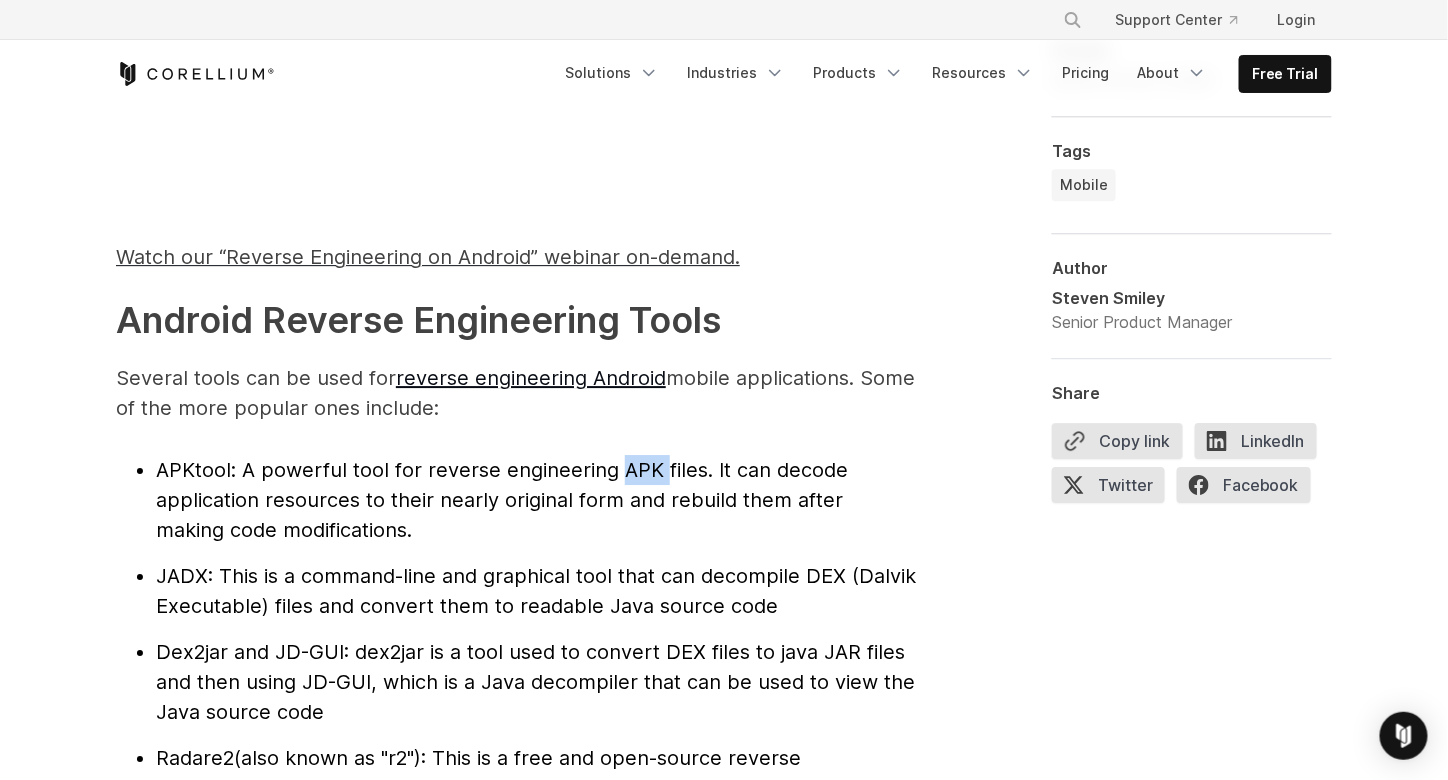 click on ": A powerful tool for reverse engineering APK files. It can decode application resources to their nearly original form and rebuild them after making code modifications." at bounding box center [502, 500] 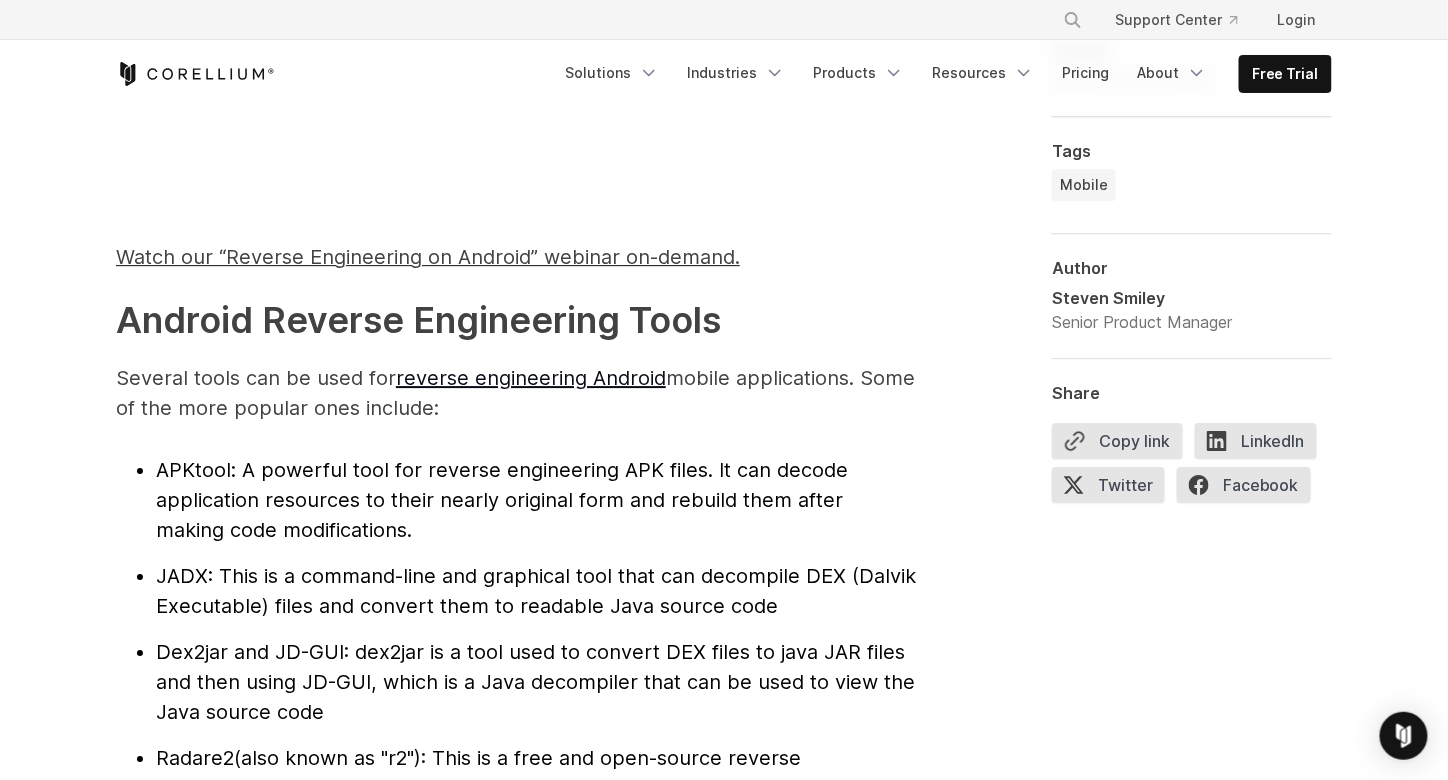 click on ": A powerful tool for reverse engineering APK files. It can decode application resources to their nearly original form and rebuild them after making code modifications." at bounding box center (502, 500) 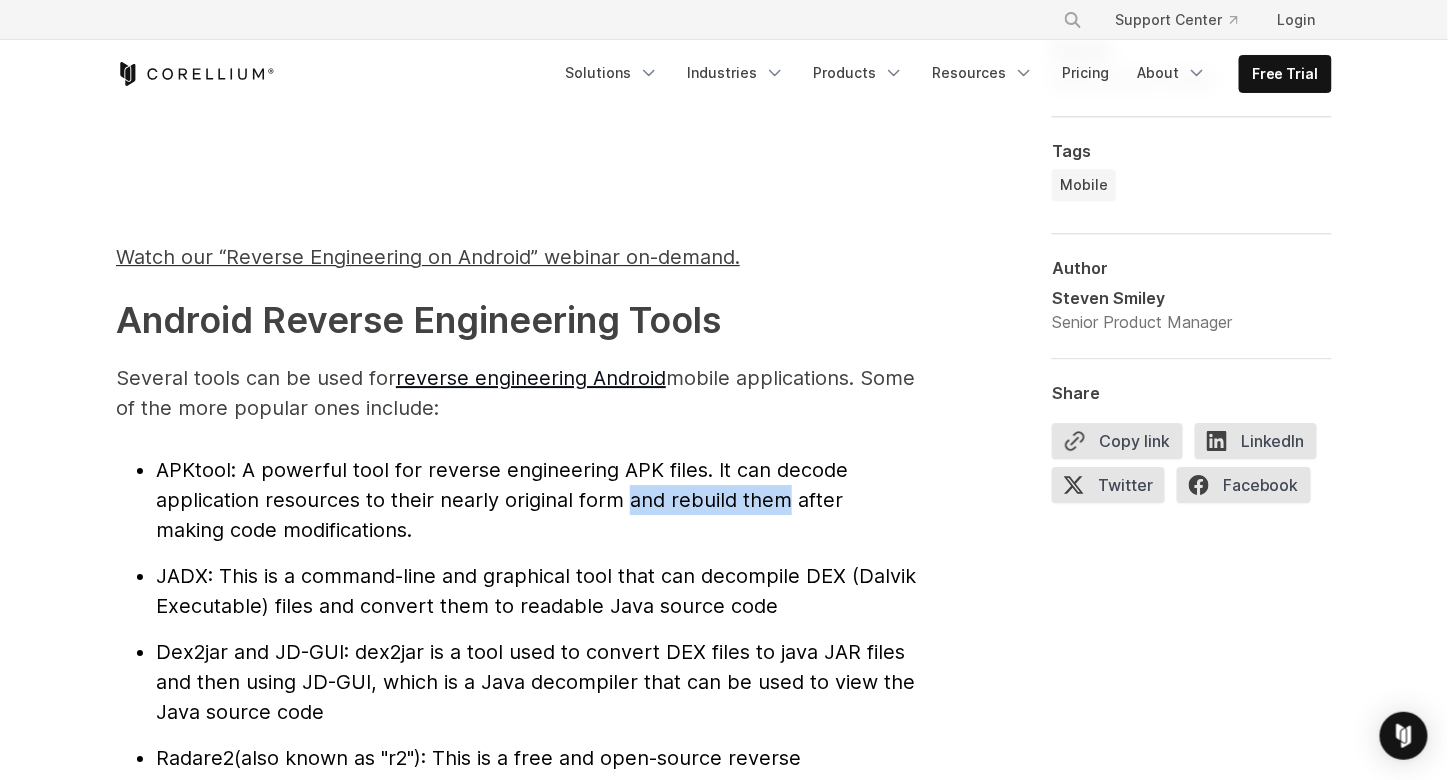 drag, startPoint x: 624, startPoint y: 509, endPoint x: 764, endPoint y: 507, distance: 140.01428 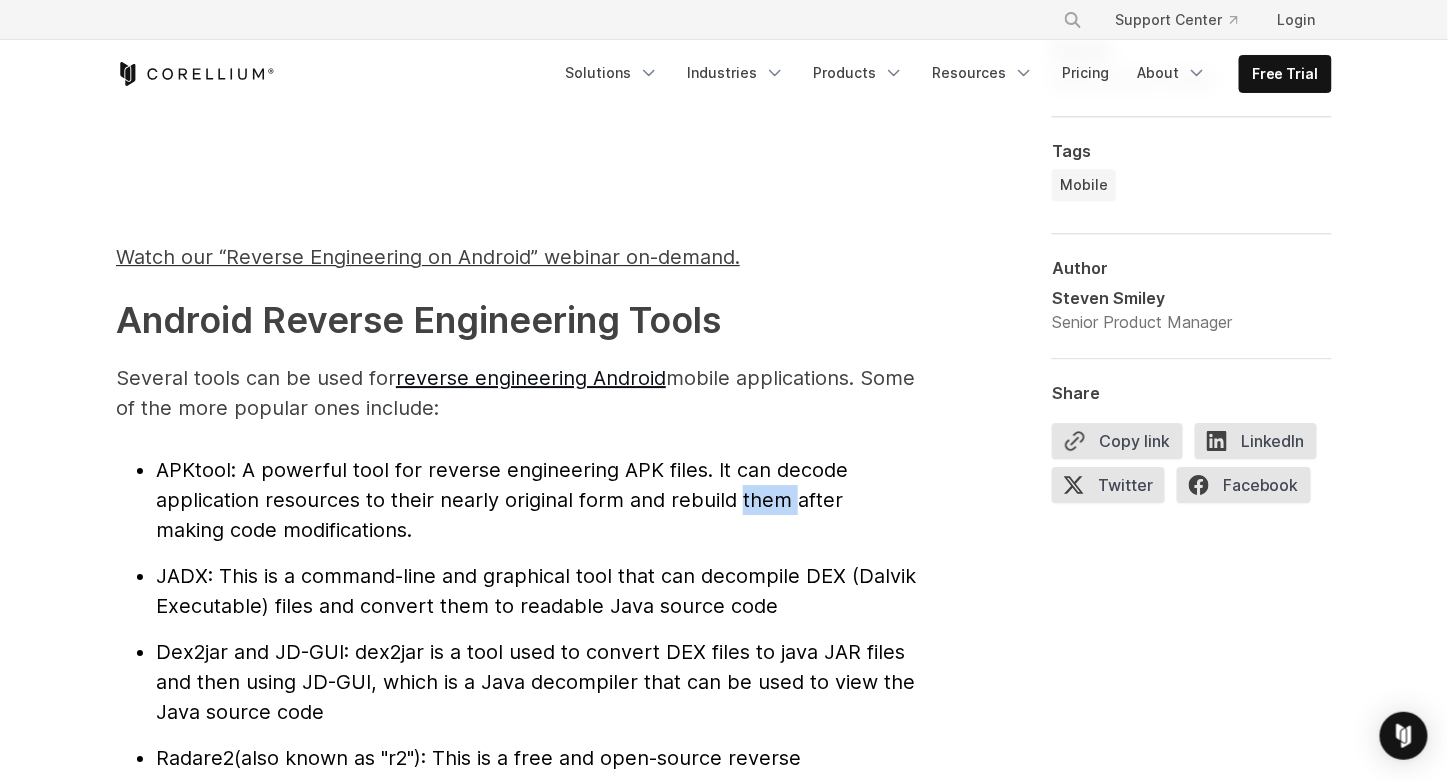 click on ": A powerful tool for reverse engineering APK files. It can decode application resources to their nearly original form and rebuild them after making code modifications." at bounding box center [502, 500] 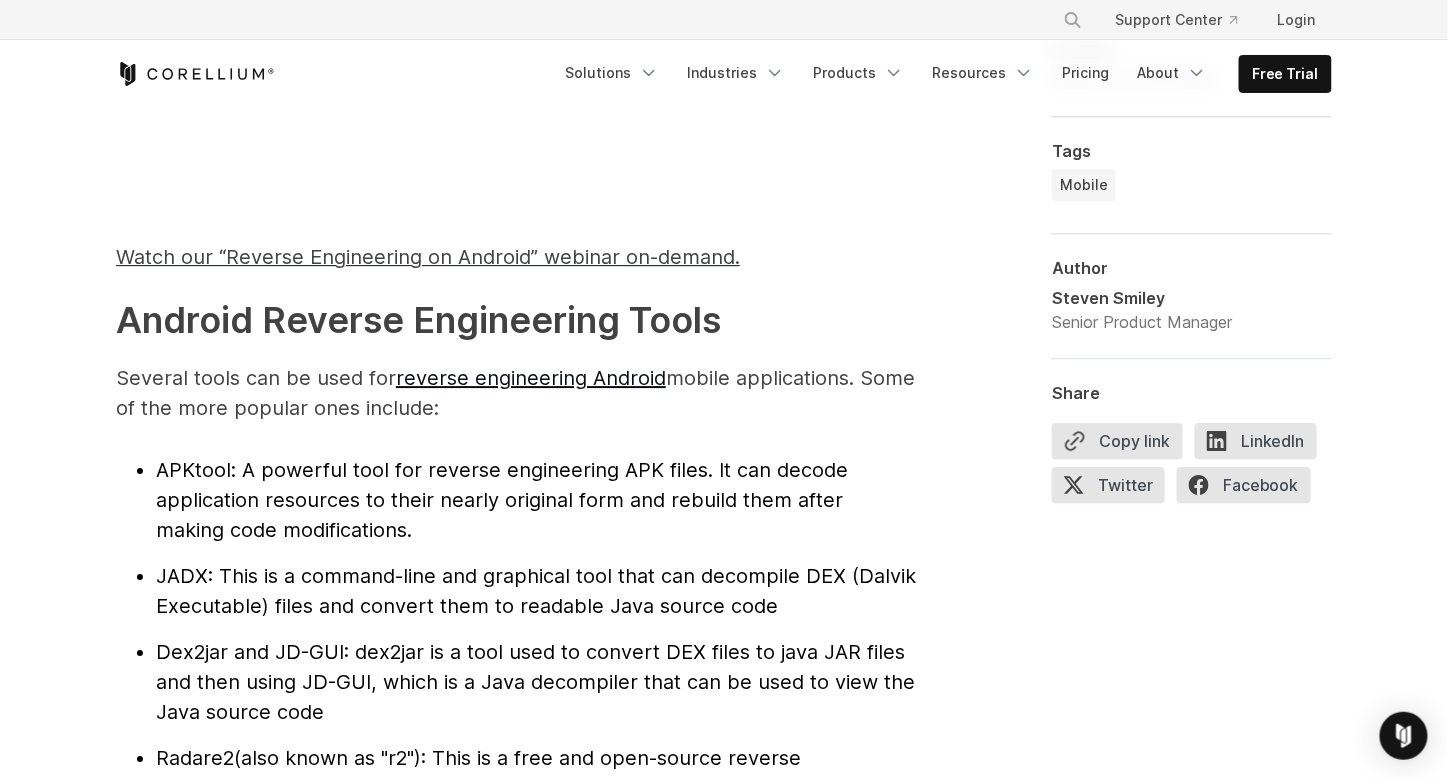 click on ": A powerful tool for reverse engineering APK files. It can decode application resources to their nearly original form and rebuild them after making code modifications." at bounding box center (502, 500) 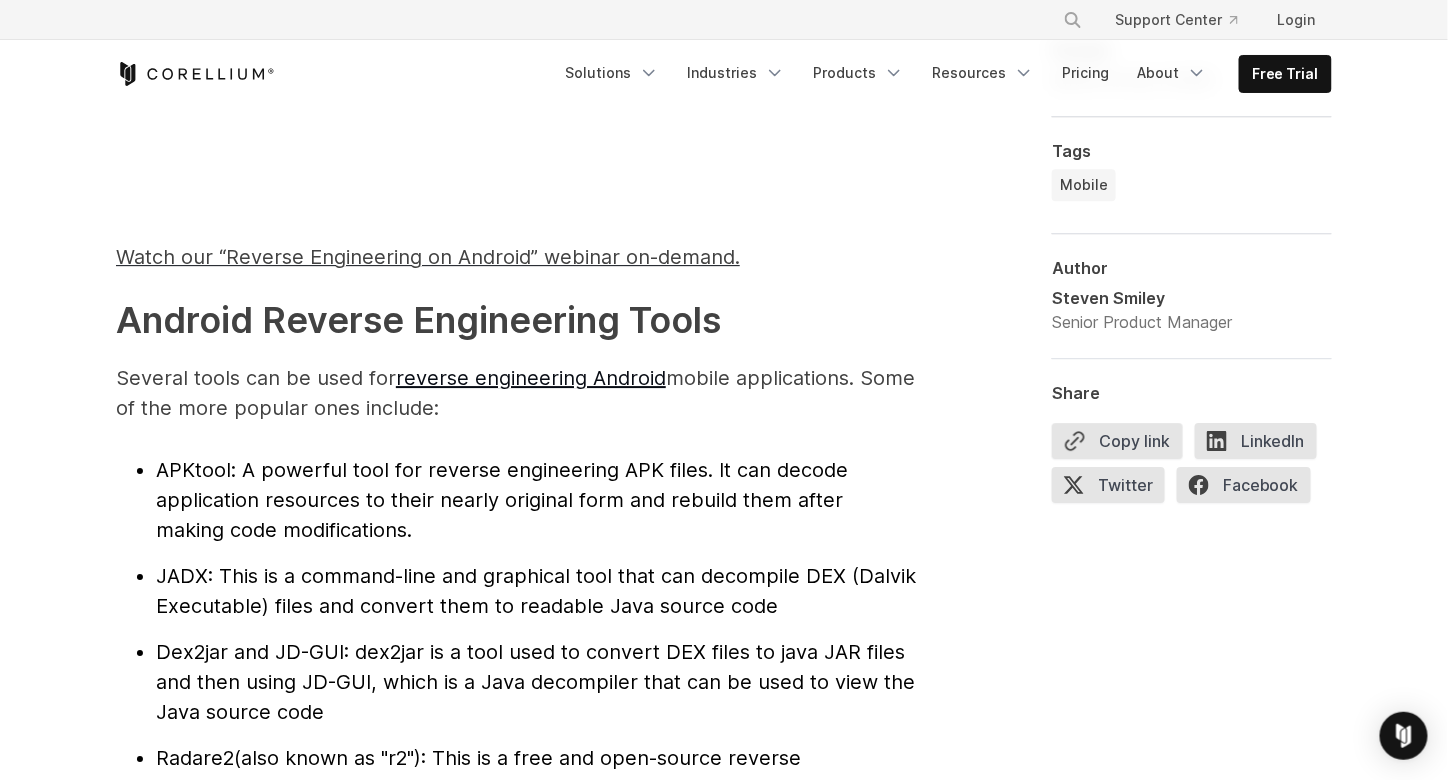 click on "APKtool : A powerful tool for reverse engineering APK files. It can decode application resources to their nearly original form and rebuild them after making code modifications." at bounding box center [536, 500] 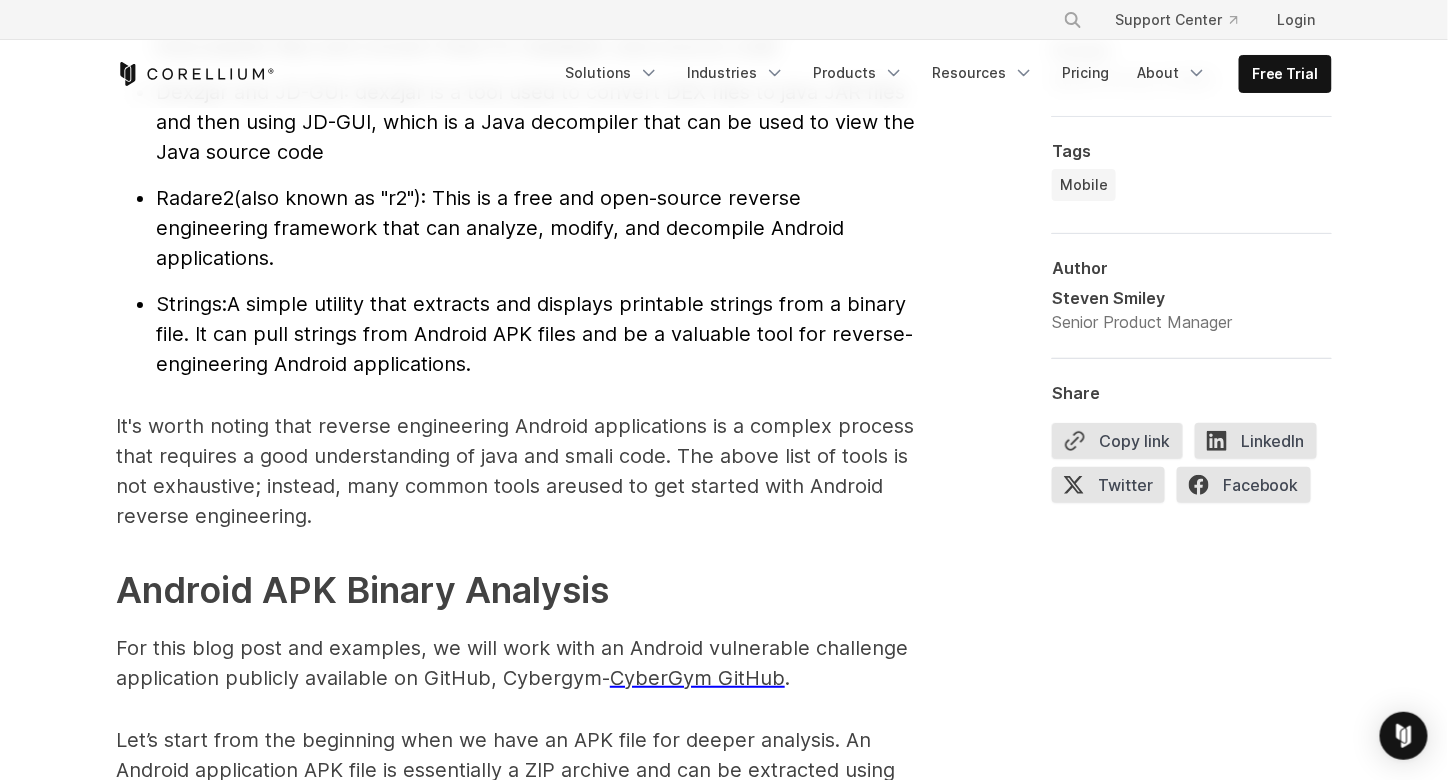scroll, scrollTop: 2466, scrollLeft: 0, axis: vertical 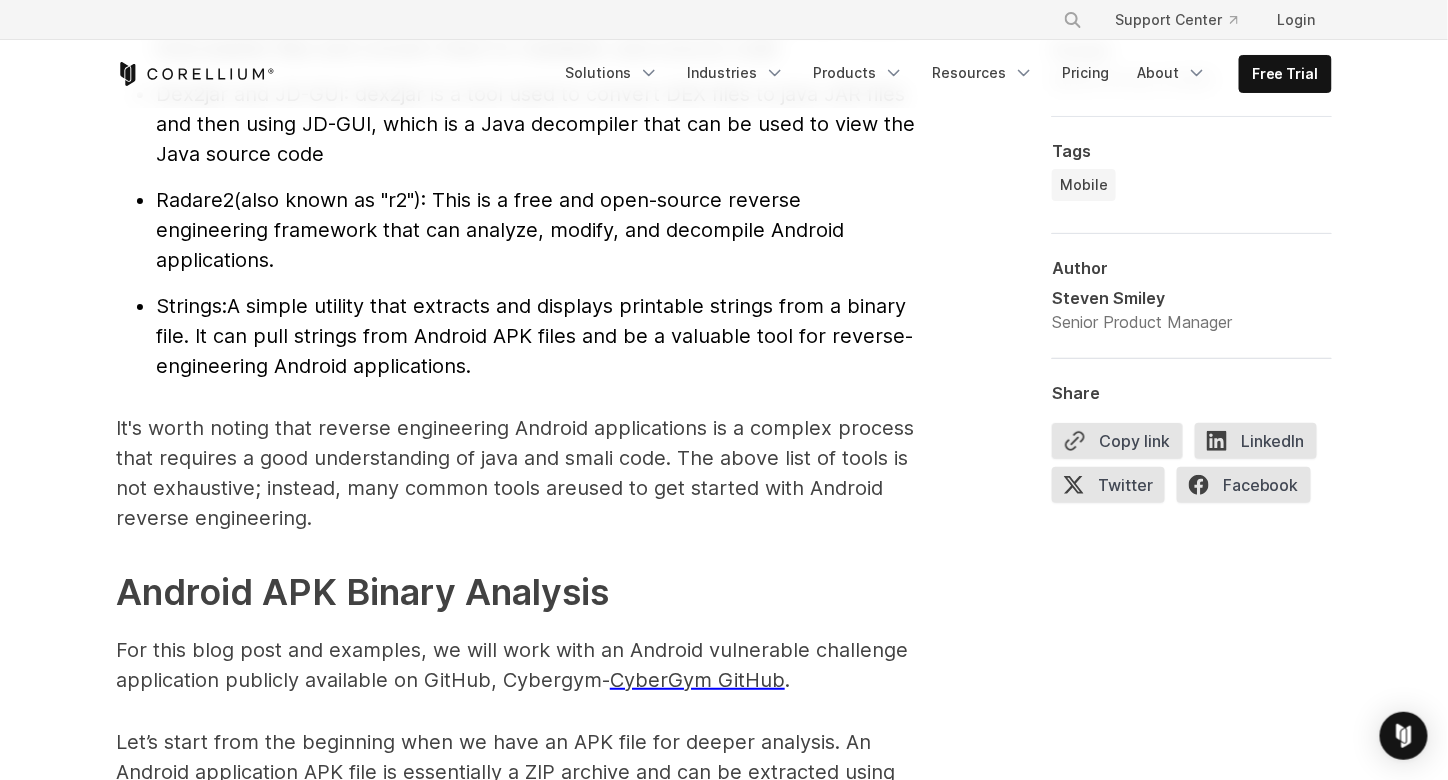 click on "It's worth noting that reverse engineering Android applications is a complex process that requires a good understanding of java and smali code. The above list of tools is not exhaustive ; instead, many common tools are  u sed to get started with Android reverse engineering." at bounding box center (516, 473) 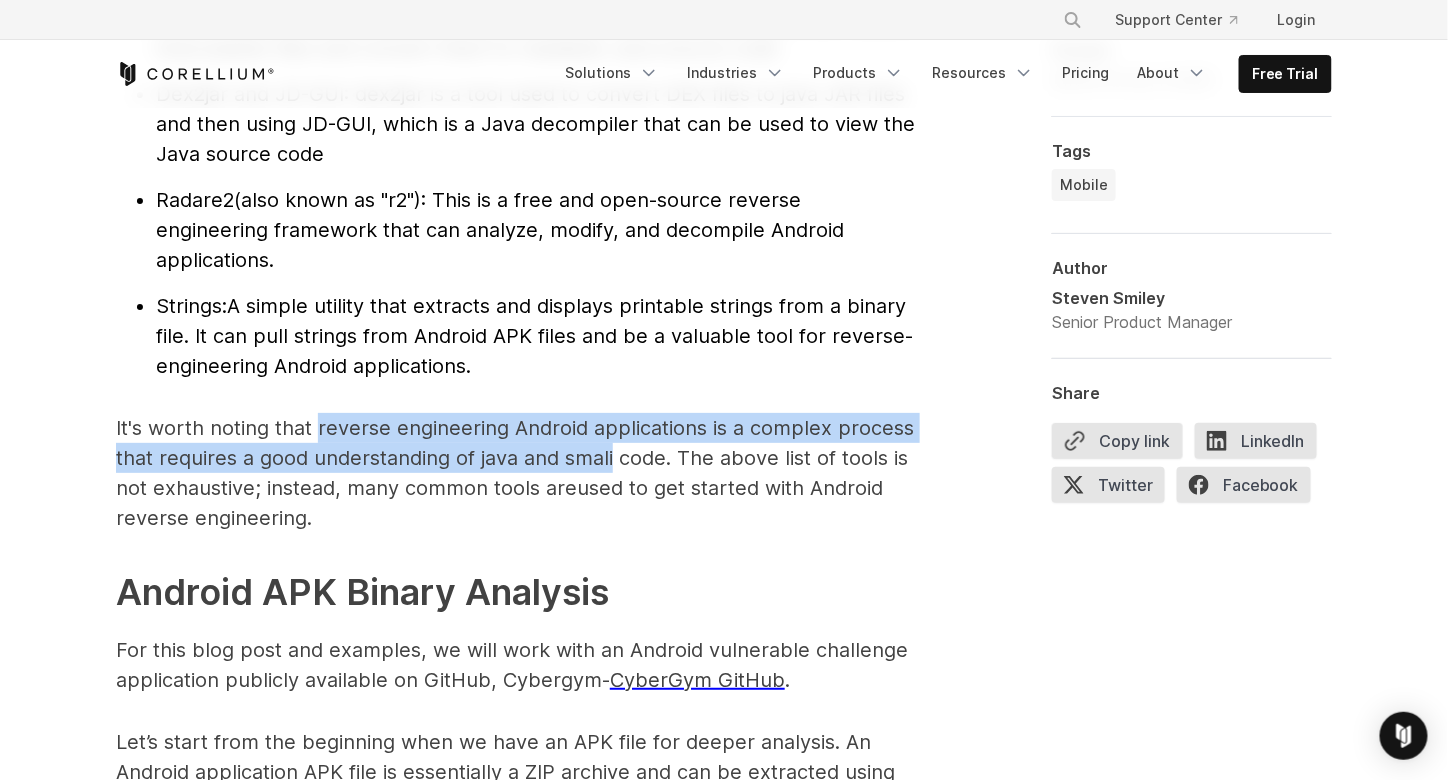 drag, startPoint x: 366, startPoint y: 432, endPoint x: 571, endPoint y: 445, distance: 205.41179 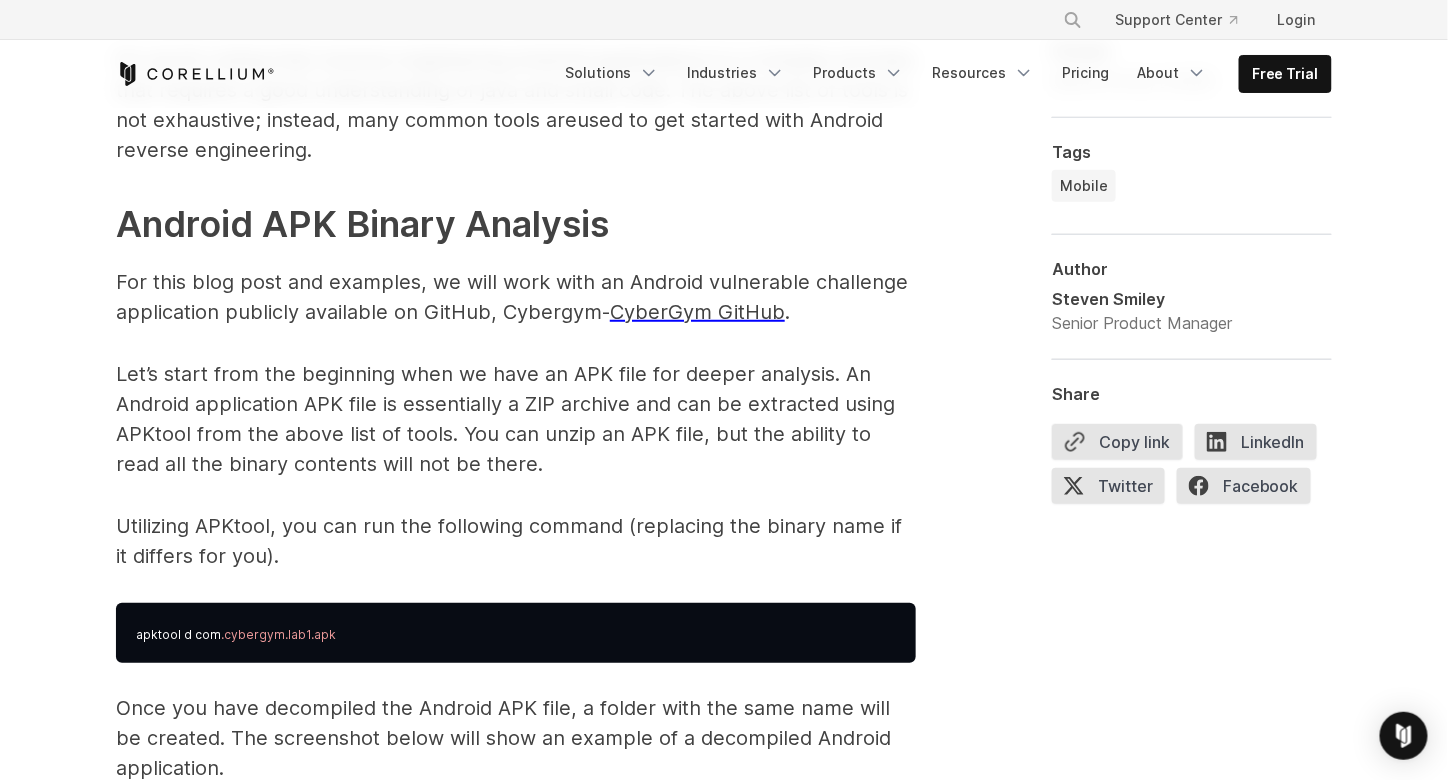 scroll, scrollTop: 2834, scrollLeft: 0, axis: vertical 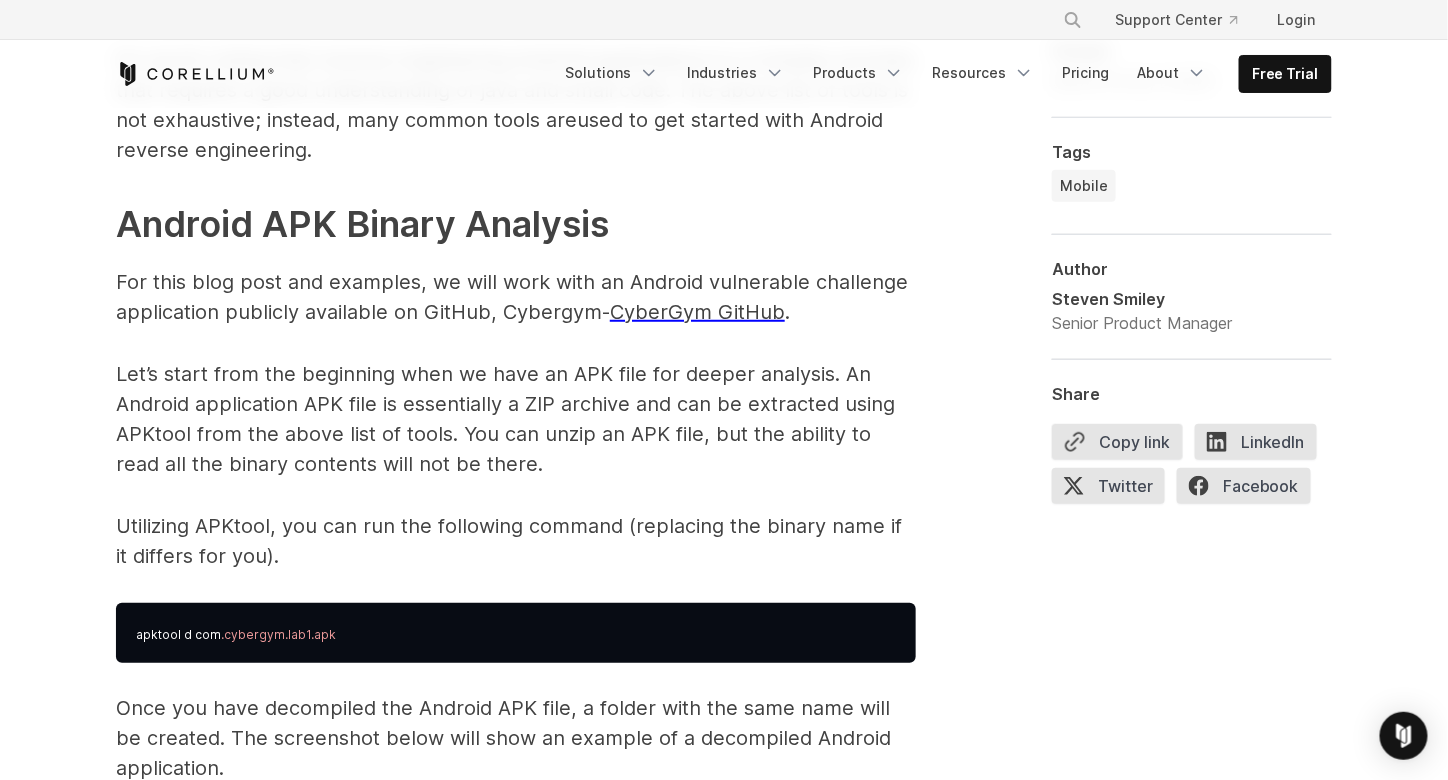 click on "For this blog post and examples, we will work with an Android vulnerable challenge application publicly available on GitHub, Cybergym-  CyberGym GitHub ." at bounding box center [516, 297] 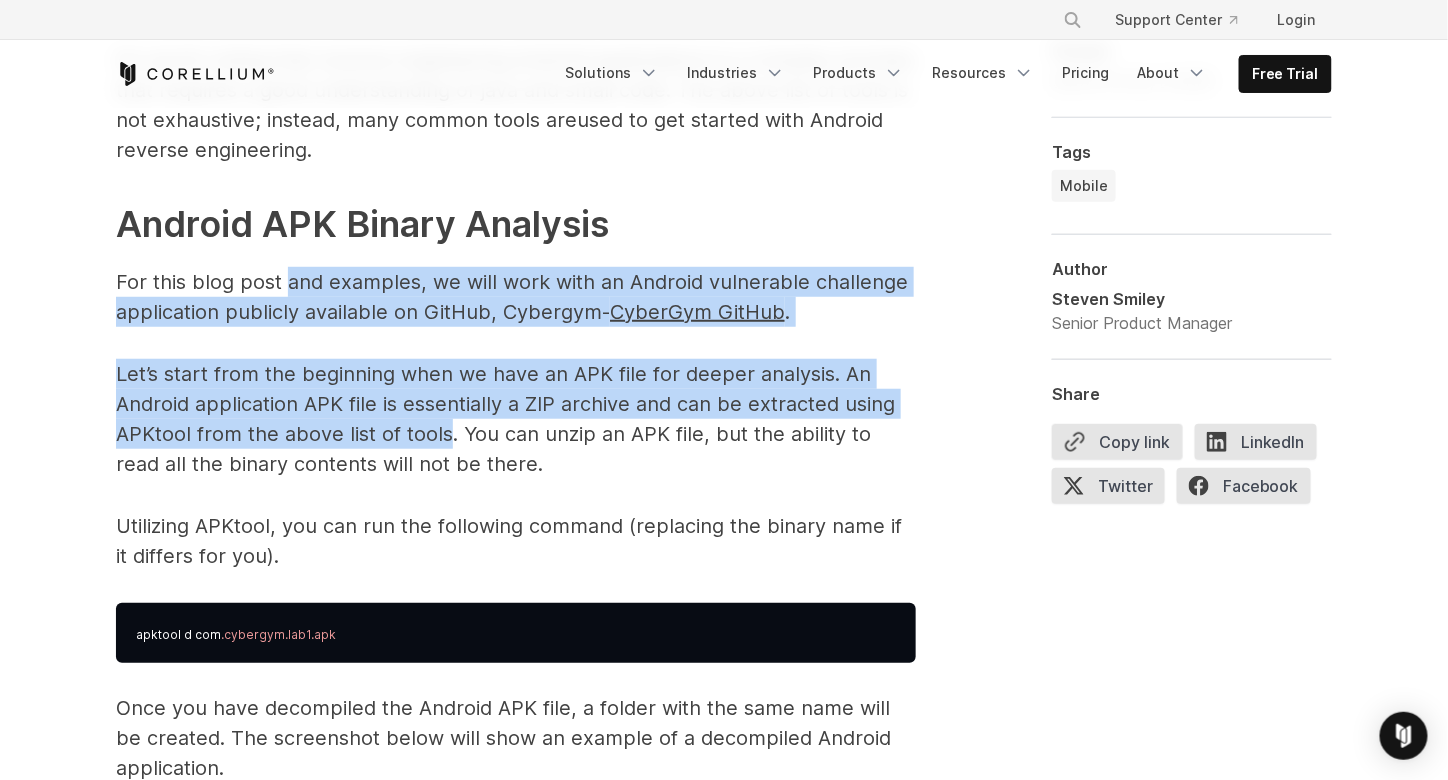 drag, startPoint x: 290, startPoint y: 291, endPoint x: 421, endPoint y: 432, distance: 192.46298 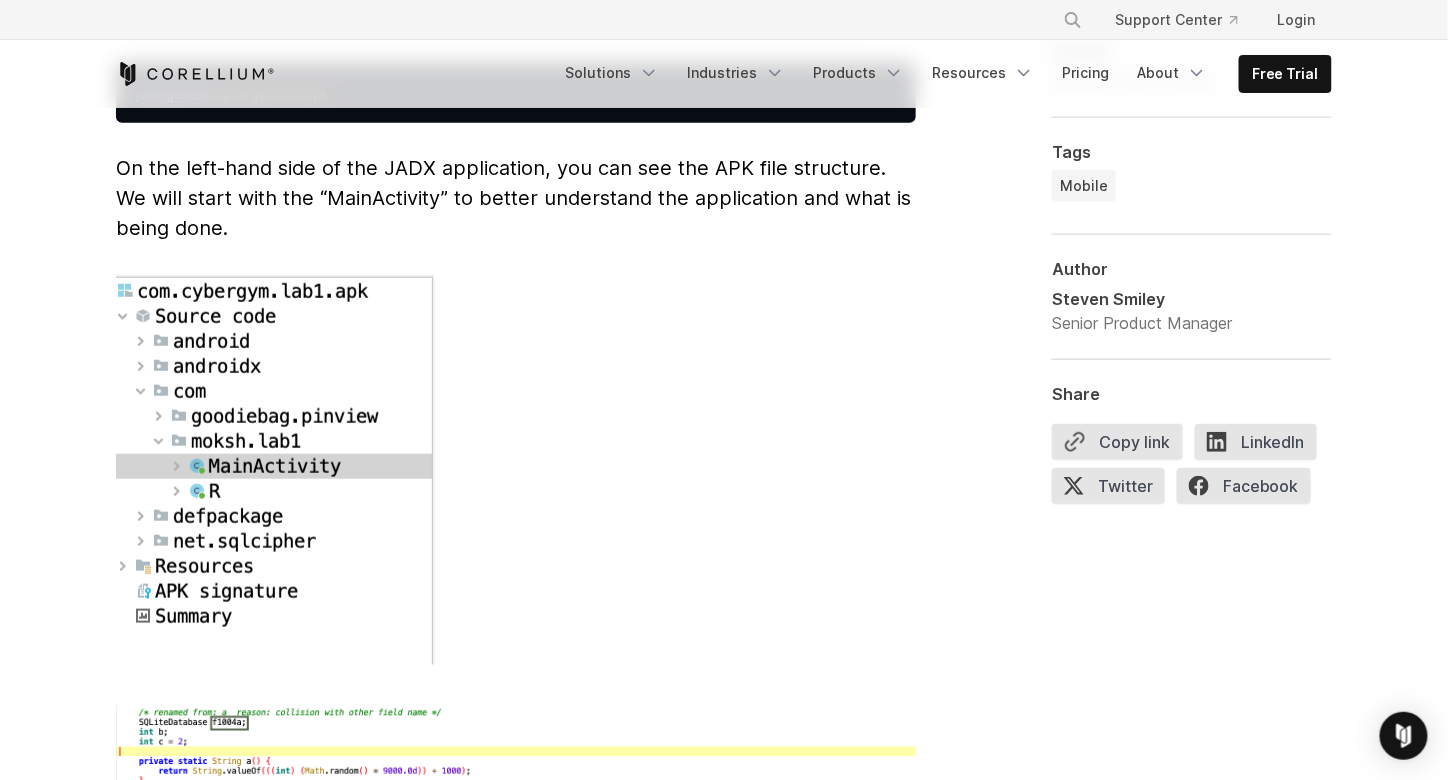 scroll, scrollTop: 5482, scrollLeft: 0, axis: vertical 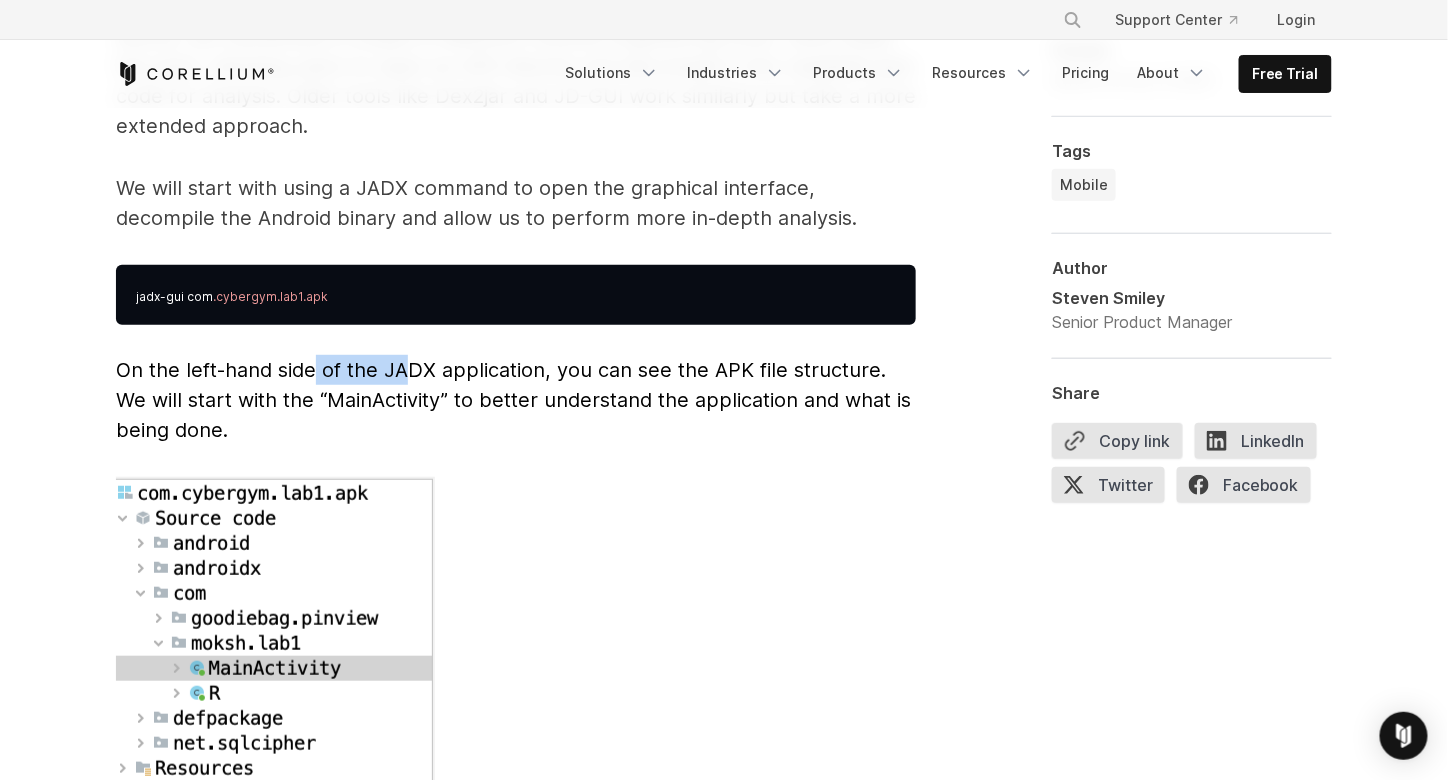 drag, startPoint x: 313, startPoint y: 339, endPoint x: 461, endPoint y: 335, distance: 148.05405 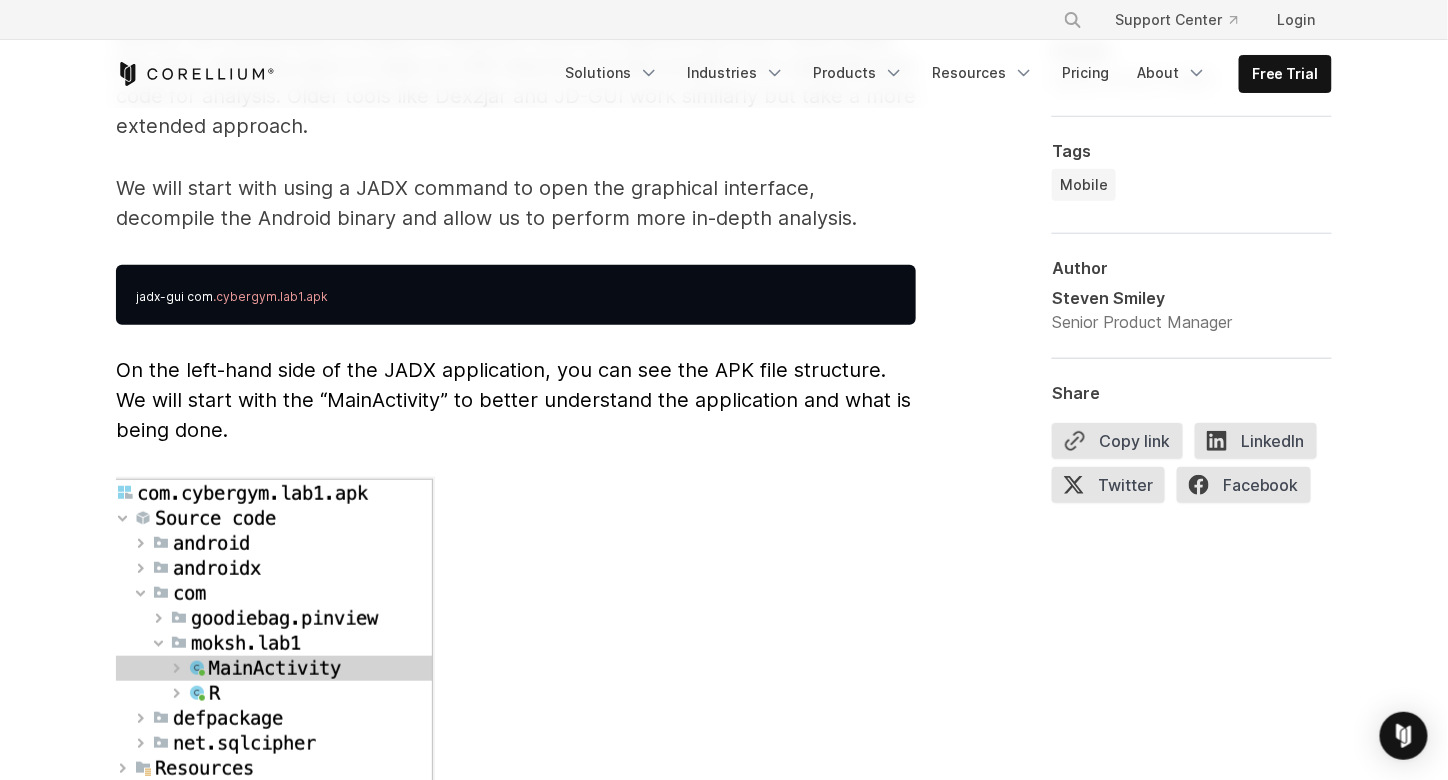 click on "On the left-hand side of the JADX application, you can see the APK file structure. We will start with the “MainActivity” to better understand the application and what is being done." at bounding box center (513, 400) 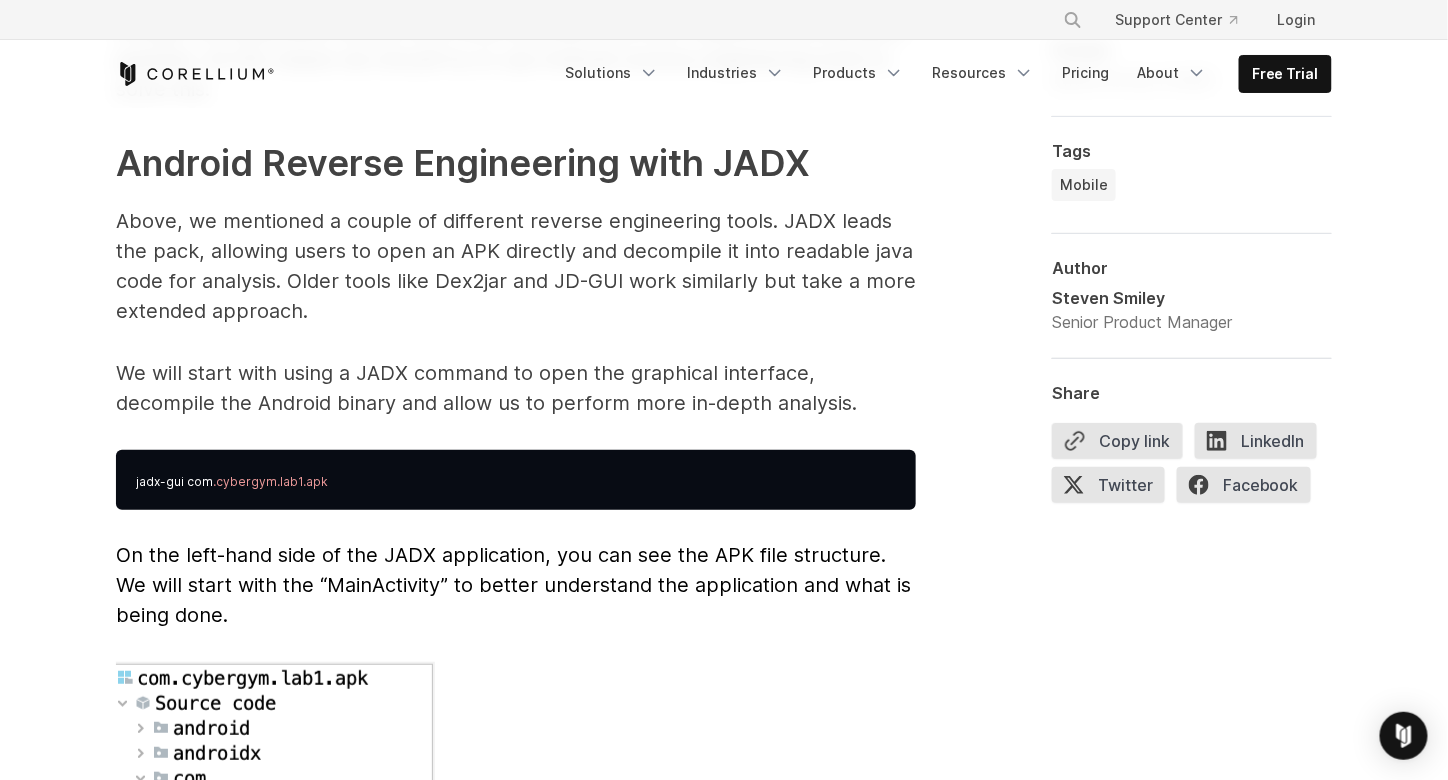 scroll, scrollTop: 5082, scrollLeft: 0, axis: vertical 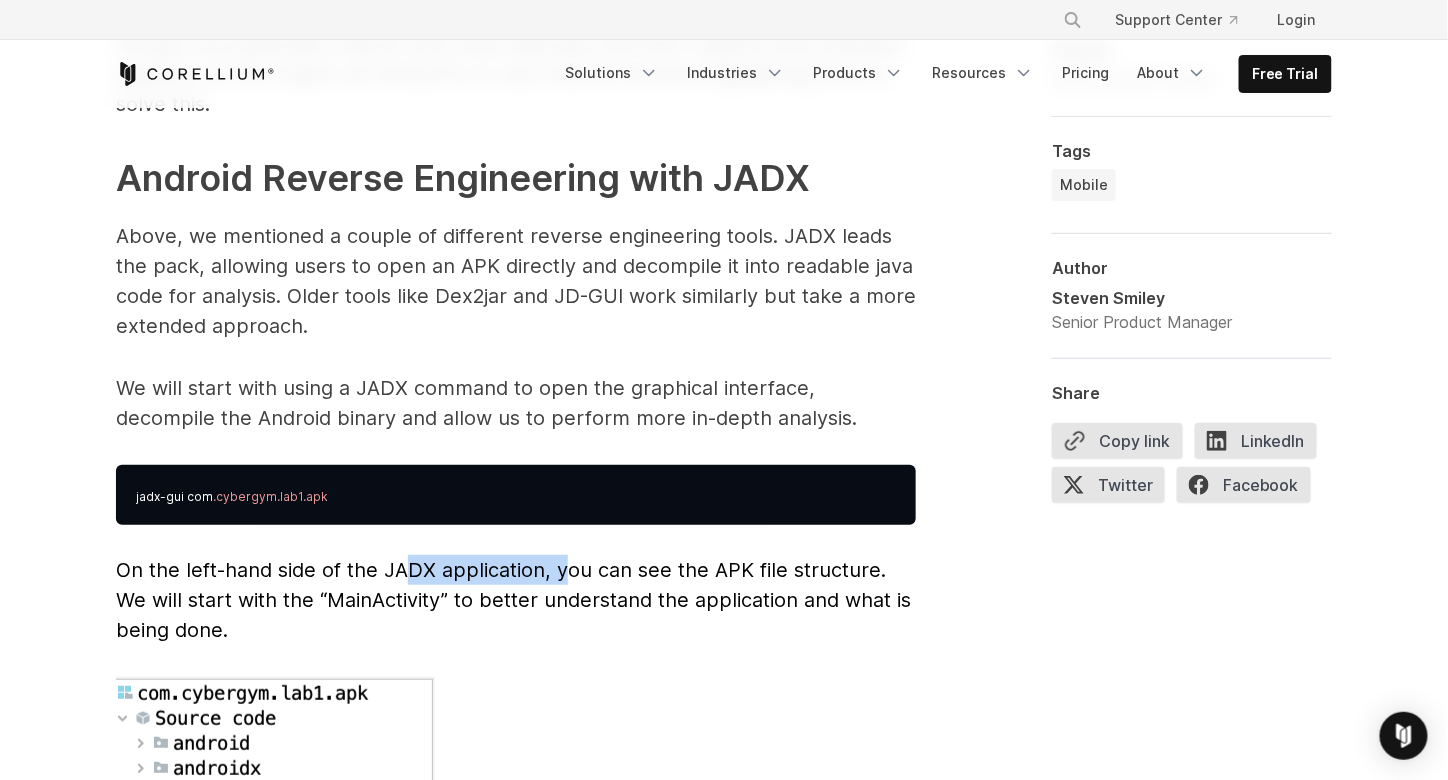 drag, startPoint x: 475, startPoint y: 550, endPoint x: 587, endPoint y: 555, distance: 112.11155 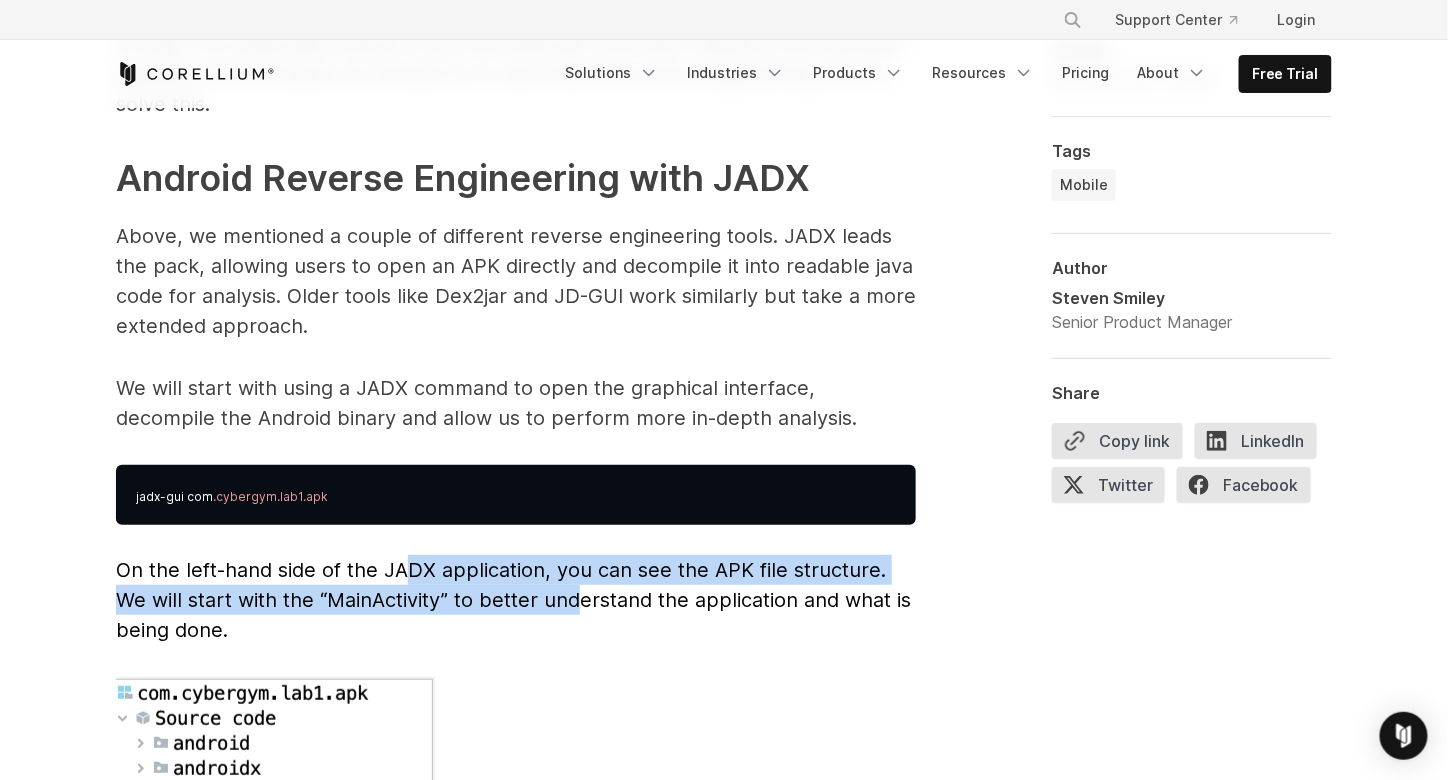click on "On the left-hand side of the JADX application, you can see the APK file structure. We will start with the “MainActivity” to better understand the application and what is being done." at bounding box center (516, 600) 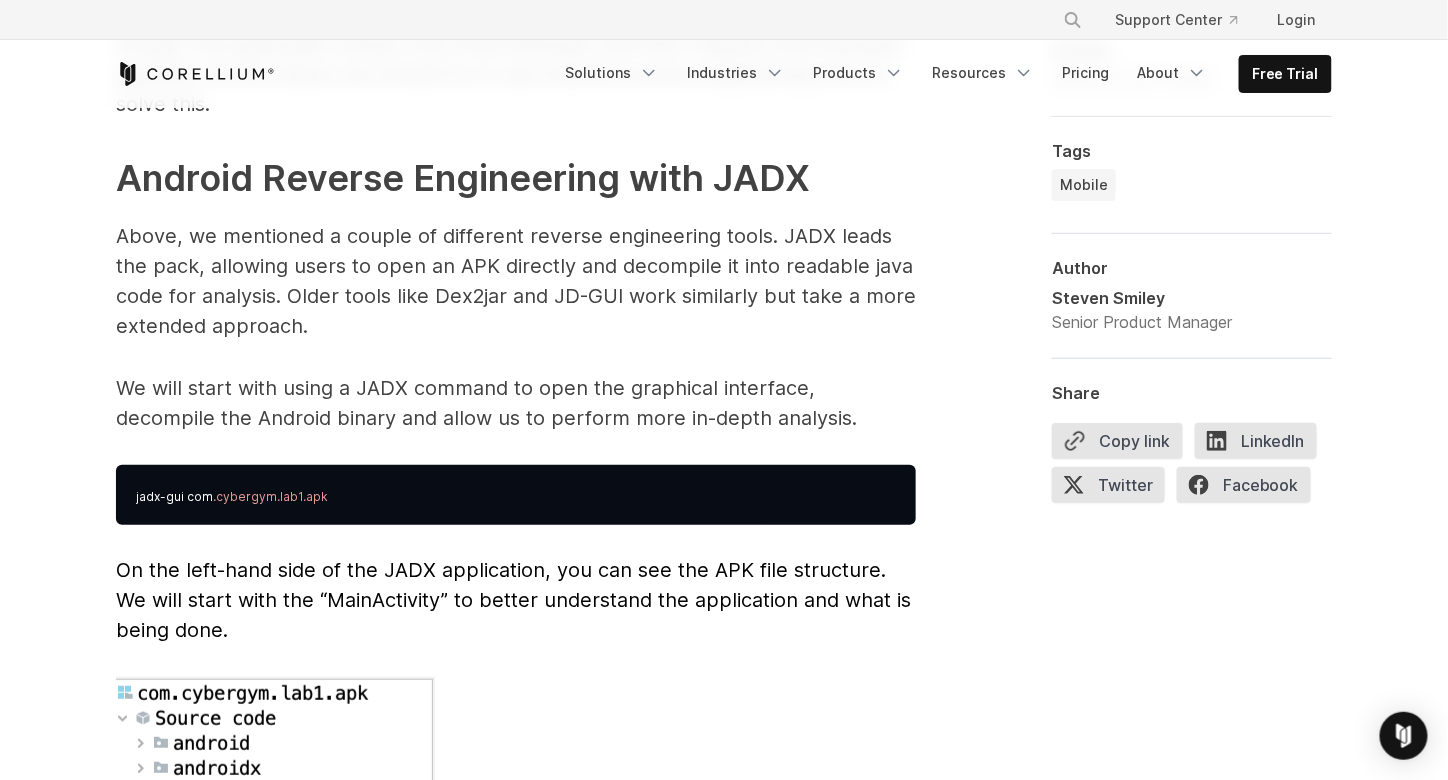 drag, startPoint x: 447, startPoint y: 550, endPoint x: 496, endPoint y: 549, distance: 49.010204 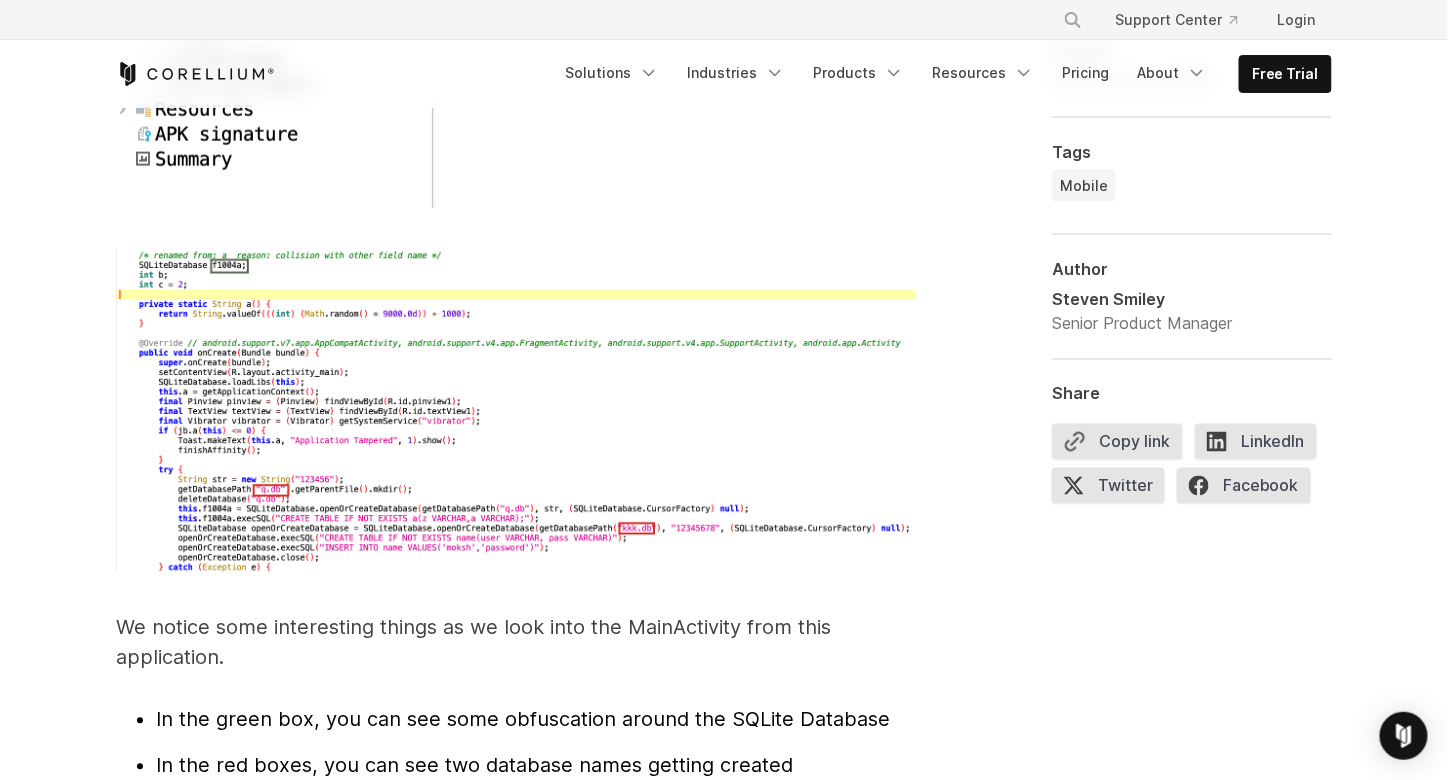 scroll, scrollTop: 6182, scrollLeft: 0, axis: vertical 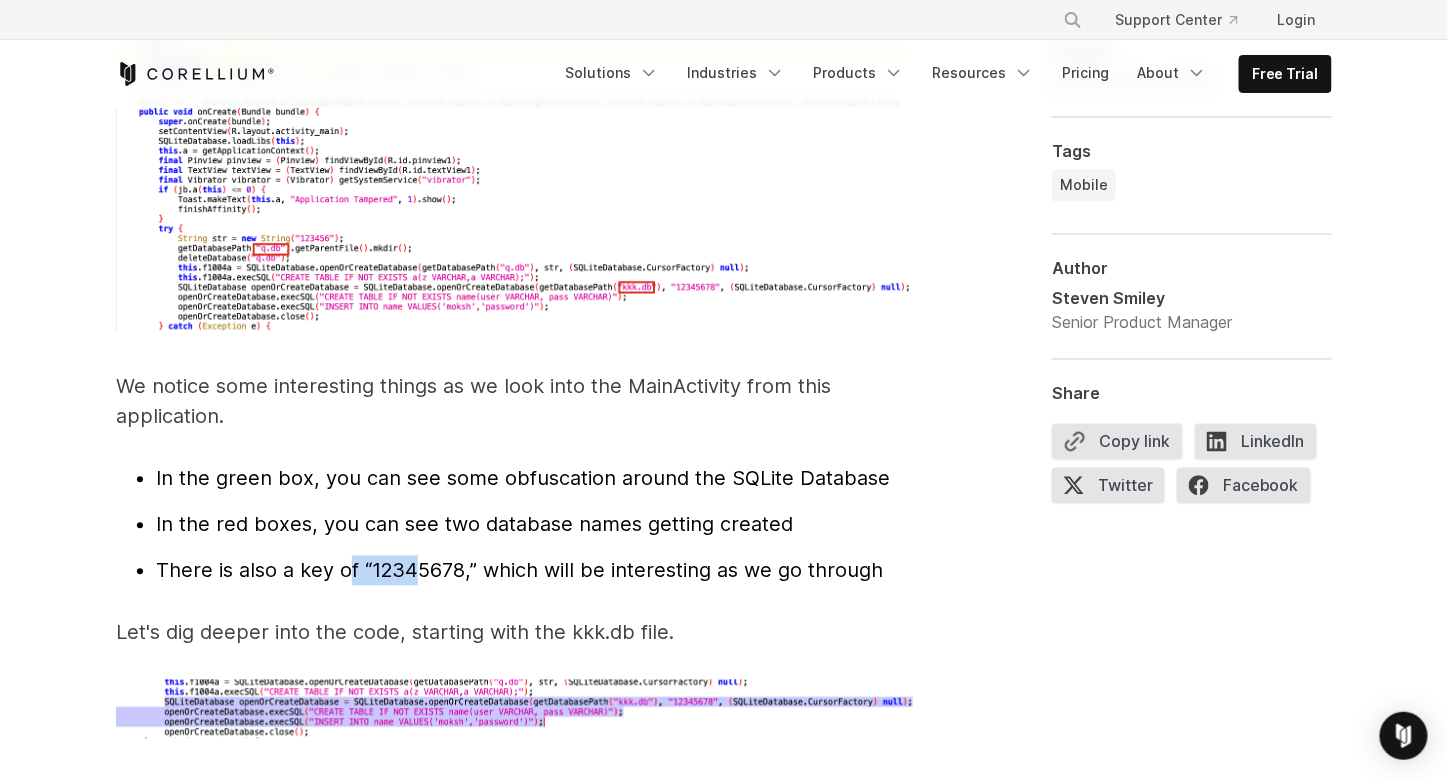 click on "There is also a key of “12345678,” which will be interesting as we go through" at bounding box center [519, 571] 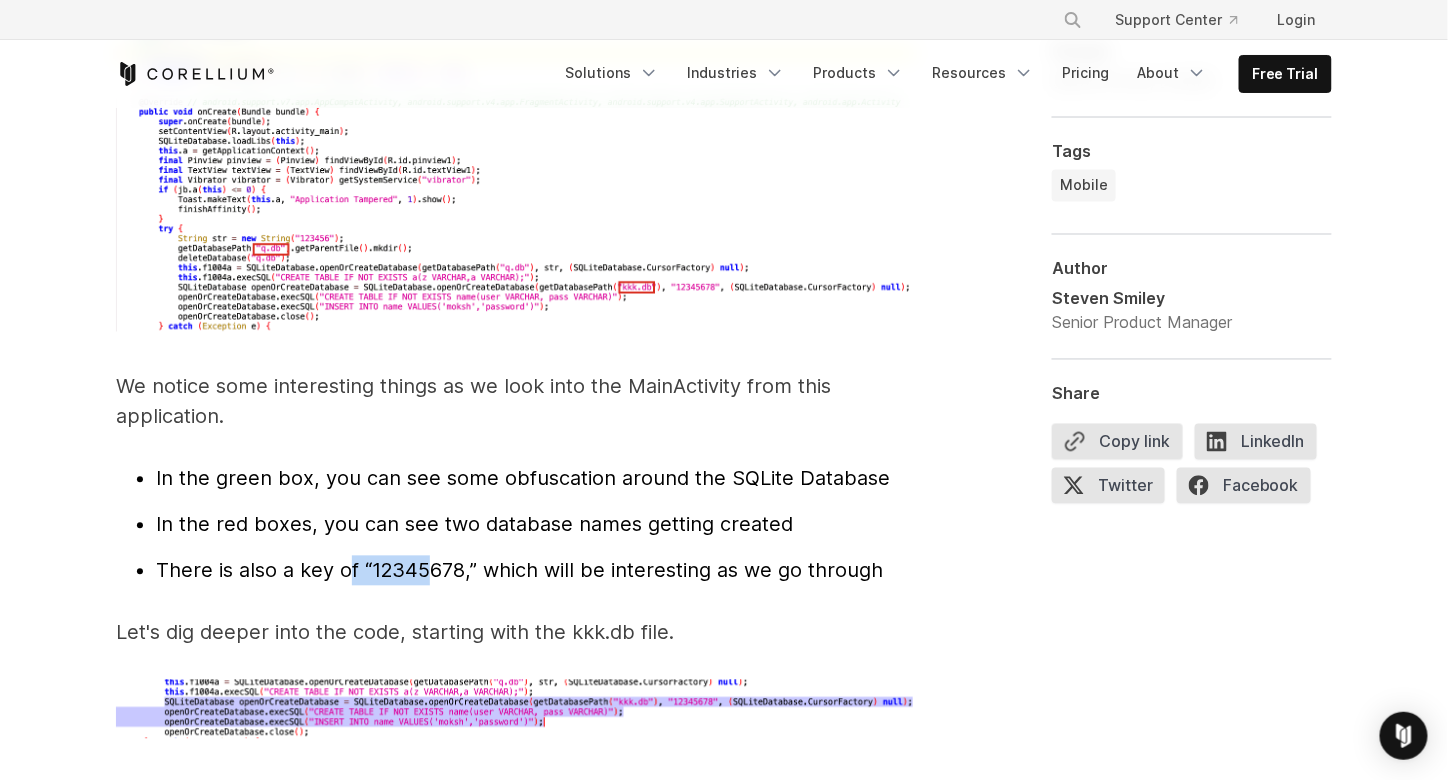 click on "There is also a key of “12345678,” which will be interesting as we go through" at bounding box center (519, 571) 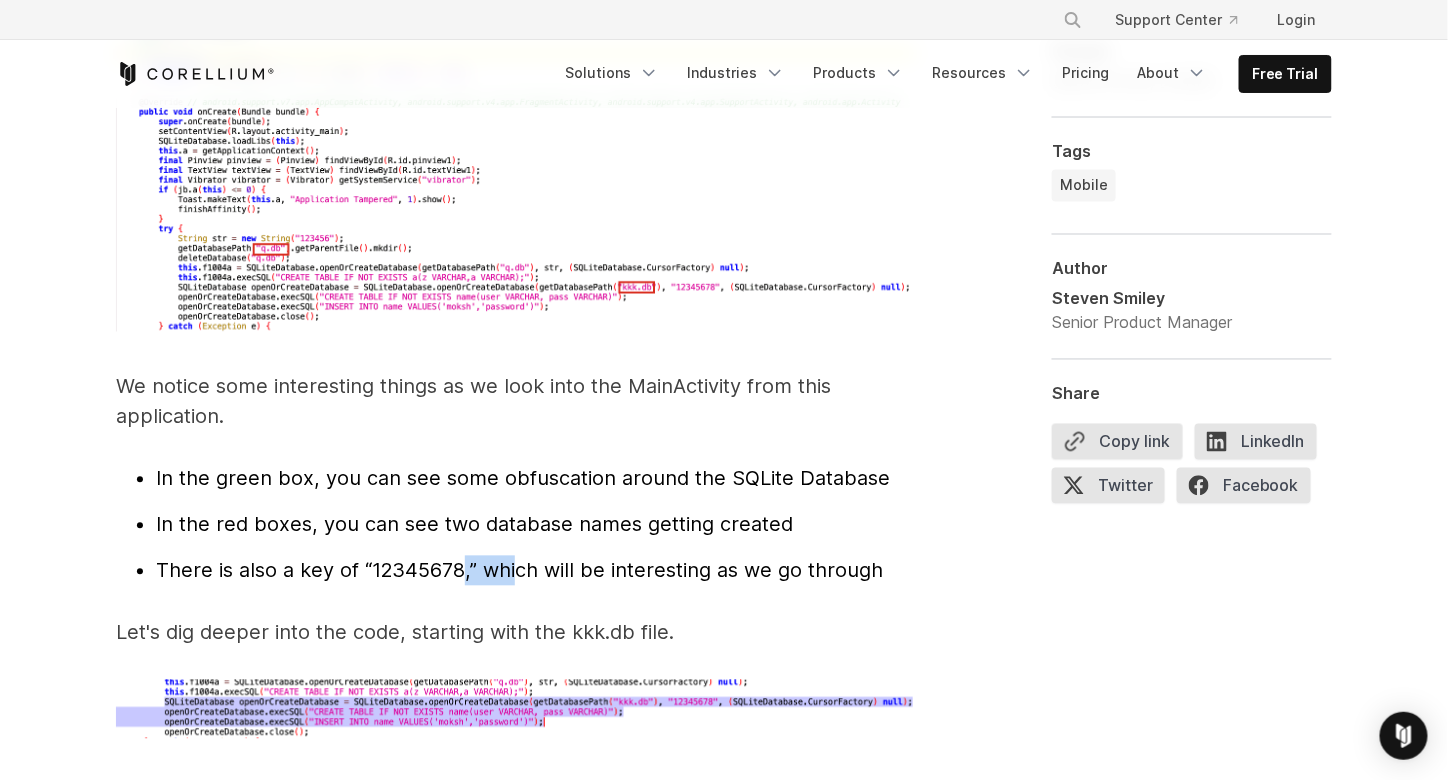 click on "There is also a key of “12345678,” which will be interesting as we go through" at bounding box center [519, 571] 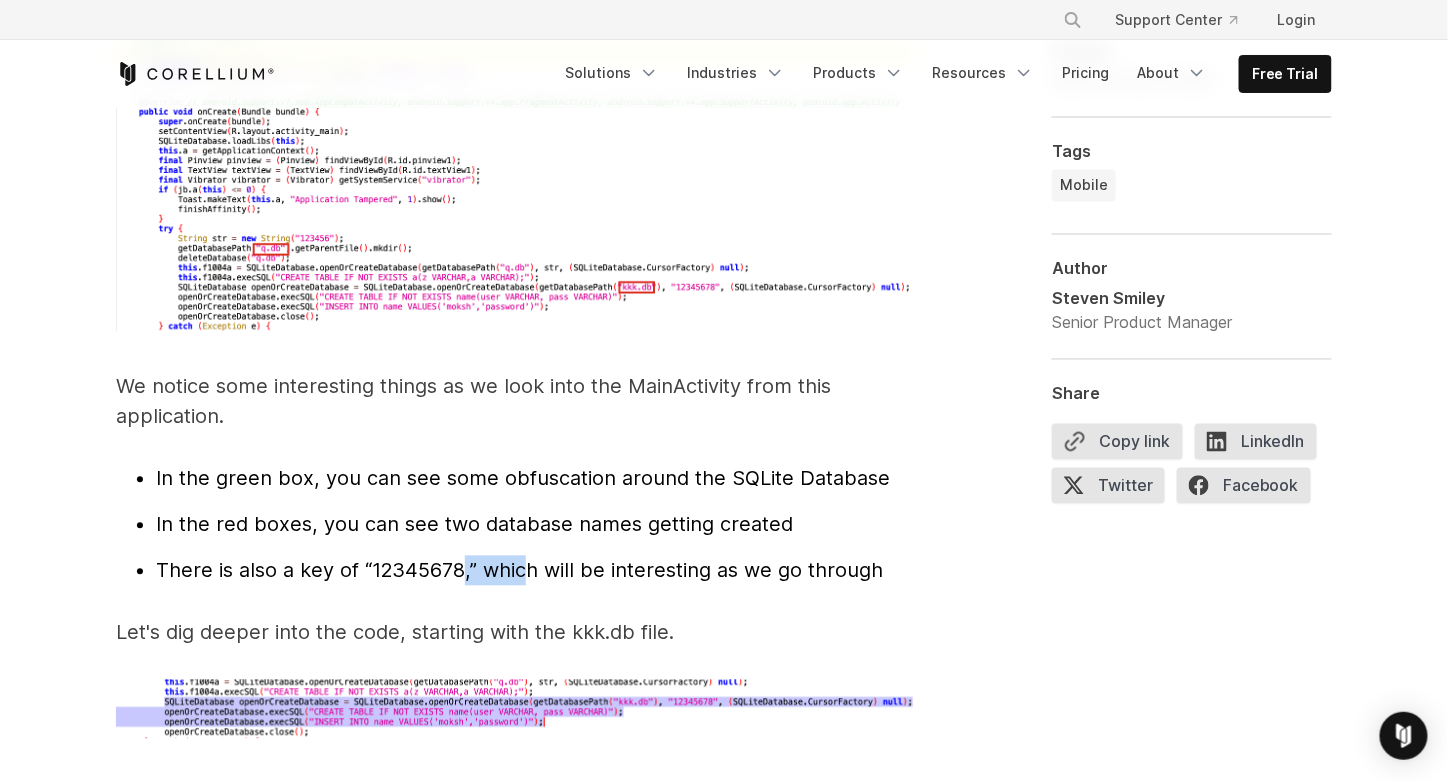 click on "There is also a key of “12345678,” which will be interesting as we go through" at bounding box center (519, 571) 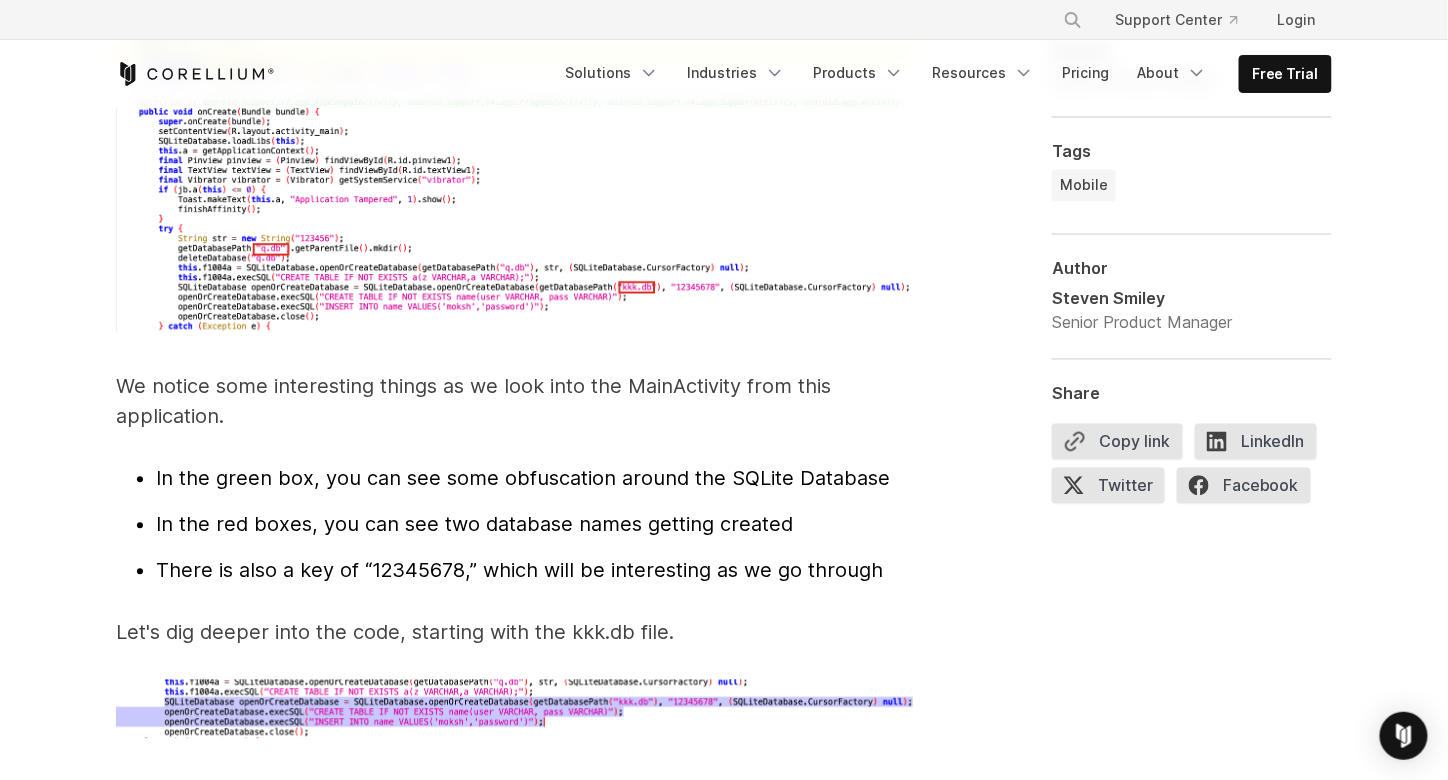 click on "There is also a key of “12345678,” which will be interesting as we go through" at bounding box center [519, 571] 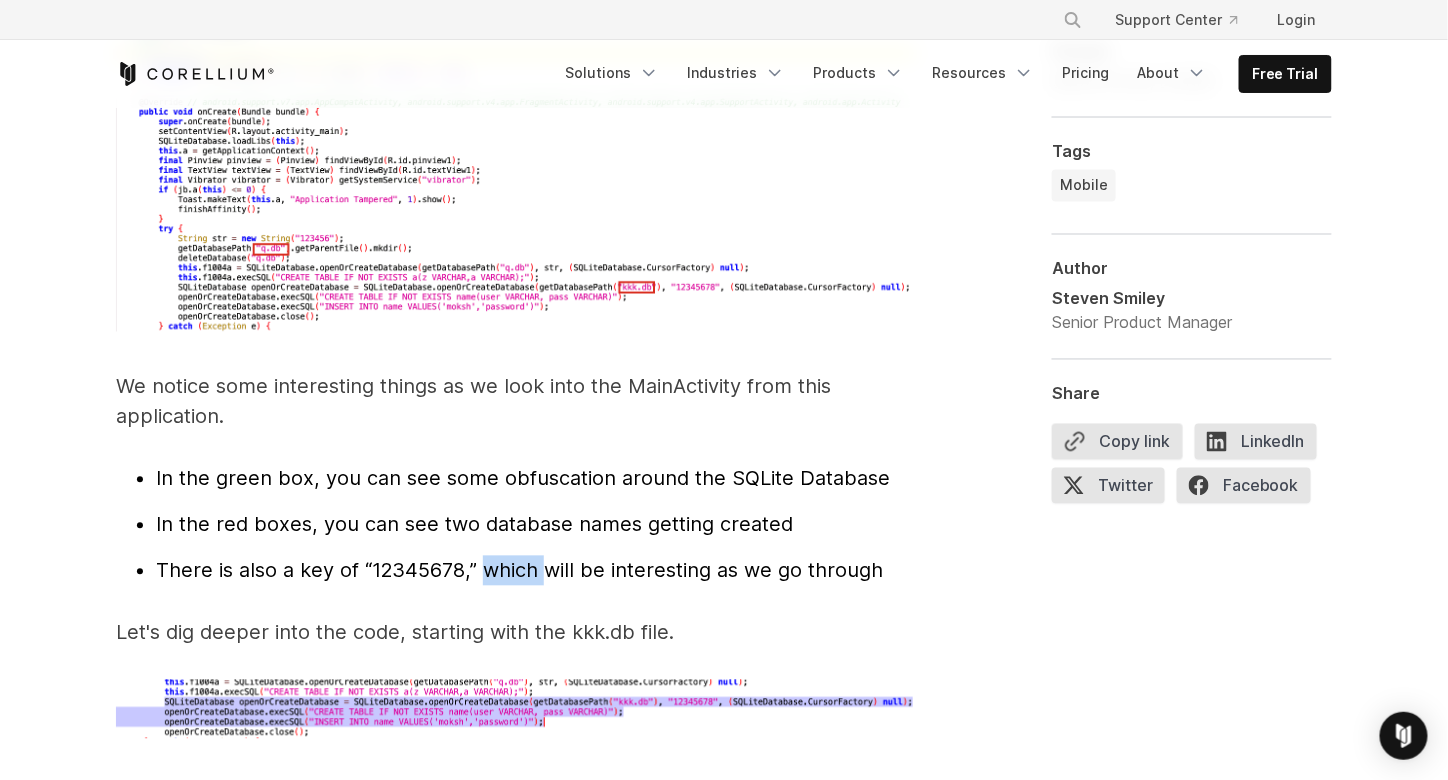 click on "There is also a key of “12345678,” which will be interesting as we go through" at bounding box center [519, 571] 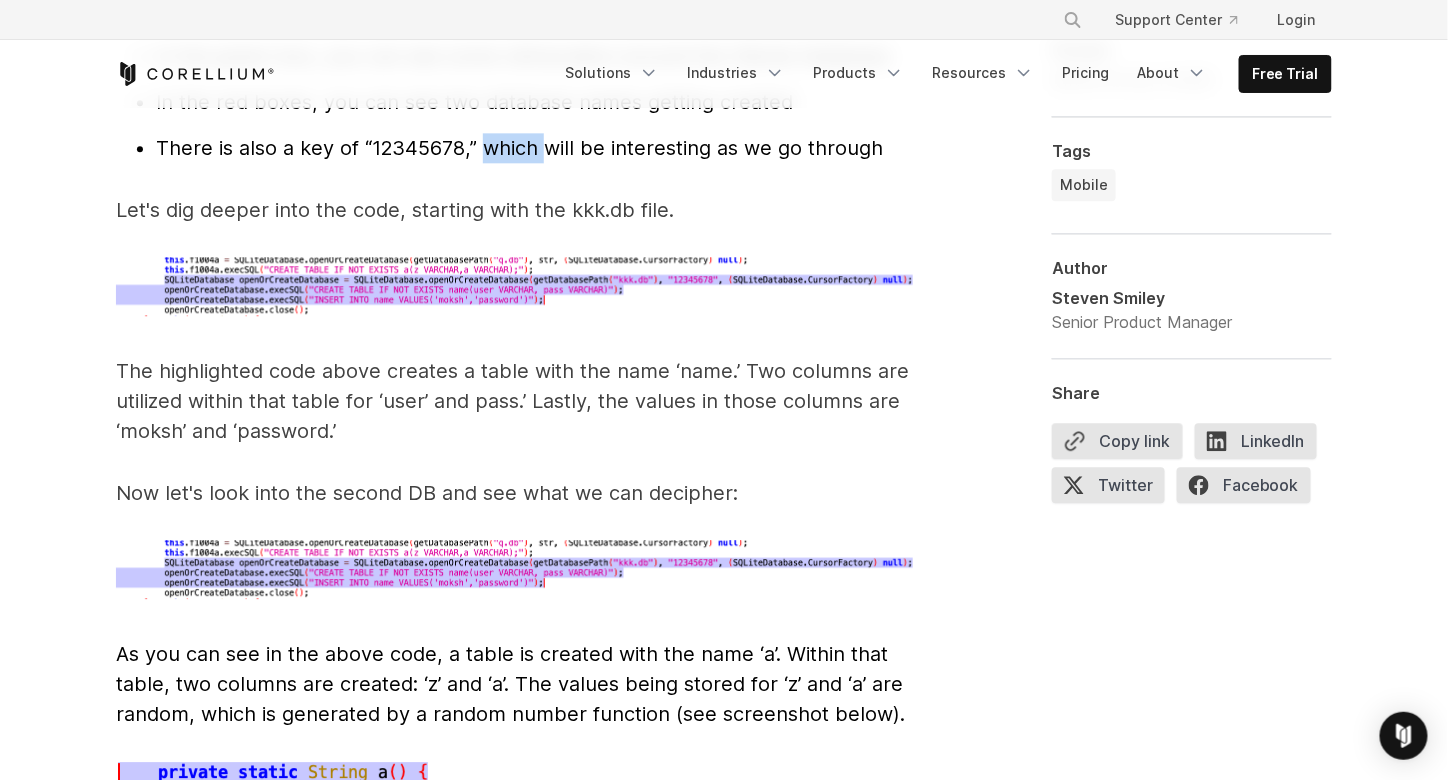 scroll, scrollTop: 6682, scrollLeft: 0, axis: vertical 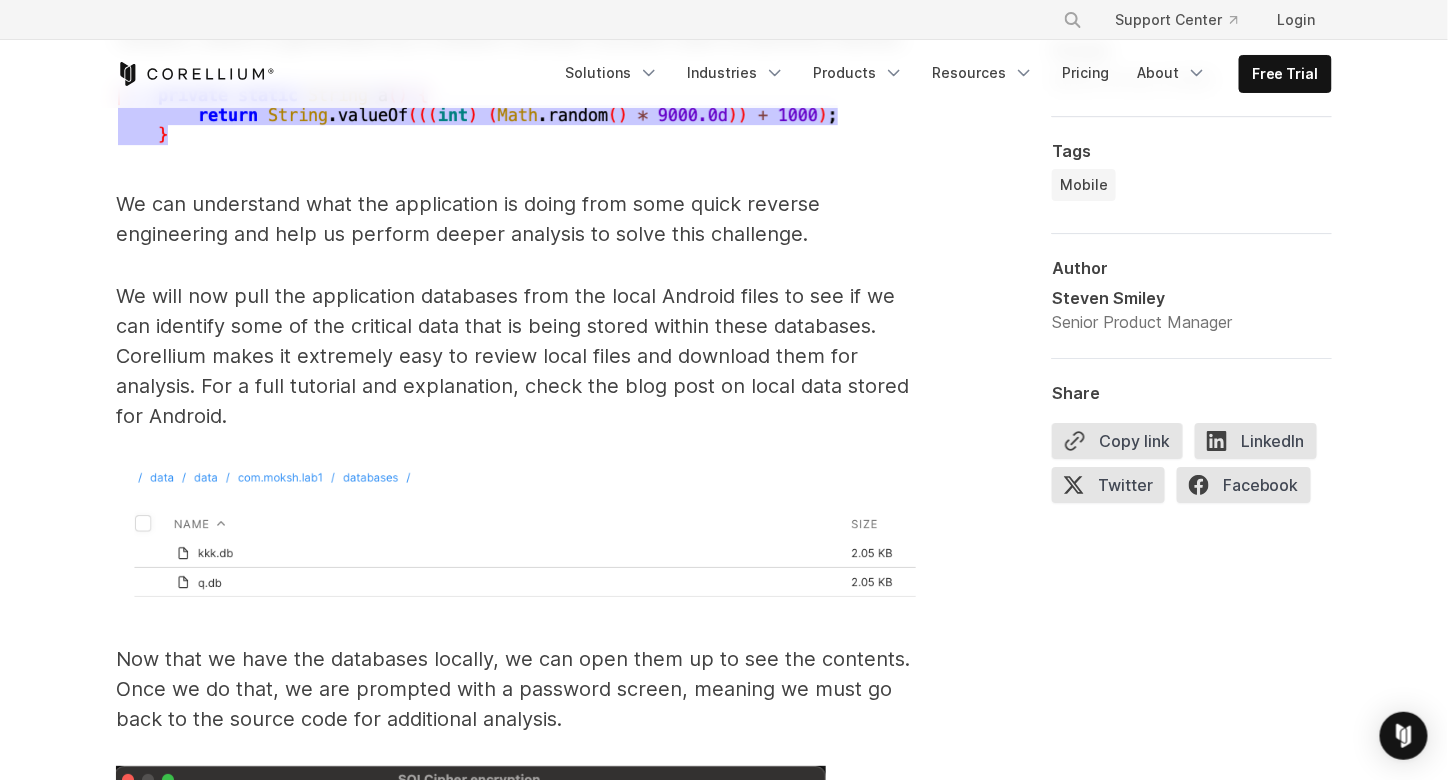 click on "Reverse Engineering Android Apps
Reverse engineering an Android application typically involves using specialized tools to decompile the application's compiled code and resources into a human-readable form. As we go through this blog post, we will discuss the various available tools and examples of how they can be used to find hardcoded data and potentially find static application vulnerabilities.
This process can be challenging, as it requires a certain level of familiarity with Android app development and knowledge of Java. However, with the right tools and expertise, it is possible to reverse engineer most Android applications successfully.
Watch our “Reverse Engineering on Android” webinar on-demand.
Android Reverse Engineering Tools
Several tools can be used for  reverse engineering Android  mobile applications. Some of the more popular ones include:
APKtool
JADX
Dex2jar and JD-GUI
Radare2
Strings:
; instead, many common tools are  u
." at bounding box center (516, -1305) 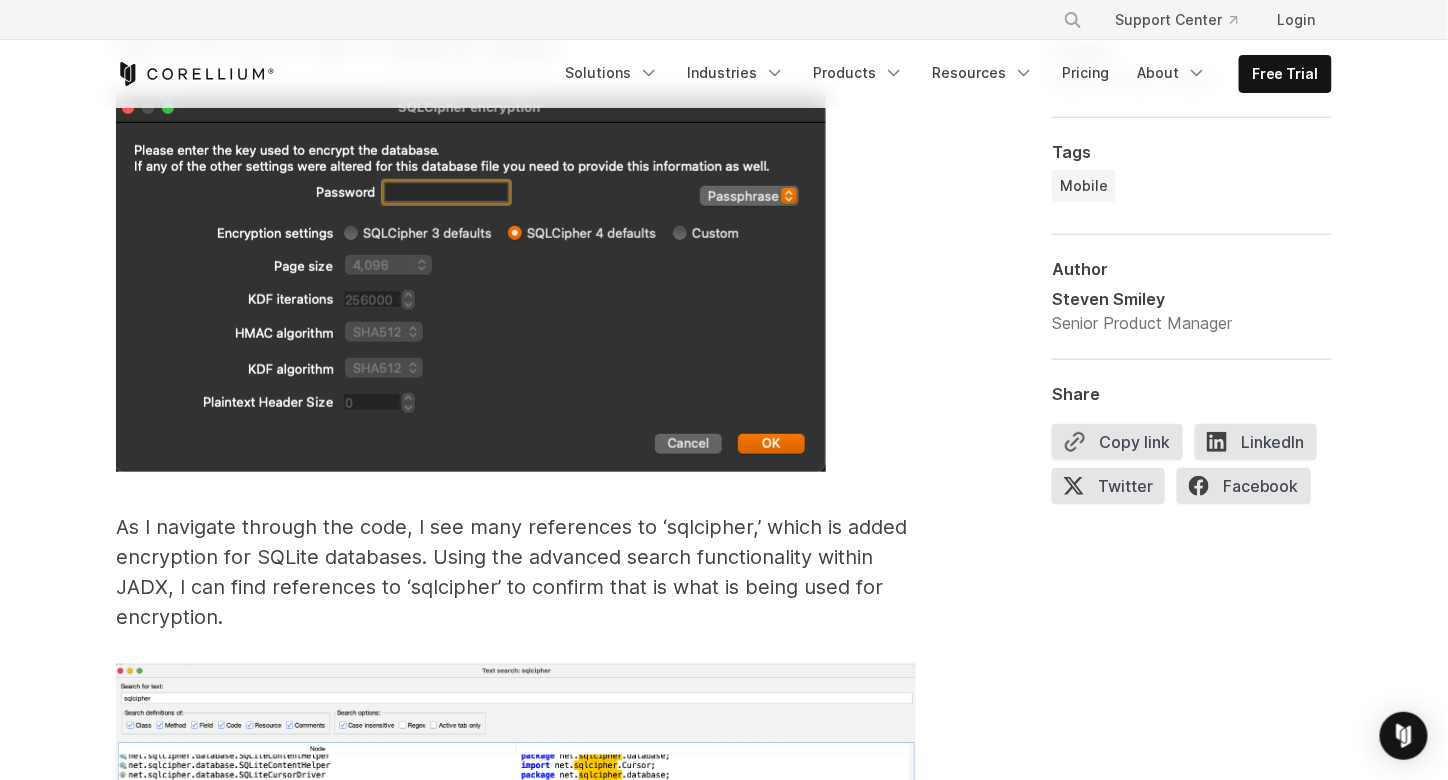scroll, scrollTop: 8182, scrollLeft: 0, axis: vertical 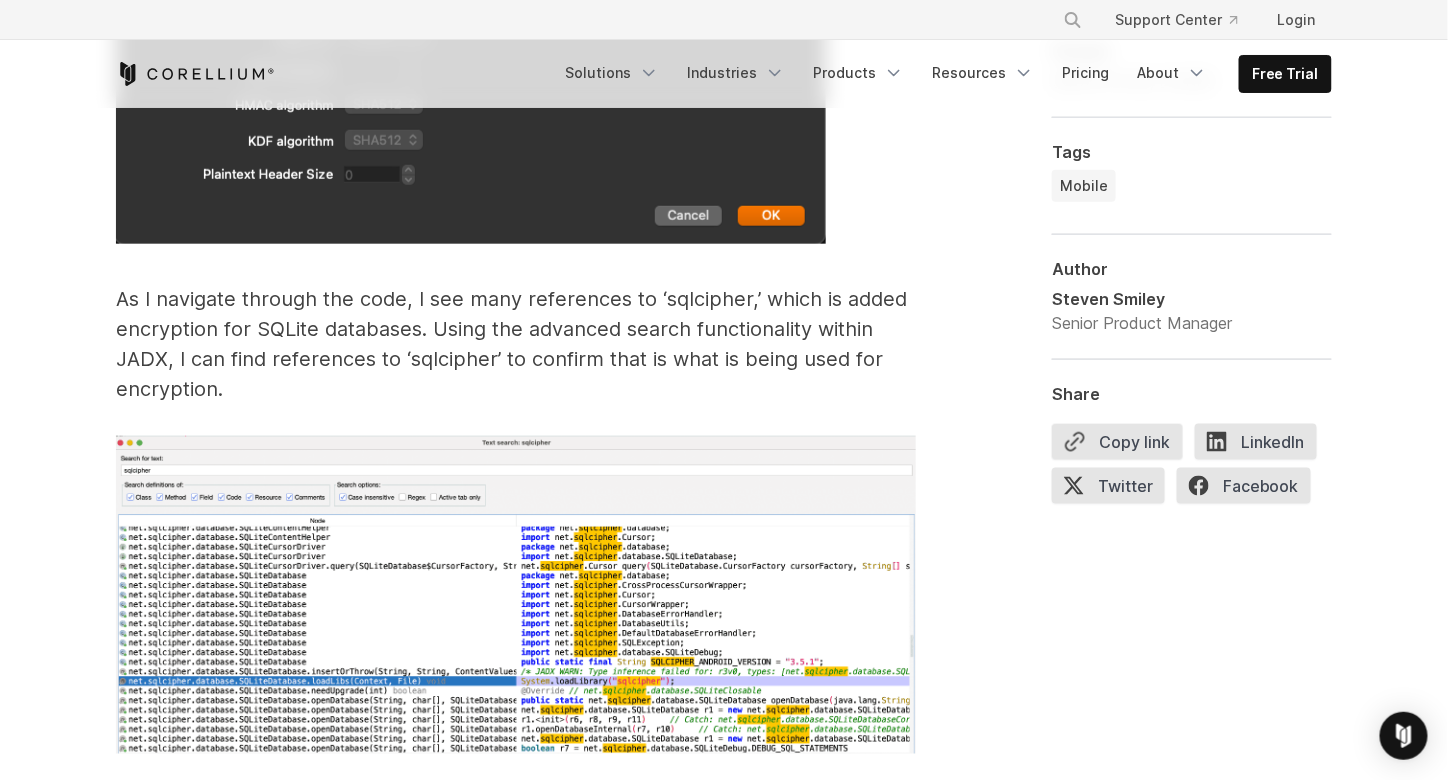 click at bounding box center [516, 595] 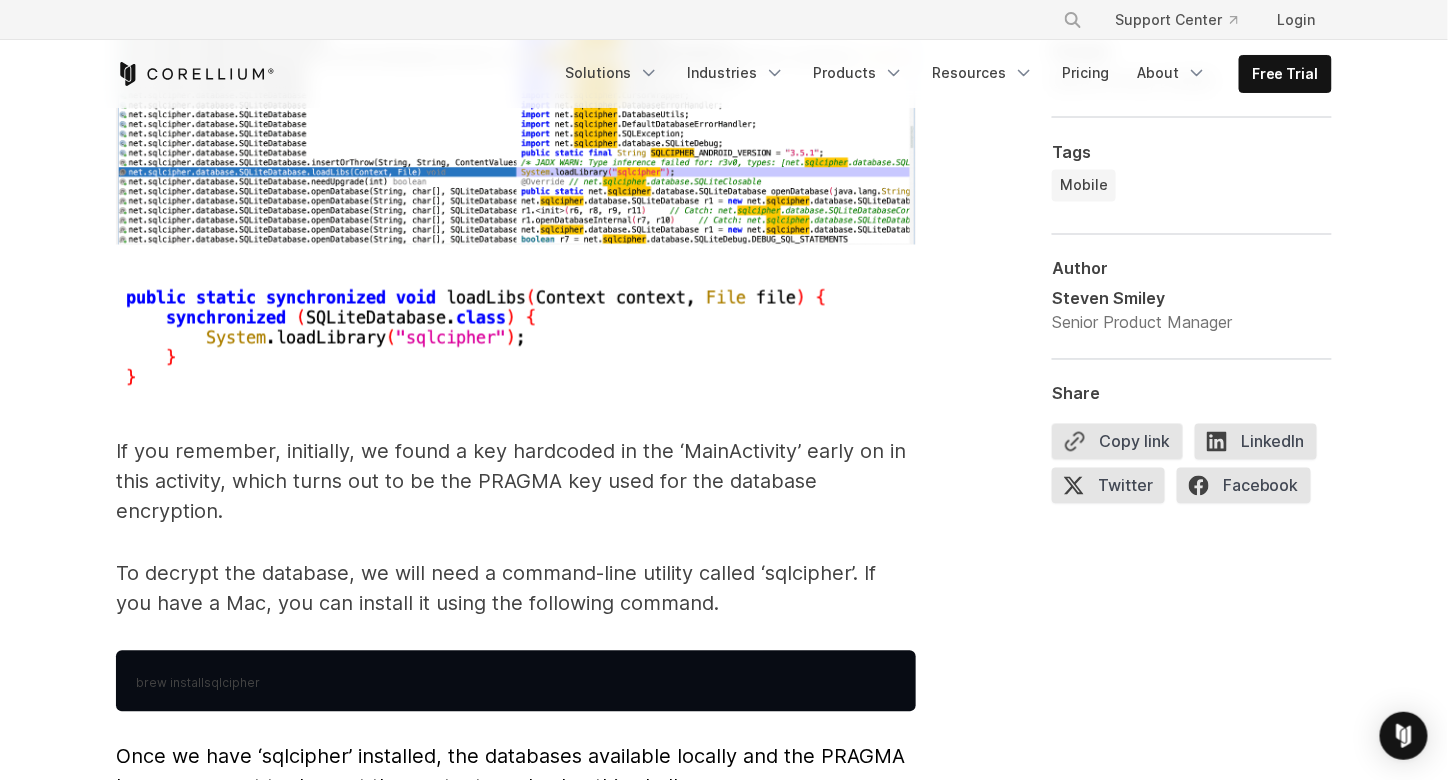 scroll, scrollTop: 8782, scrollLeft: 0, axis: vertical 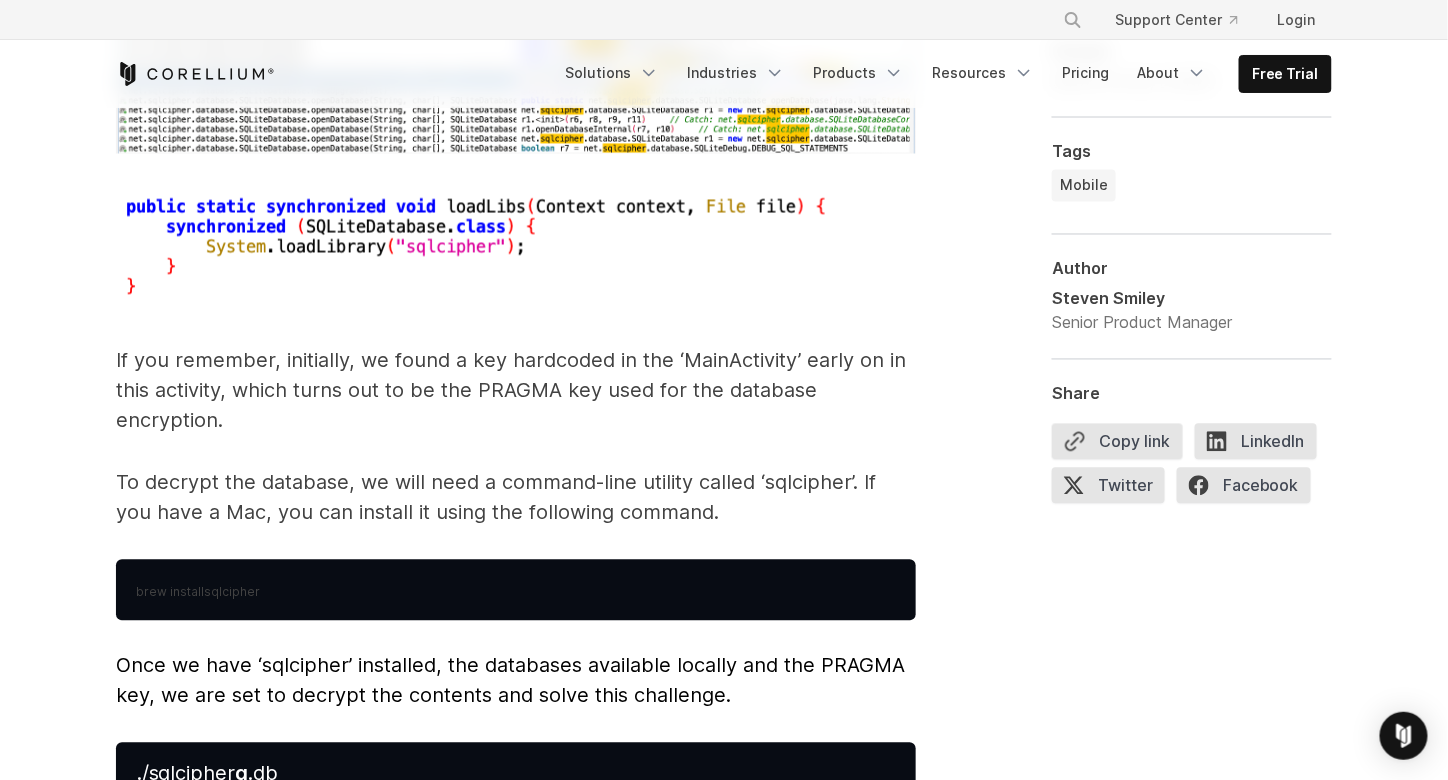 click on "Reverse Engineering Android Apps
Reverse engineering an Android application typically involves using specialized tools to decompile the application's compiled code and resources into a human-readable form. As we go through this blog post, we will discuss the various available tools and examples of how they can be used to find hardcoded data and potentially find static application vulnerabilities.
This process can be challenging, as it requires a certain level of familiarity with Android app development and knowledge of Java. However, with the right tools and expertise, it is possible to reverse engineer most Android applications successfully.
Watch our “Reverse Engineering on Android” webinar on-demand.
Android Reverse Engineering Tools
Several tools can be used for  reverse engineering Android  mobile applications. Some of the more popular ones include:
APKtool
JADX
Dex2jar and JD-GUI
Radare2
Strings:
; instead, many common tools are  u
." at bounding box center (516, -2805) 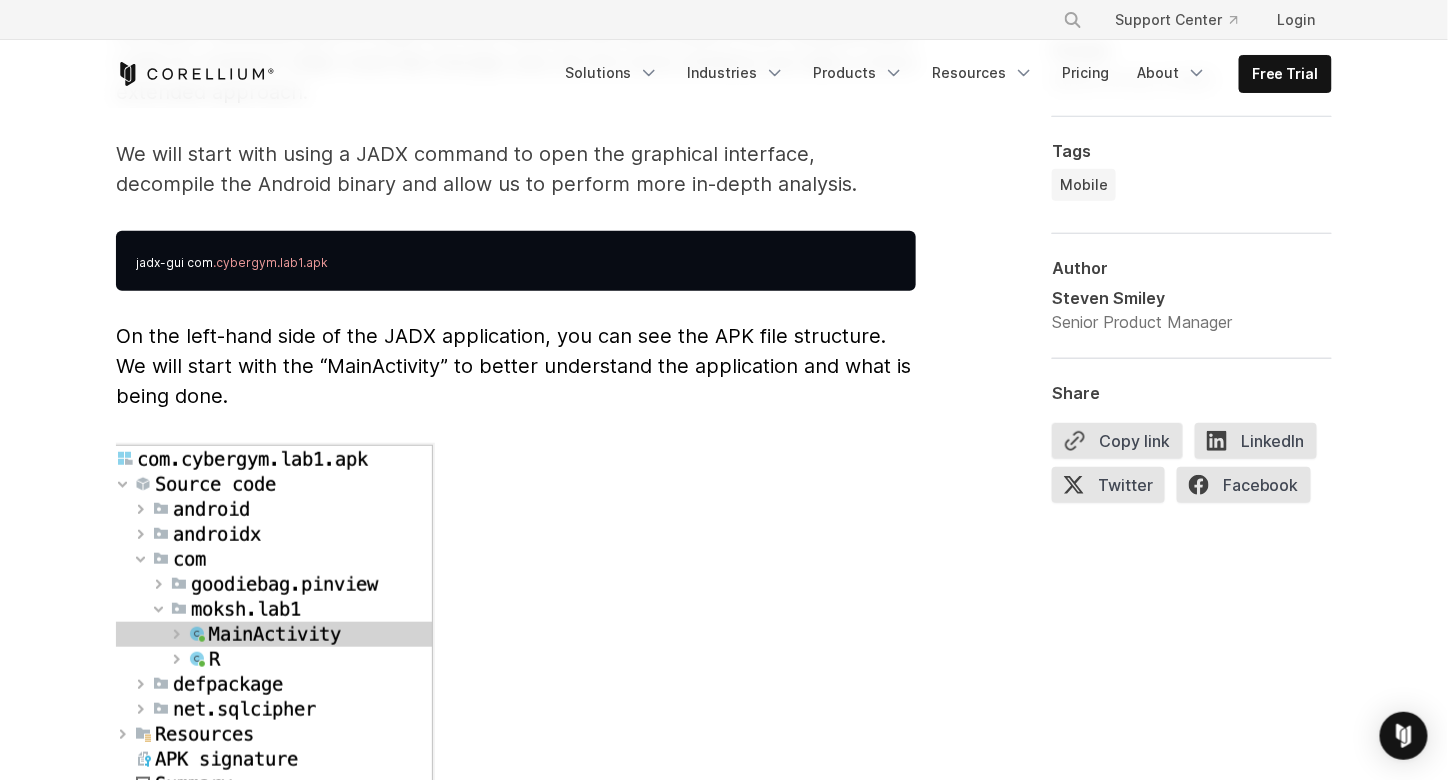 scroll, scrollTop: 5382, scrollLeft: 0, axis: vertical 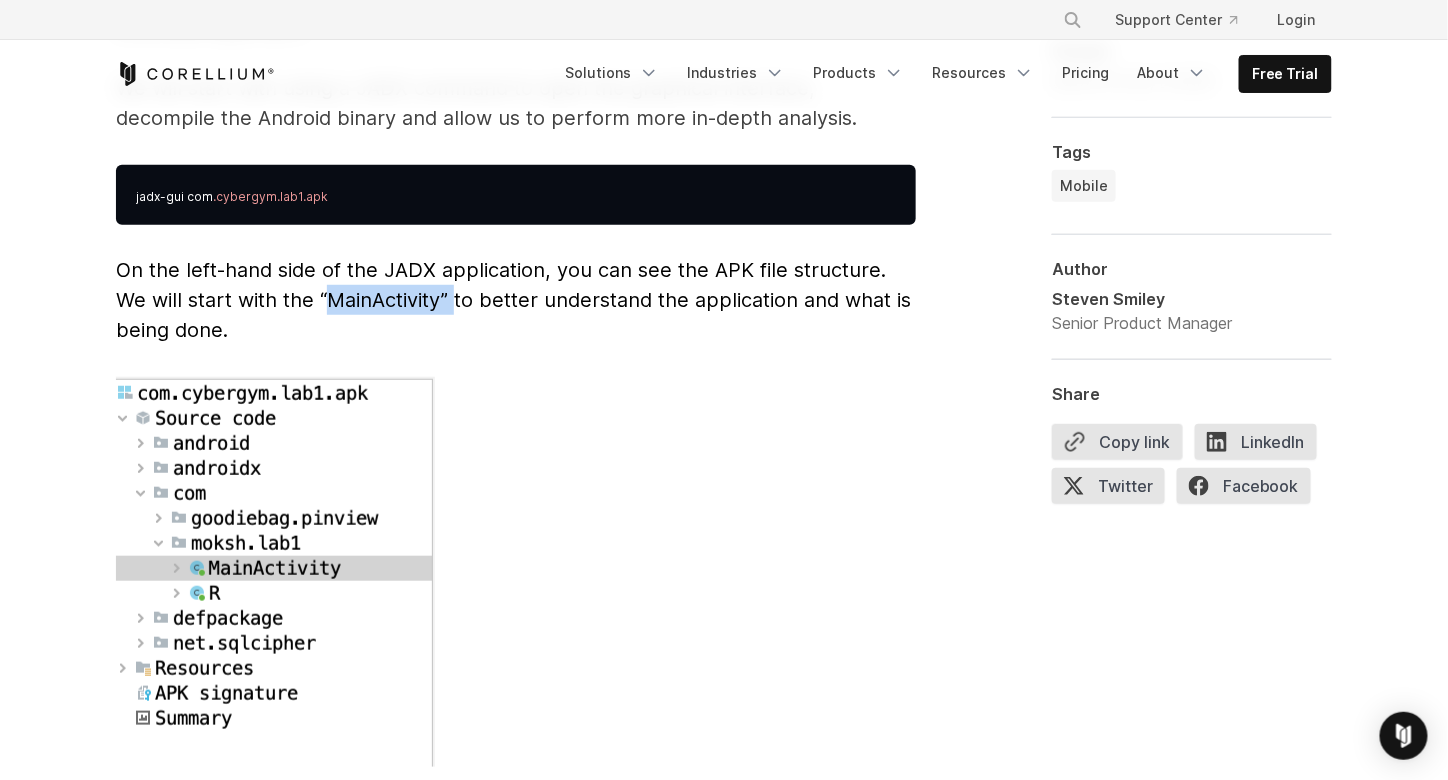 drag, startPoint x: 387, startPoint y: 258, endPoint x: 459, endPoint y: 254, distance: 72.11102 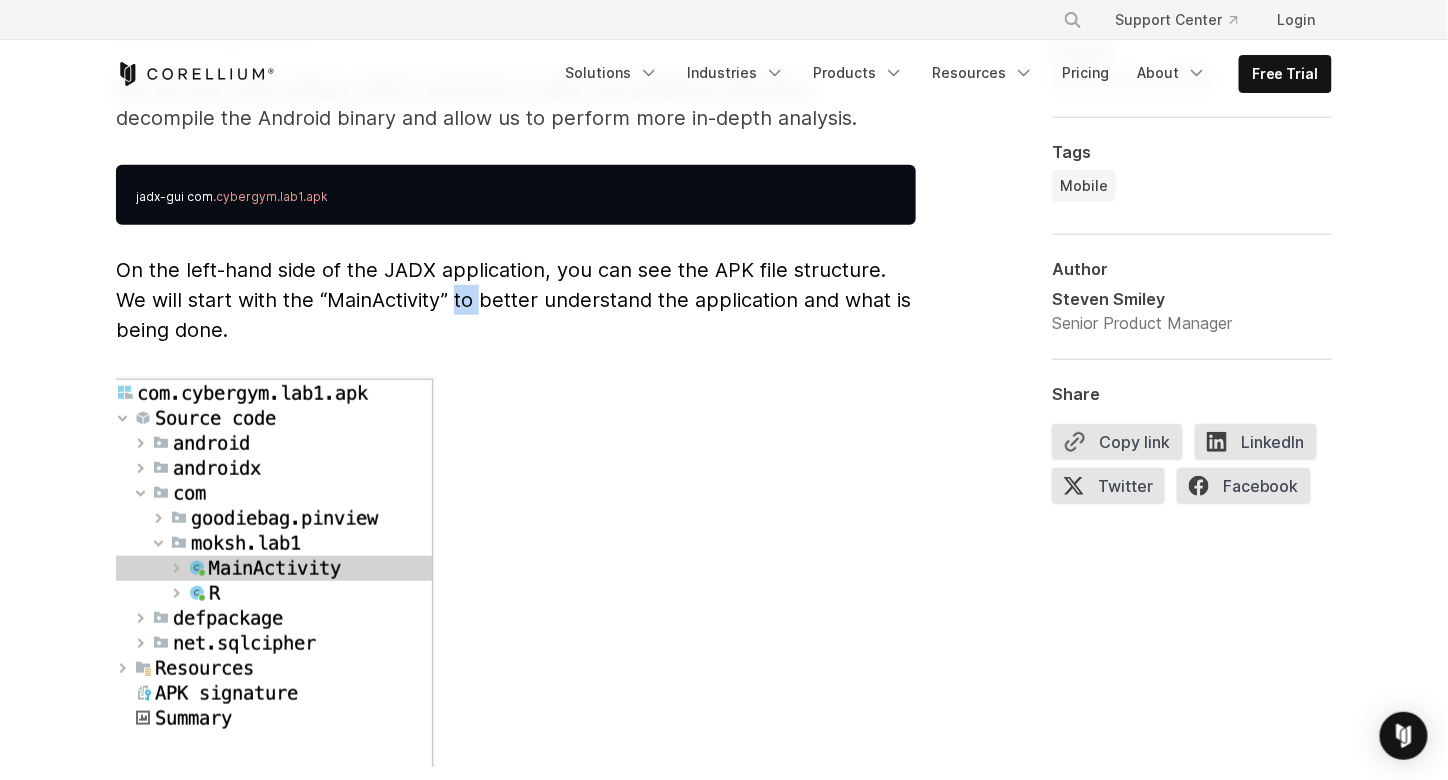 click on "On the left-hand side of the JADX application, you can see the APK file structure. We will start with the “MainActivity” to better understand the application and what is being done." at bounding box center (516, 300) 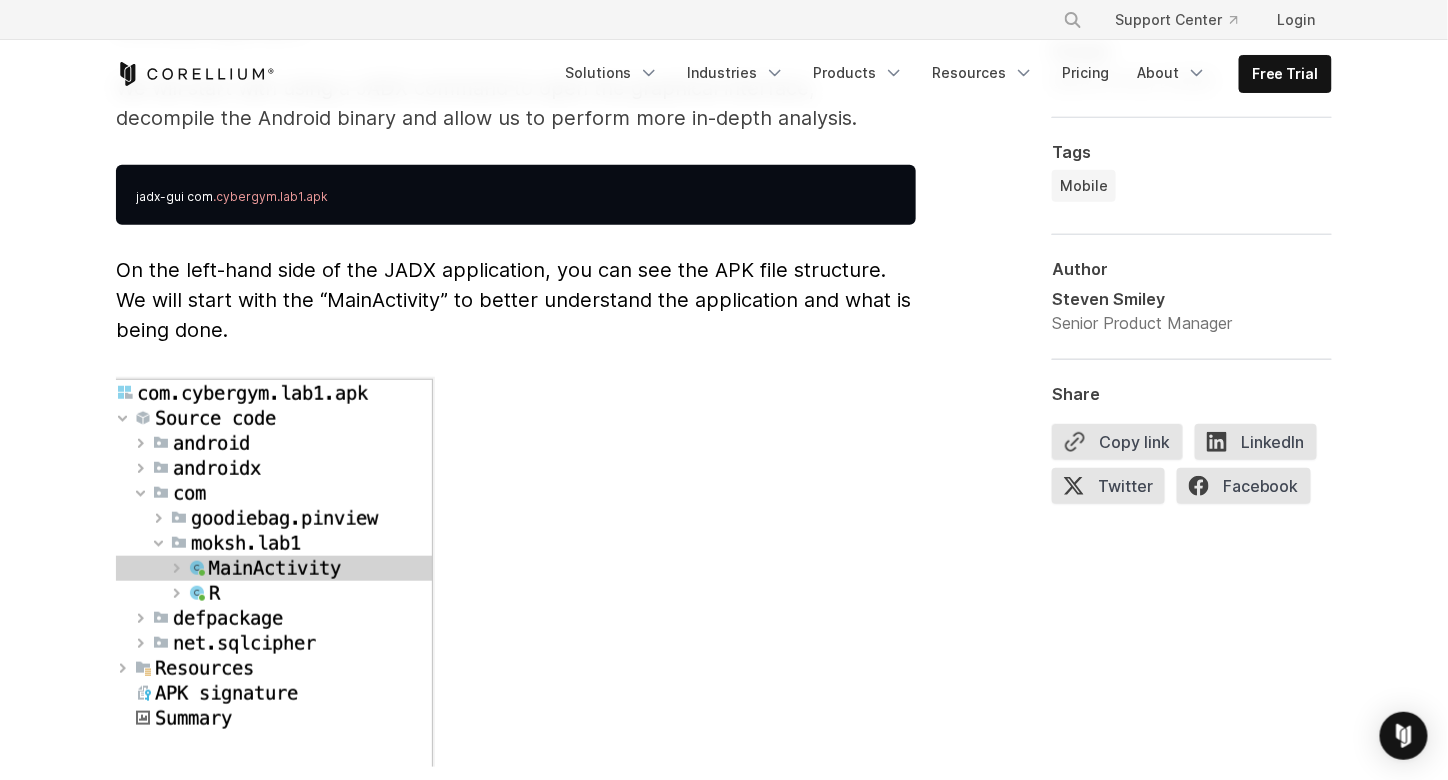 click on "On the left-hand side of the JADX application, you can see the APK file structure. We will start with the “MainActivity” to better understand the application and what is being done." at bounding box center (516, 300) 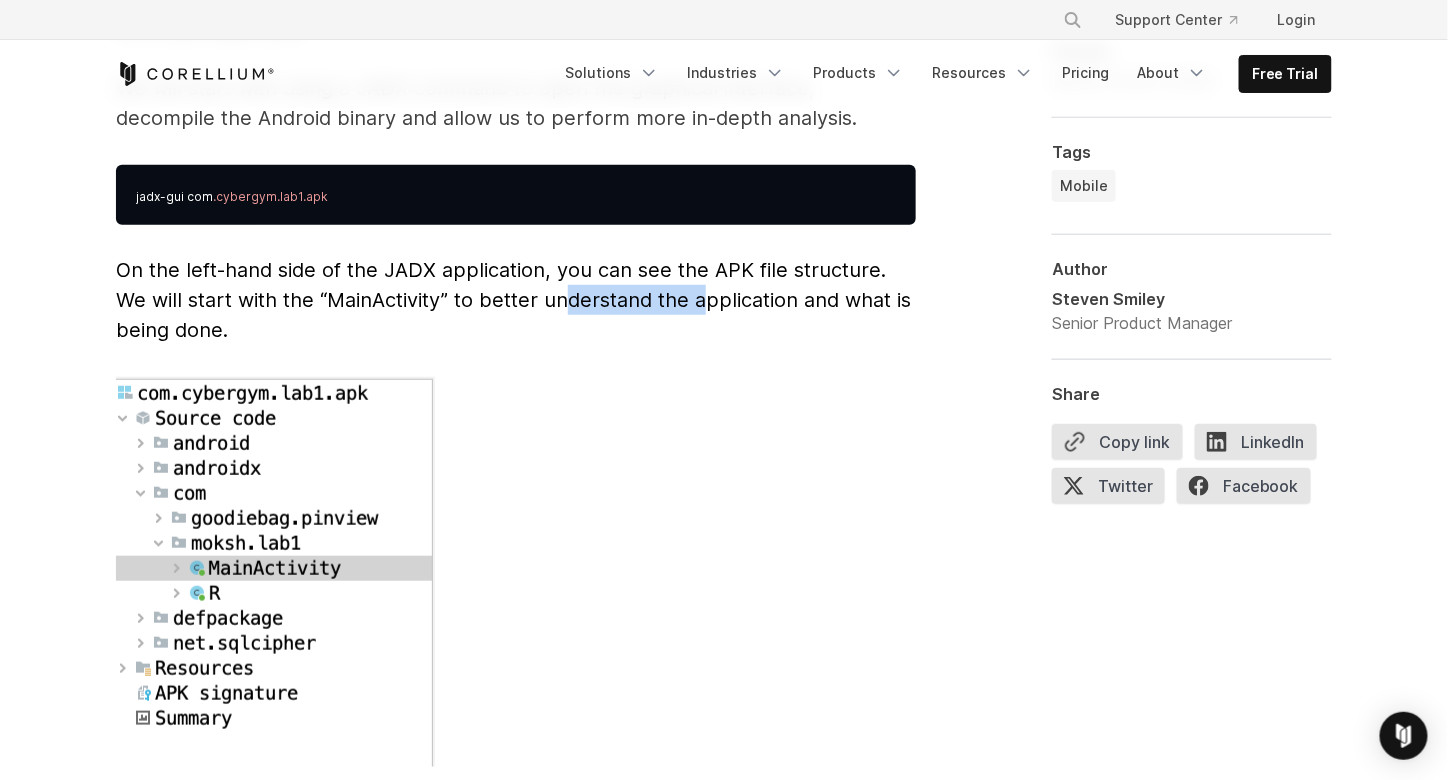 drag, startPoint x: 574, startPoint y: 270, endPoint x: 702, endPoint y: 273, distance: 128.03516 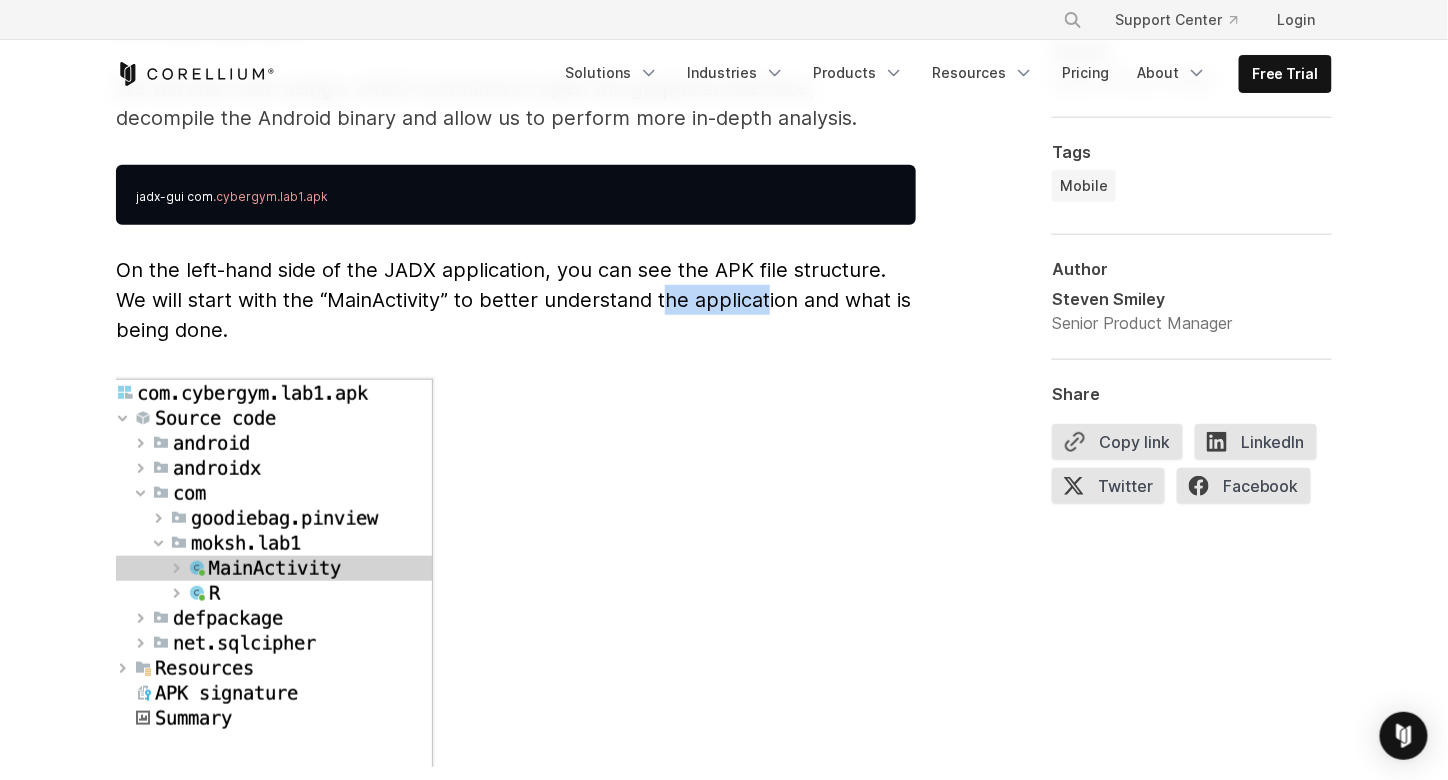 click on "On the left-hand side of the JADX application, you can see the APK file structure. We will start with the “MainActivity” to better understand the application and what is being done." at bounding box center (513, 300) 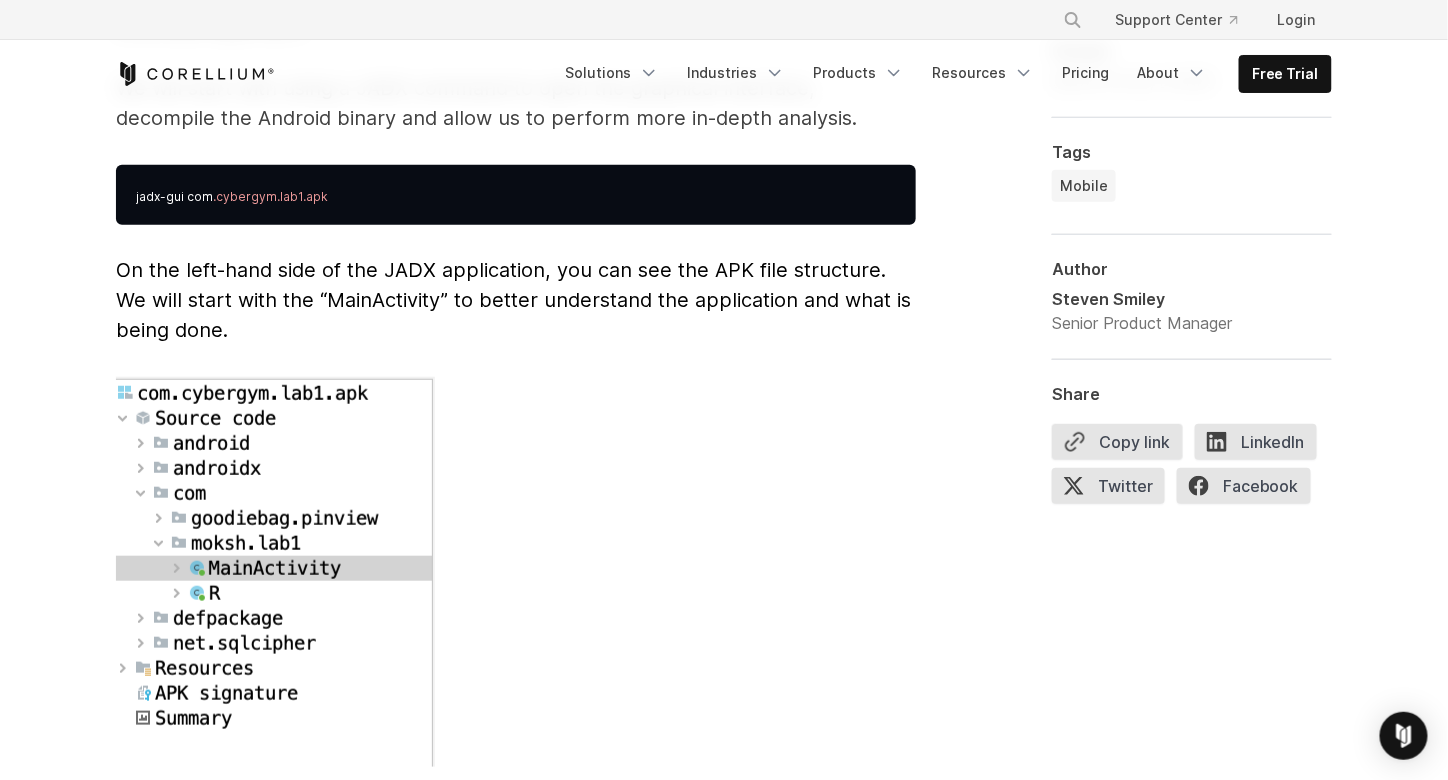 click on "On the left-hand side of the JADX application, you can see the APK file structure. We will start with the “MainActivity” to better understand the application and what is being done." at bounding box center [516, 300] 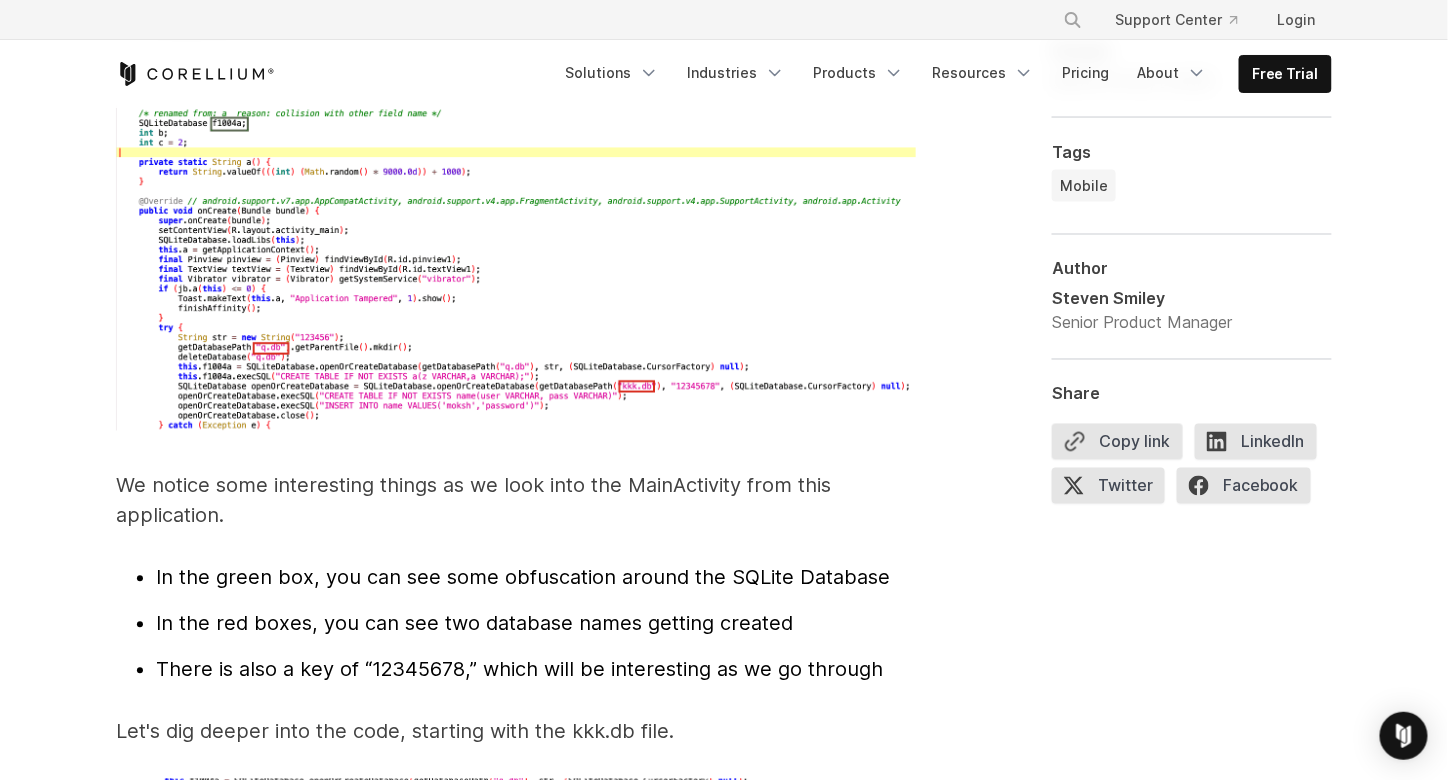 scroll, scrollTop: 6282, scrollLeft: 0, axis: vertical 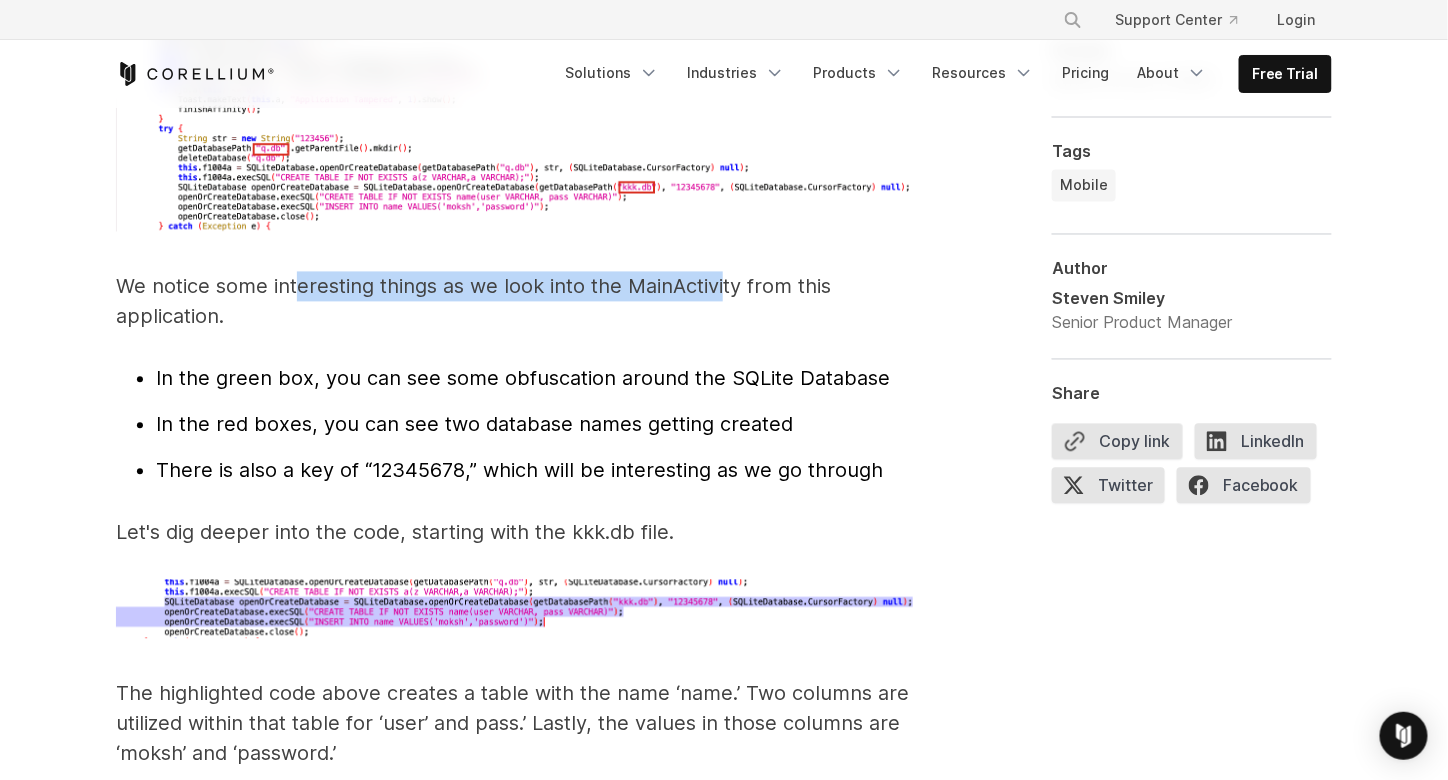 drag, startPoint x: 335, startPoint y: 268, endPoint x: 730, endPoint y: 261, distance: 395.062 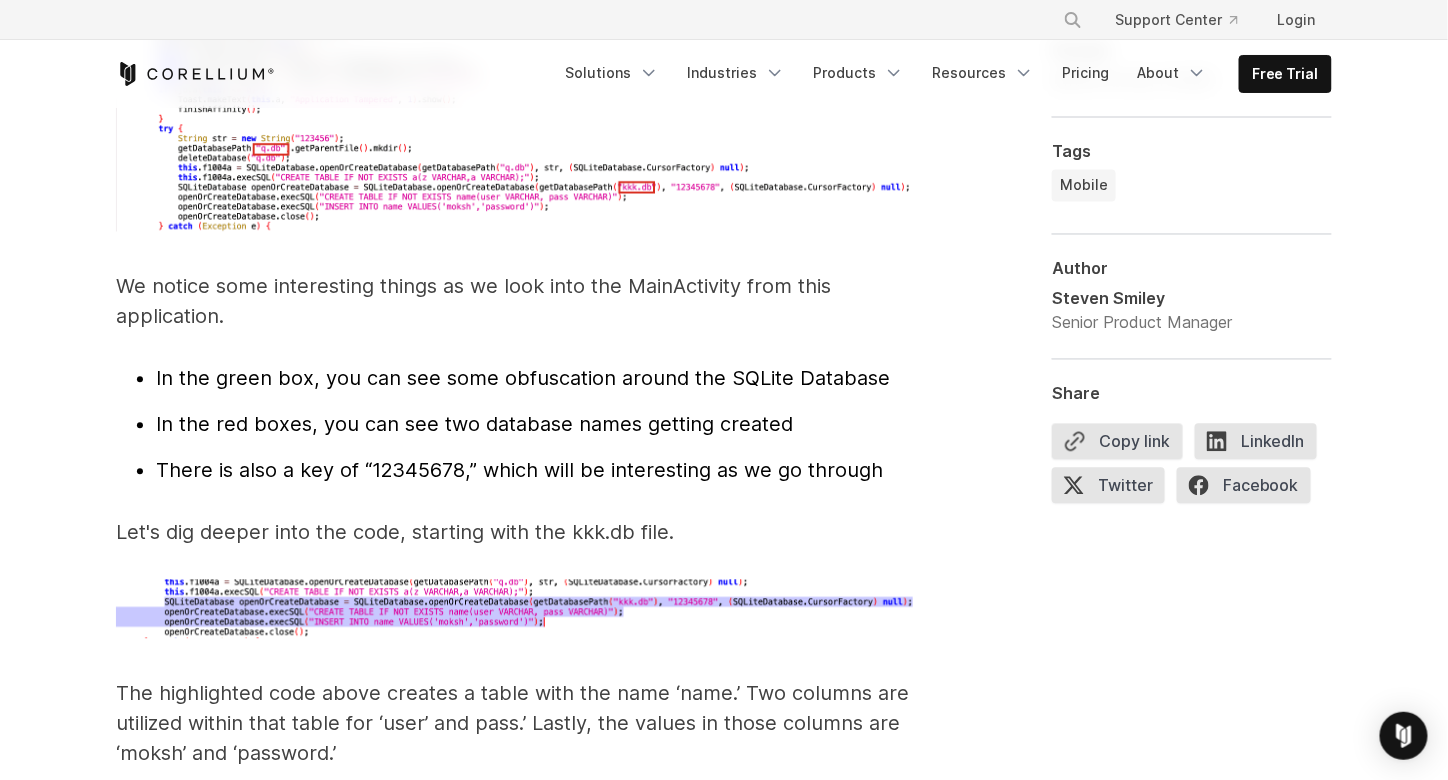 click on "We notice some interesting things as we look into the MainActivity from this application." at bounding box center (516, 302) 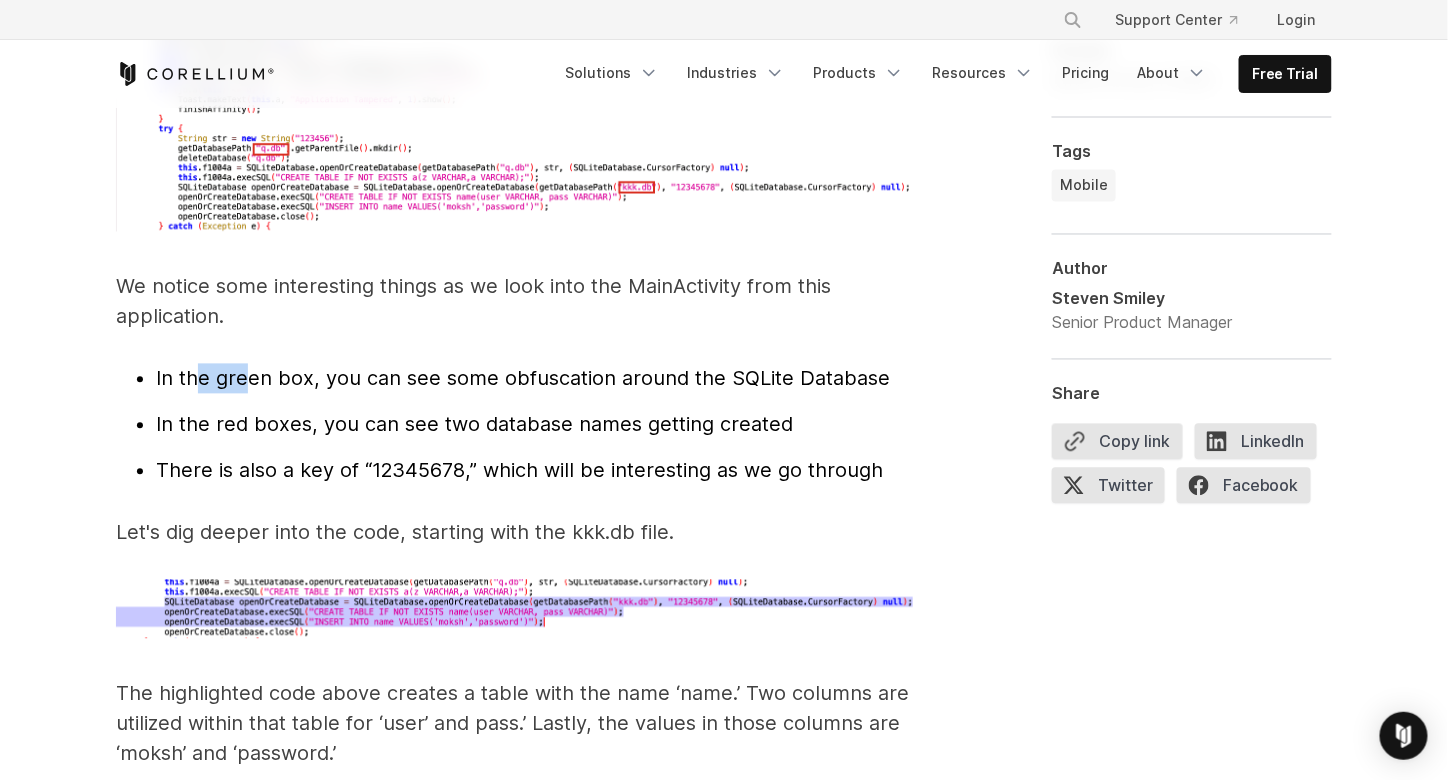 click on "In the green box, you can see some obfuscation around the SQLite Database" at bounding box center (536, 379) 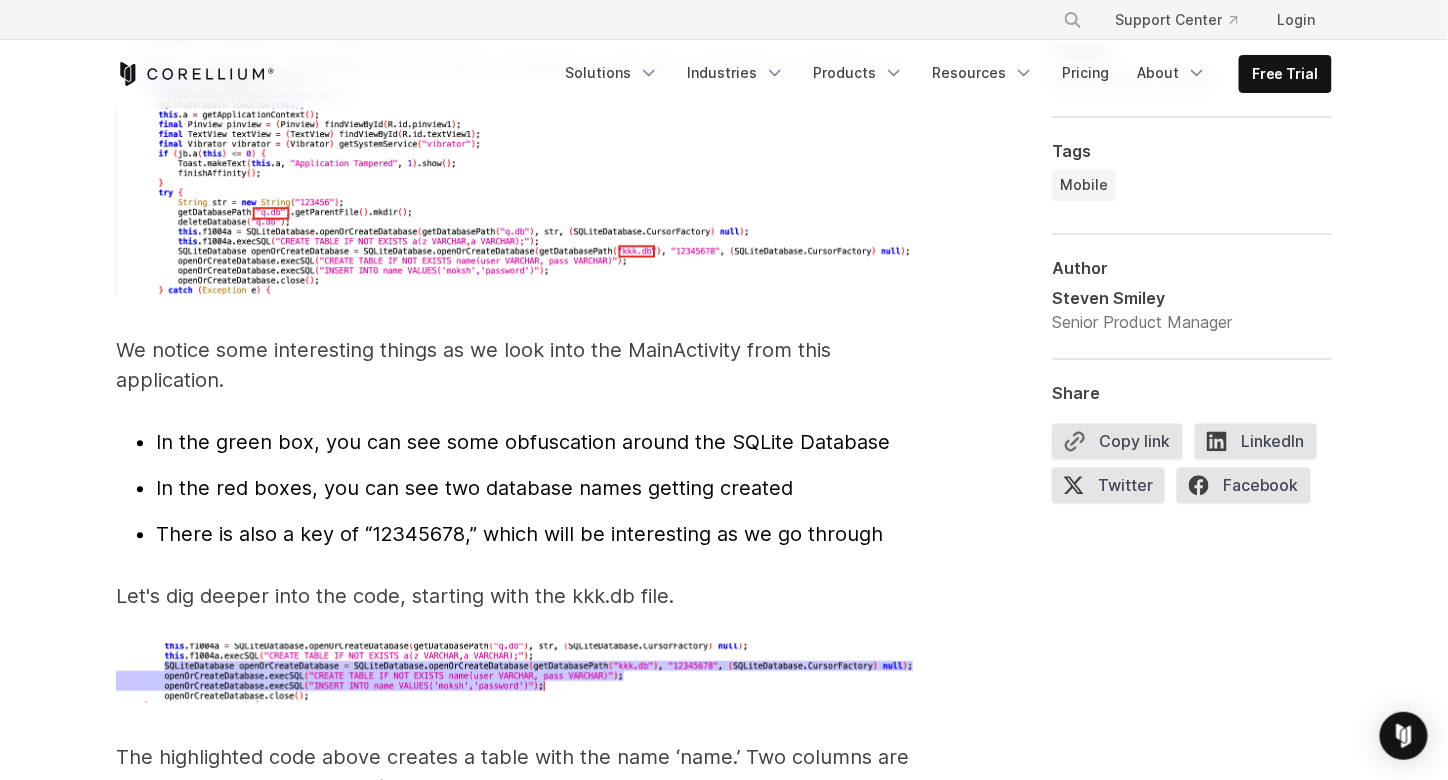 scroll, scrollTop: 6282, scrollLeft: 0, axis: vertical 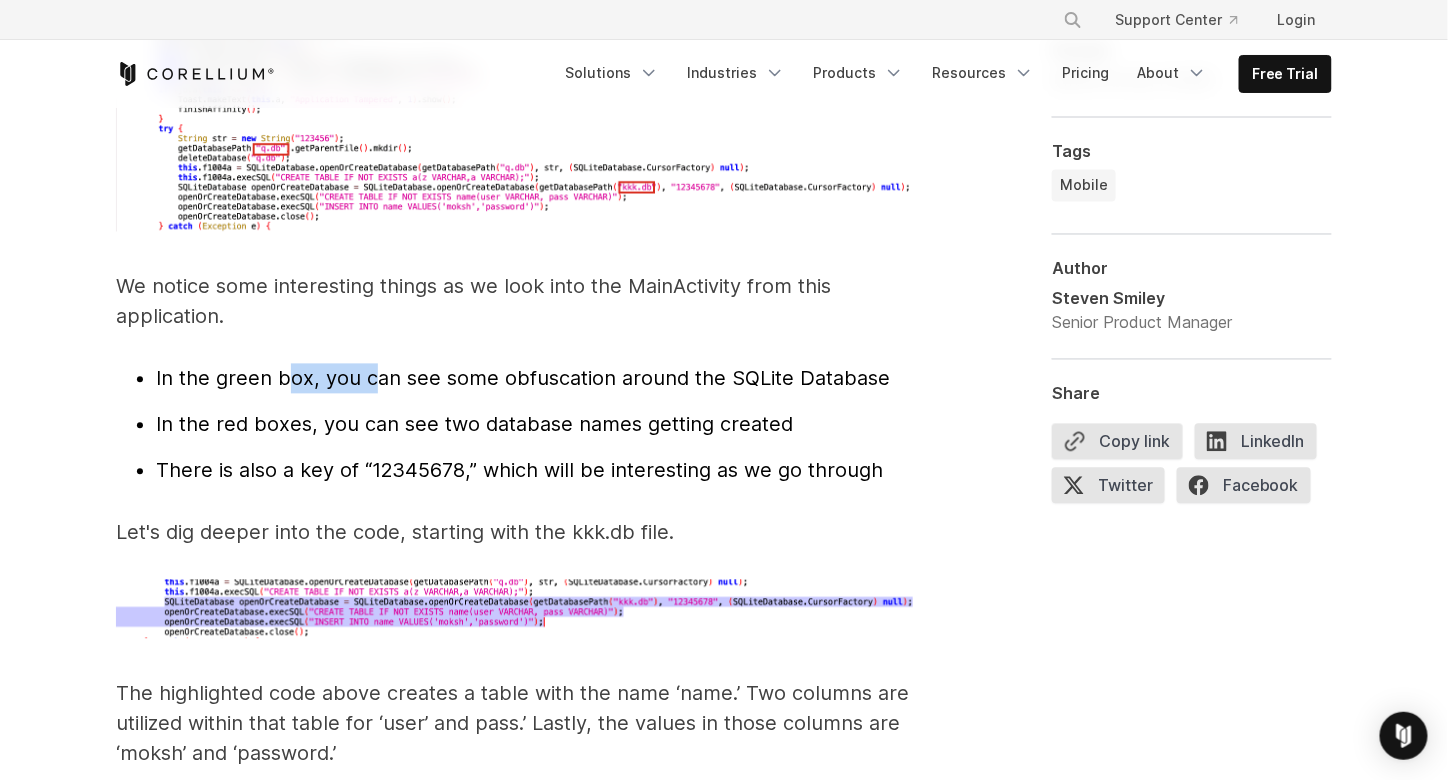 drag, startPoint x: 293, startPoint y: 342, endPoint x: 368, endPoint y: 339, distance: 75.059975 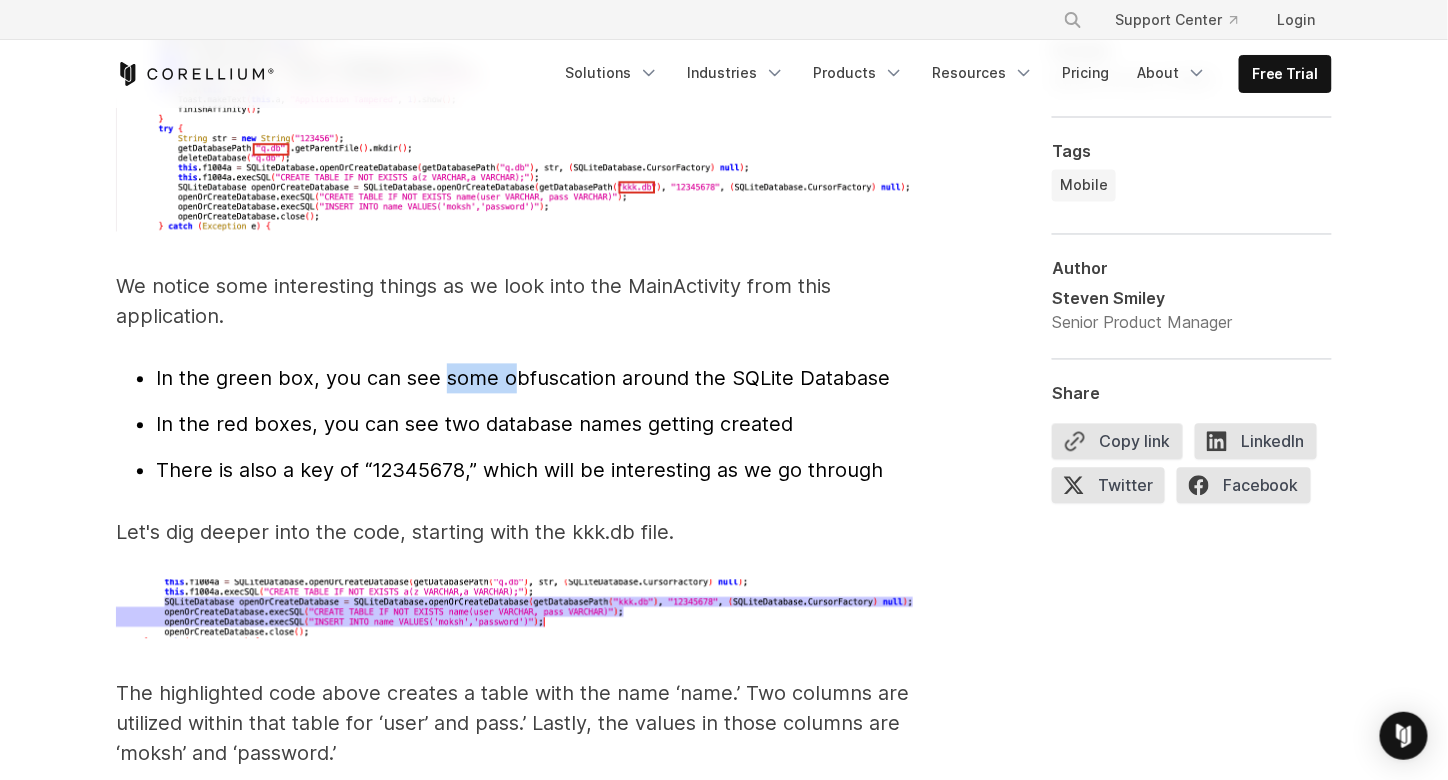 drag, startPoint x: 440, startPoint y: 339, endPoint x: 513, endPoint y: 344, distance: 73.171036 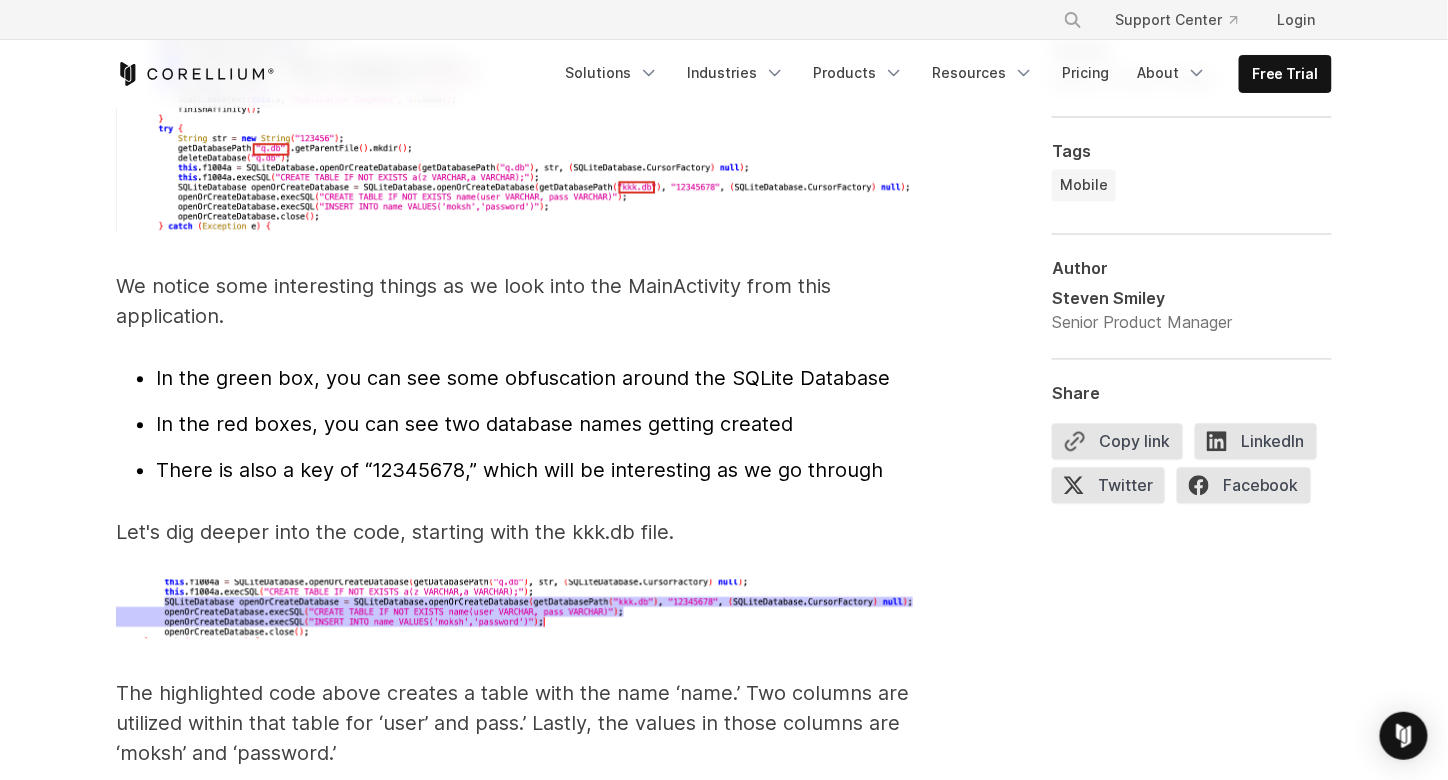 click on "In the green box, you can see some obfuscation around the SQLite Database" at bounding box center [523, 379] 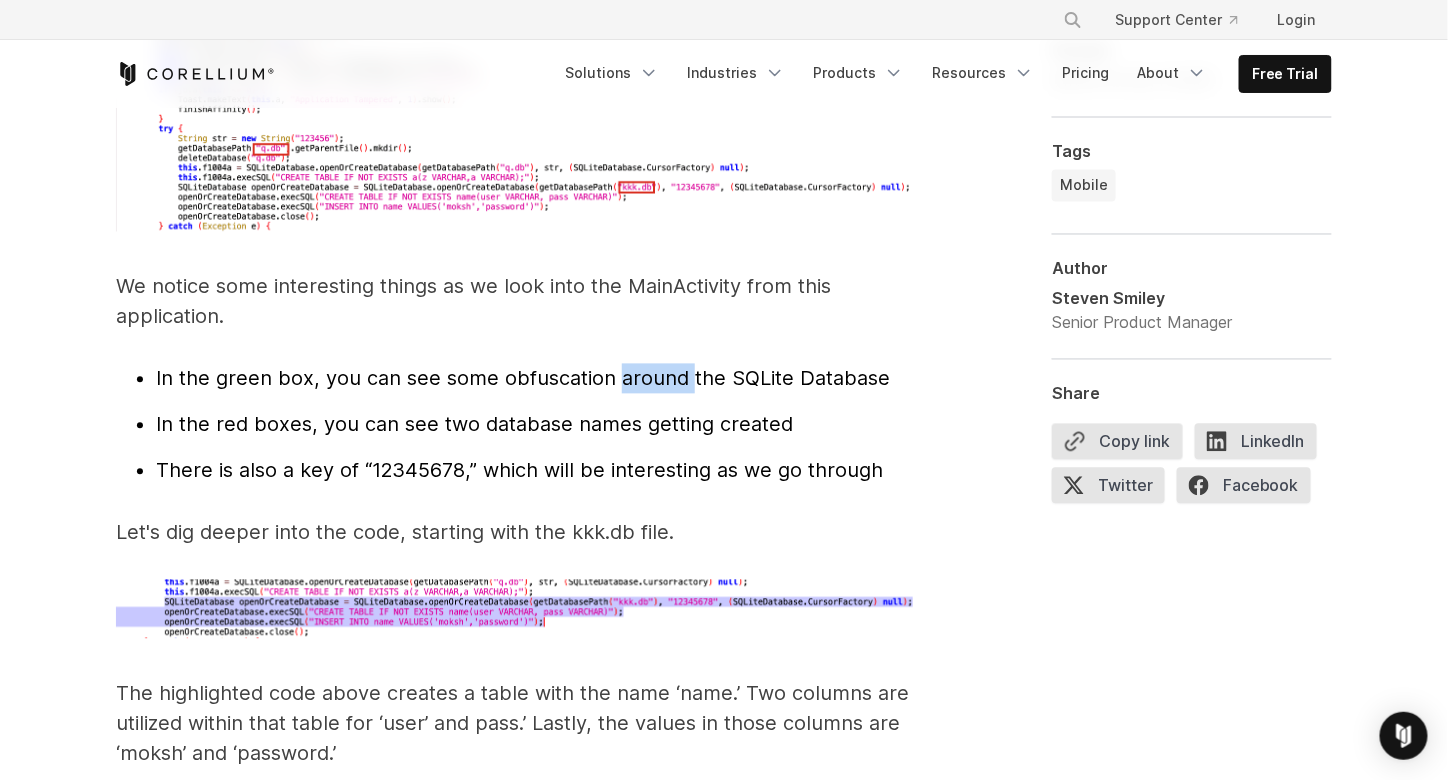 click on "In the green box, you can see some obfuscation around the SQLite Database" at bounding box center [523, 379] 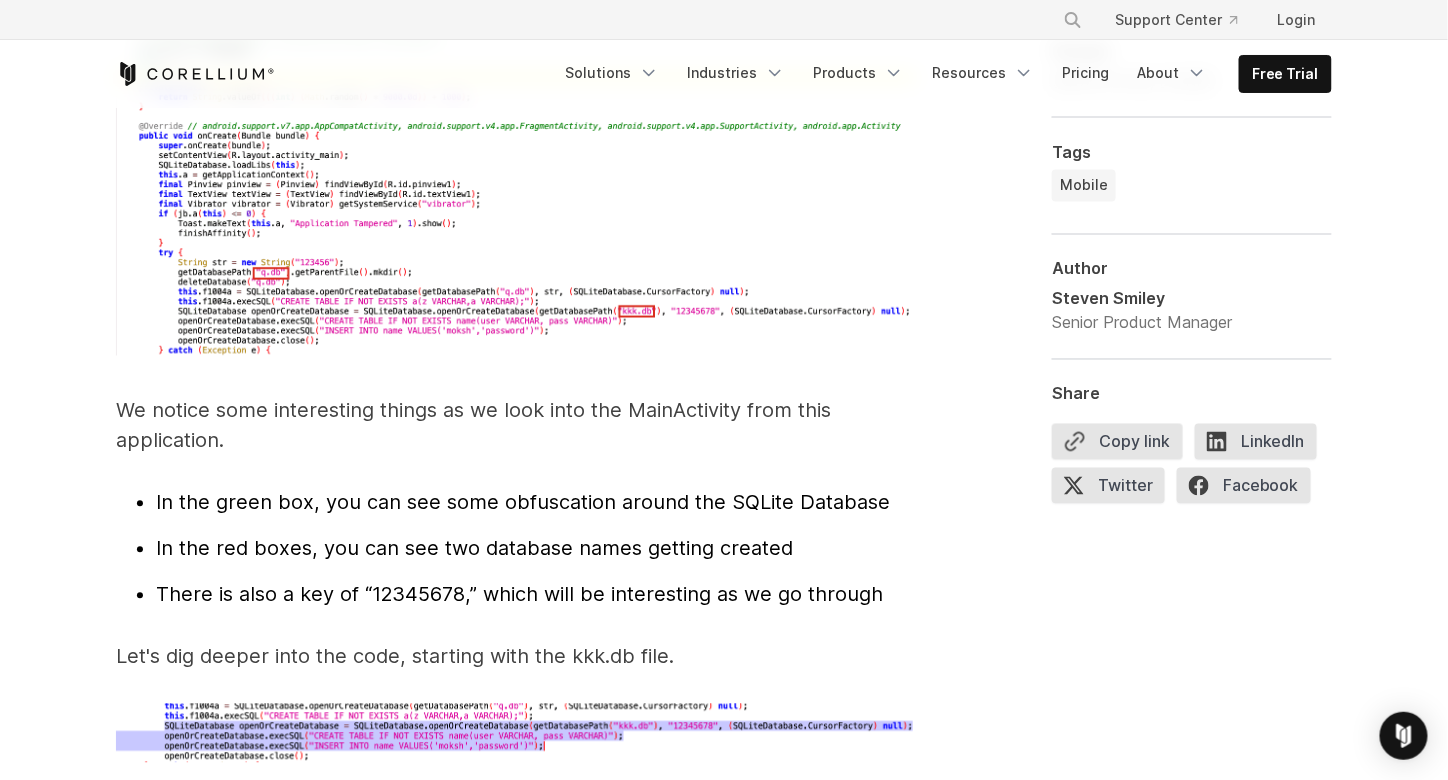 scroll, scrollTop: 6182, scrollLeft: 0, axis: vertical 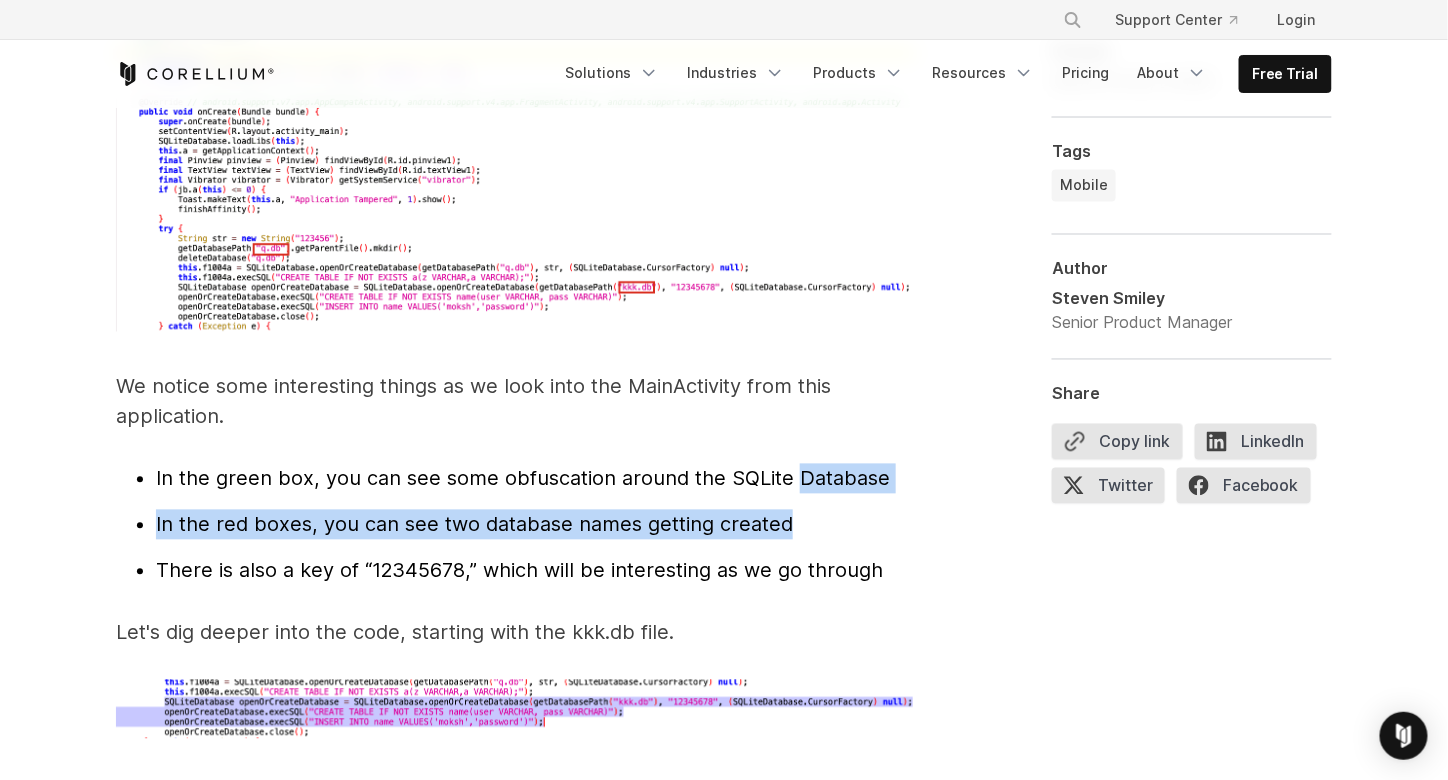 drag, startPoint x: 789, startPoint y: 459, endPoint x: 804, endPoint y: 463, distance: 15.524175 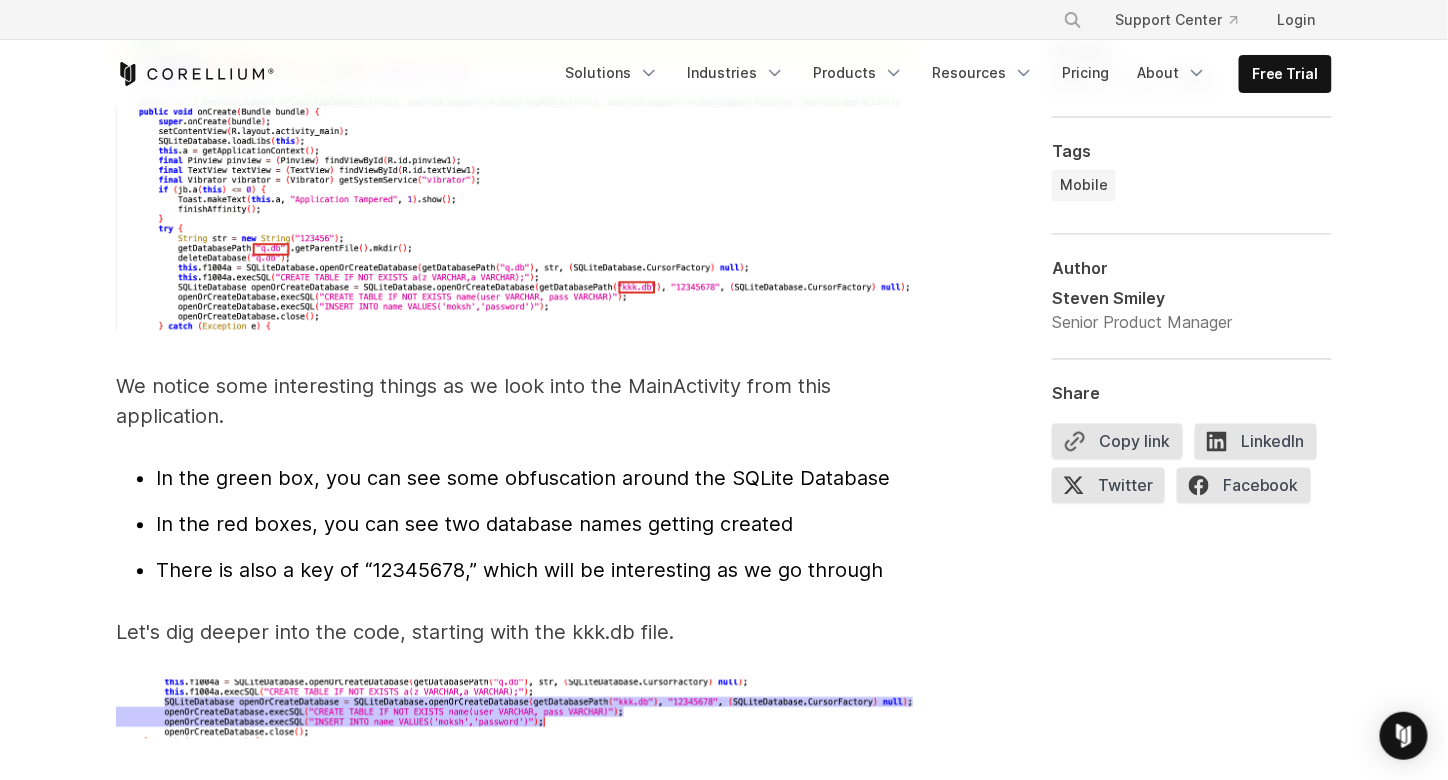 click on "In the red boxes, you can see two database names getting created" at bounding box center (474, 525) 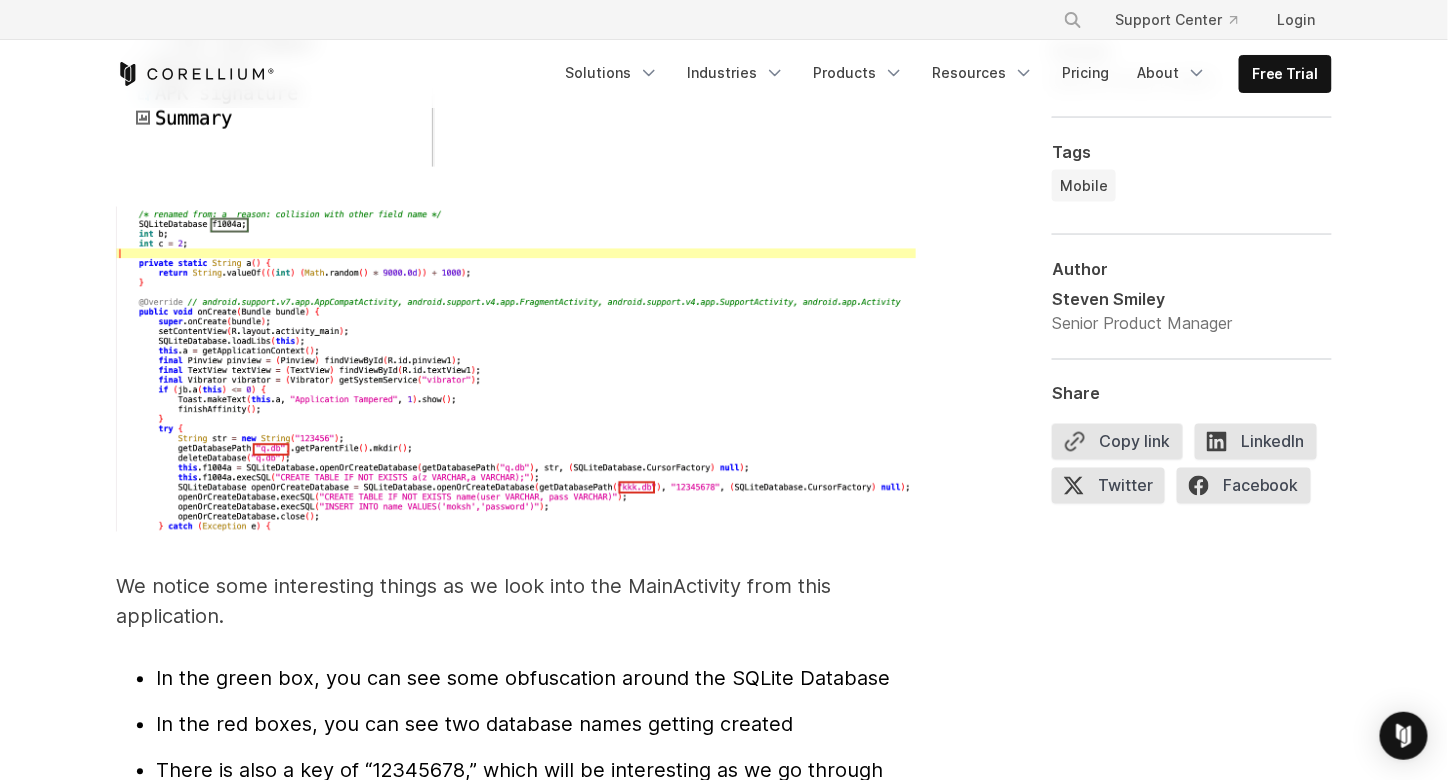 scroll, scrollTop: 6282, scrollLeft: 0, axis: vertical 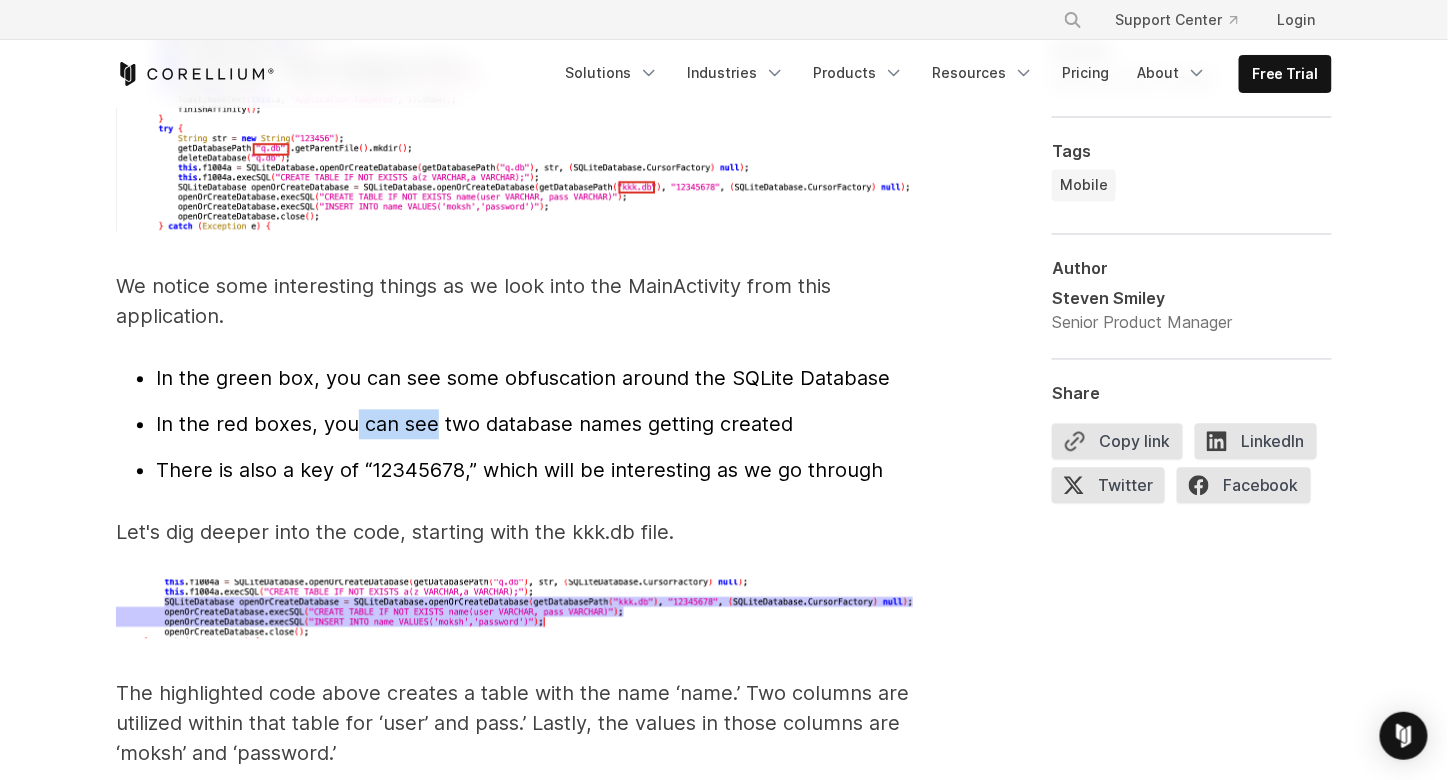 drag, startPoint x: 392, startPoint y: 394, endPoint x: 431, endPoint y: 393, distance: 39.012817 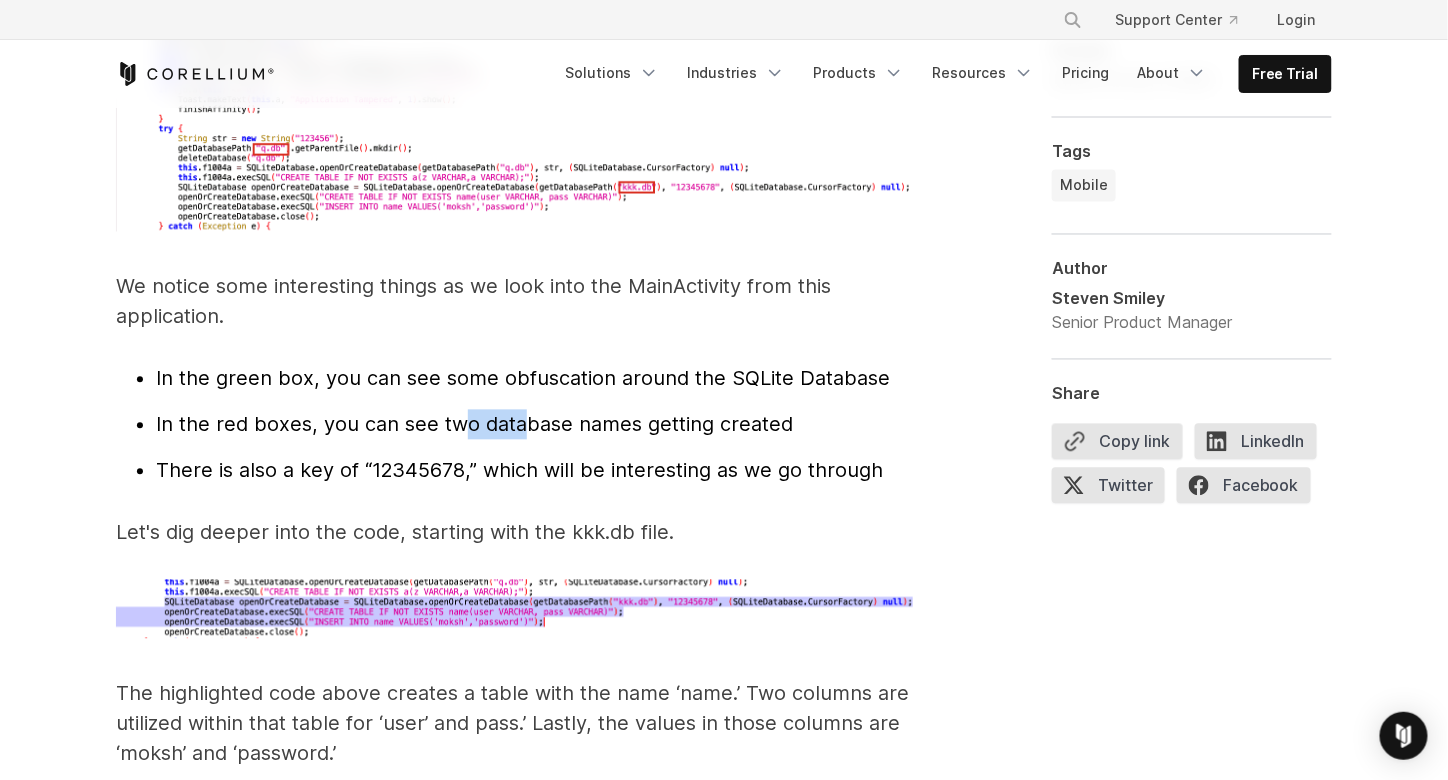 drag, startPoint x: 521, startPoint y: 402, endPoint x: 546, endPoint y: 405, distance: 25.179358 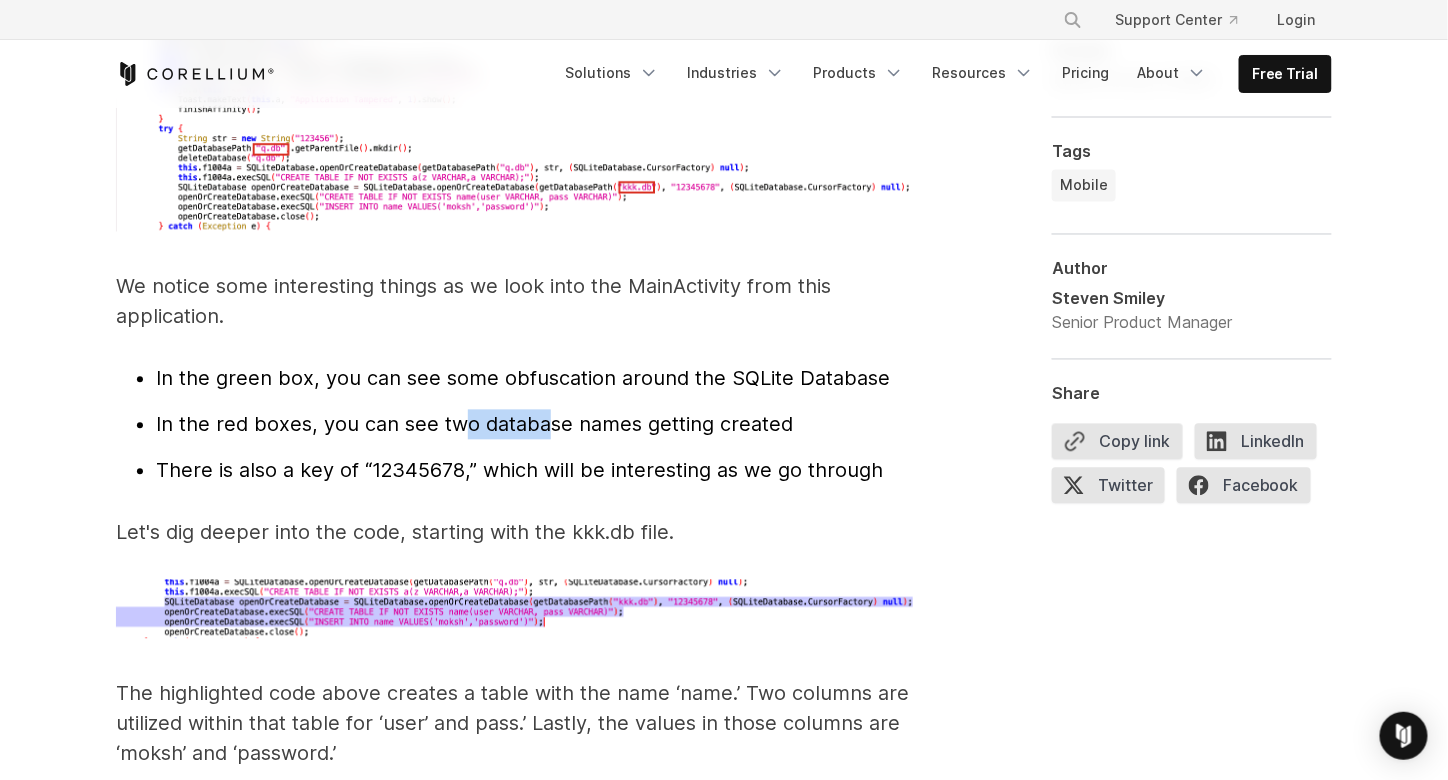 click on "In the red boxes, you can see two database names getting created" at bounding box center (474, 425) 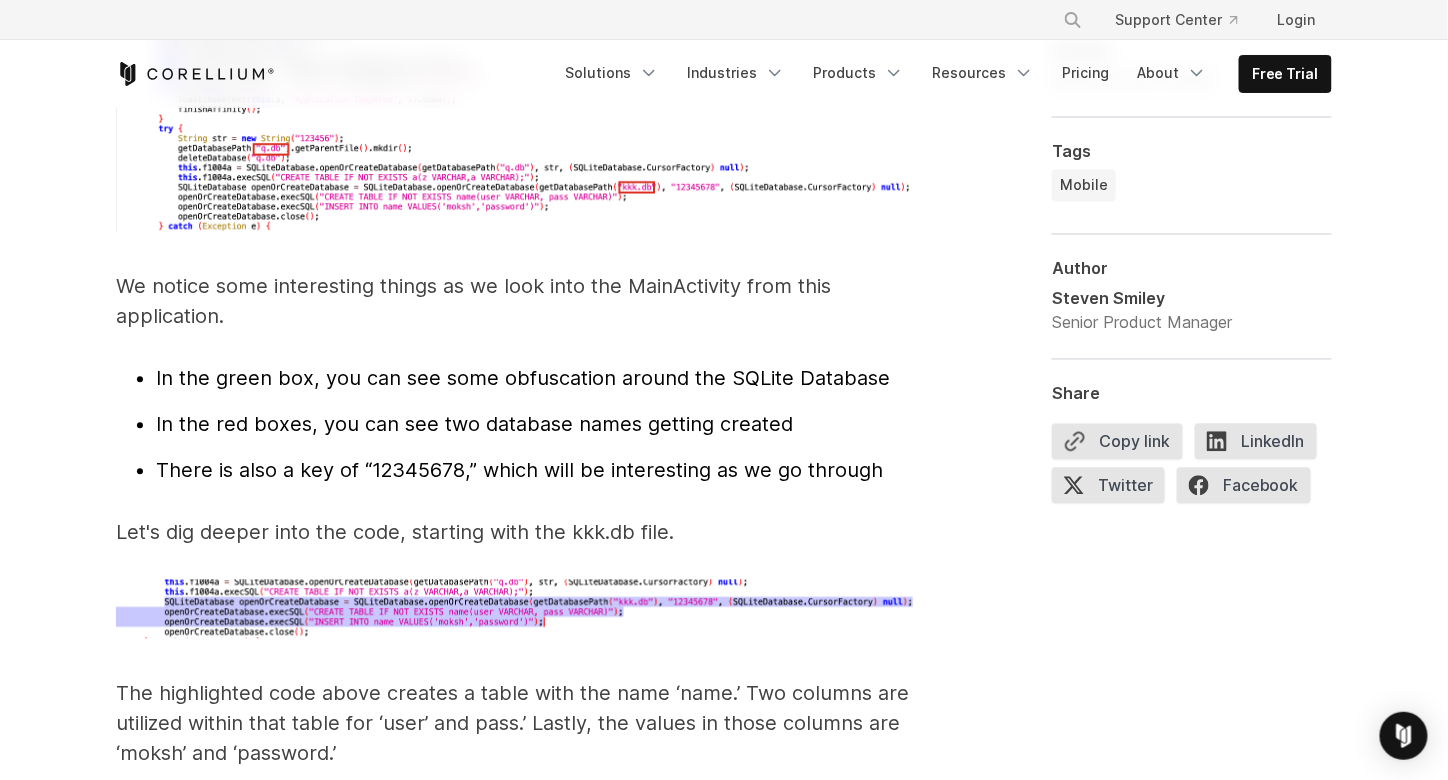 drag, startPoint x: 555, startPoint y: 635, endPoint x: 573, endPoint y: 642, distance: 19.313208 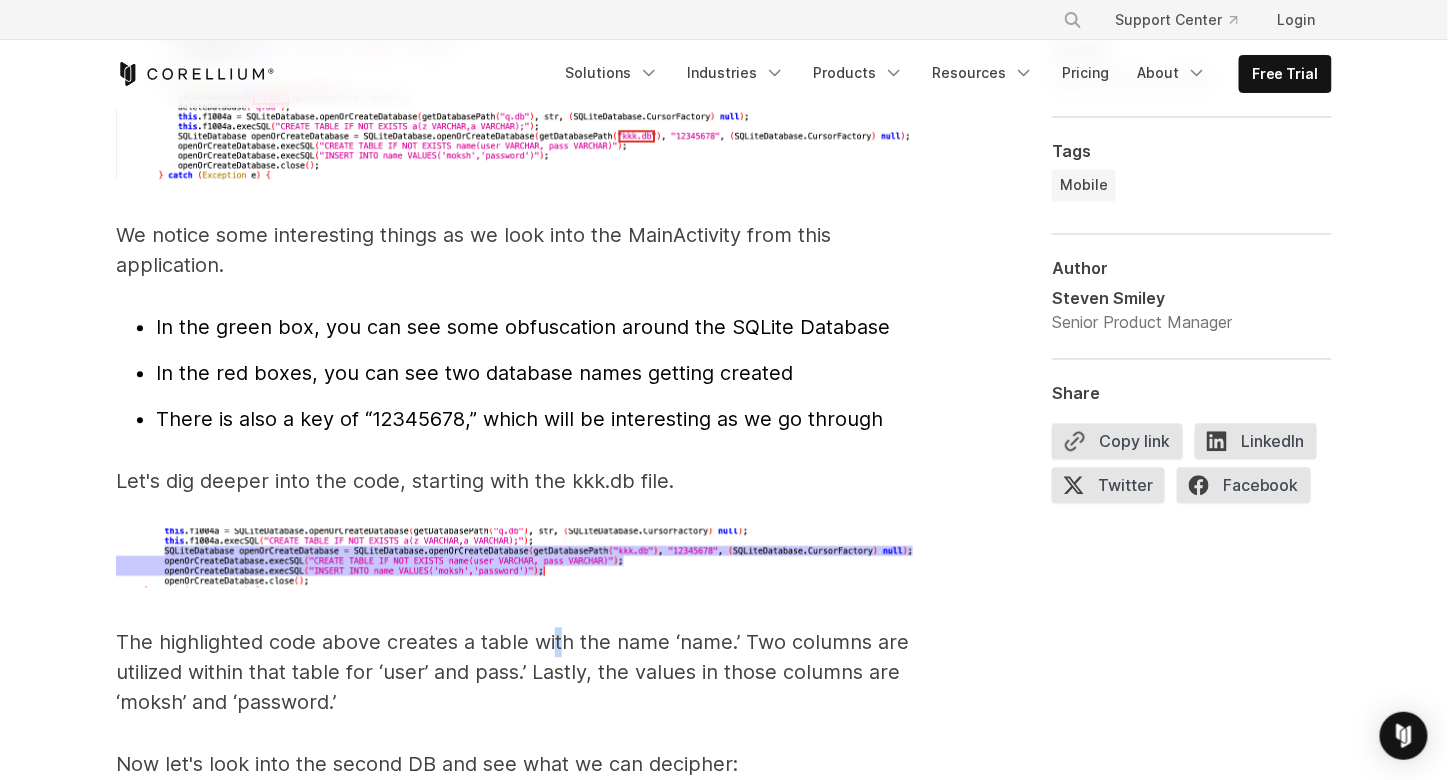 scroll, scrollTop: 6582, scrollLeft: 0, axis: vertical 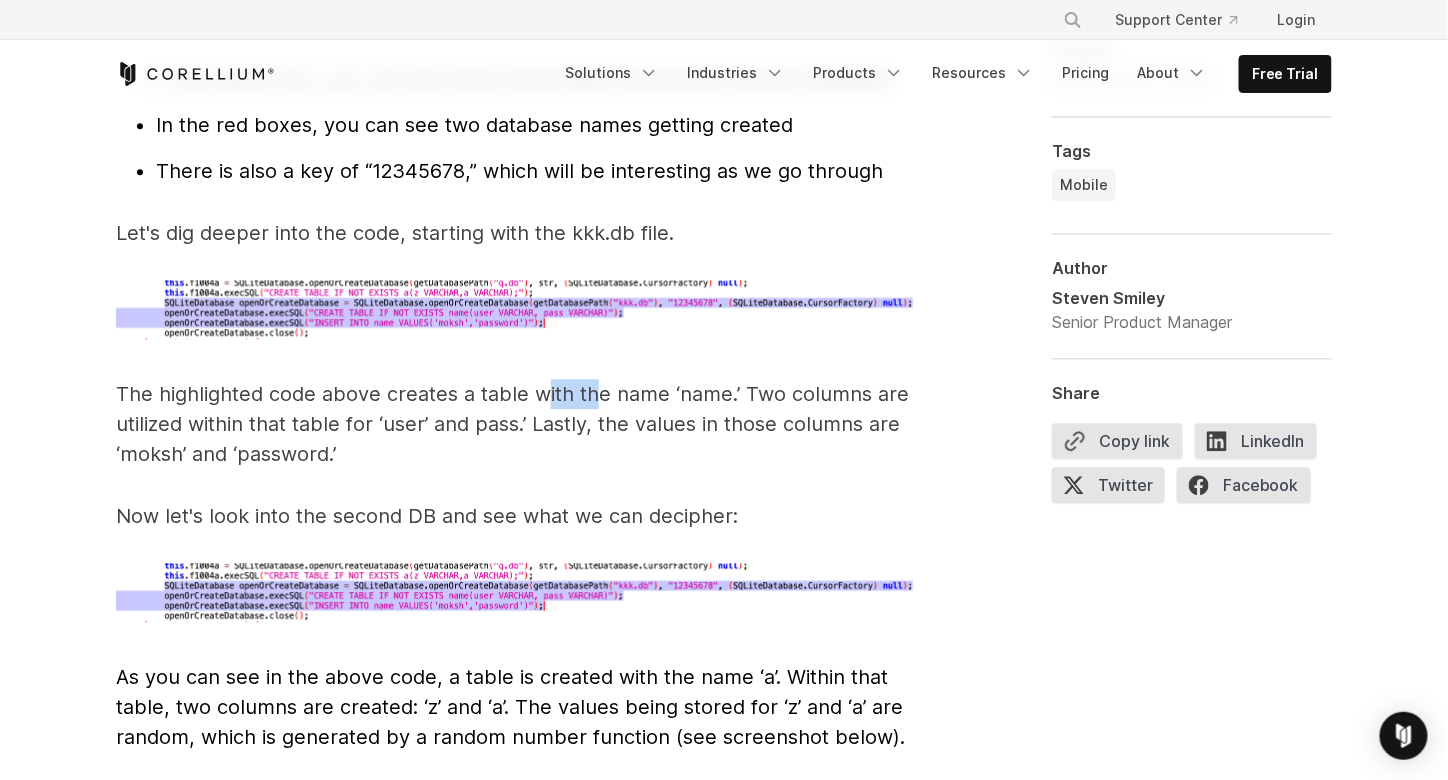 drag, startPoint x: 546, startPoint y: 365, endPoint x: 612, endPoint y: 365, distance: 66 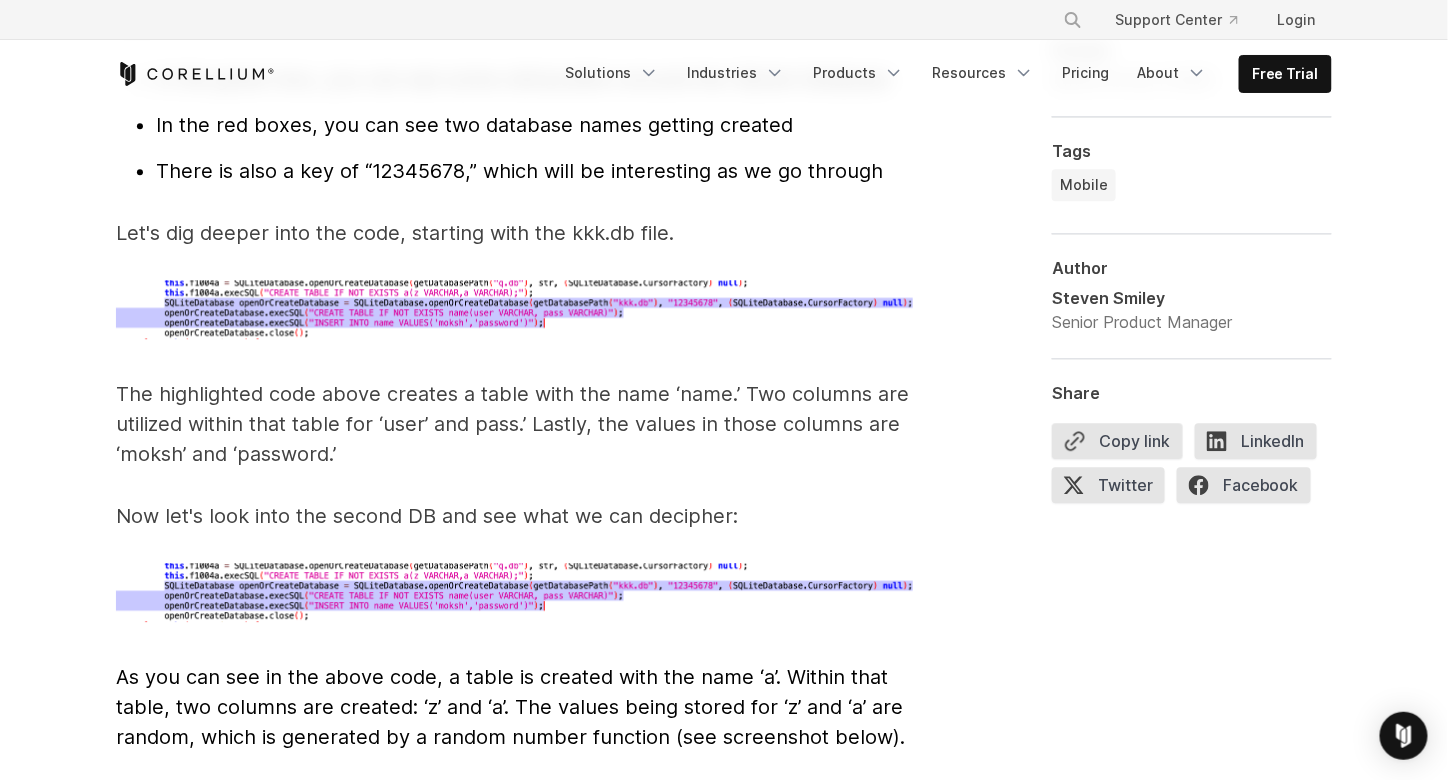 drag, startPoint x: 612, startPoint y: 365, endPoint x: 622, endPoint y: 376, distance: 14.866069 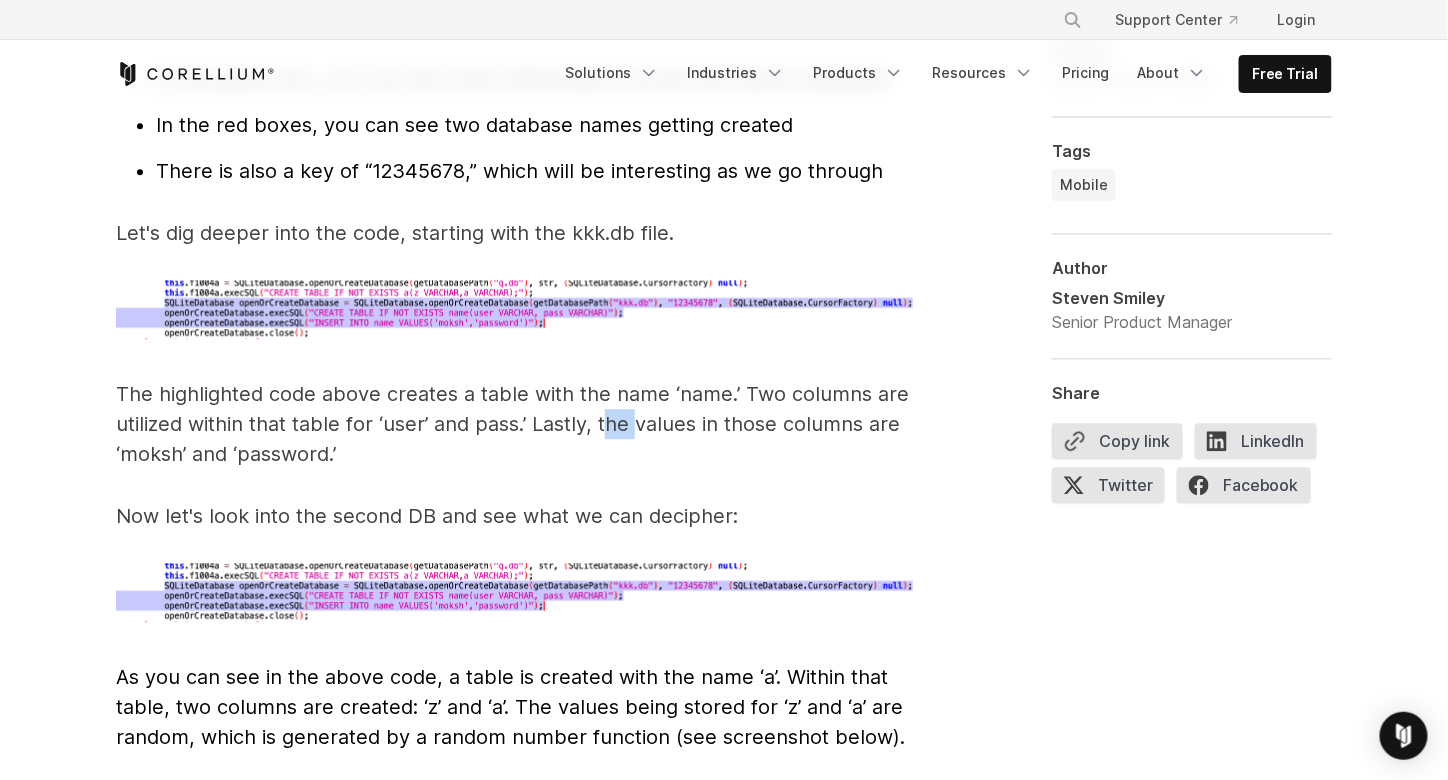 click on "The highlighted code above creates a table with the name ‘name.’ Two columns are utilized within that table for ‘user’ and pass.’ Lastly, the values in those columns are ‘moksh’ and ‘password.’" at bounding box center (516, 424) 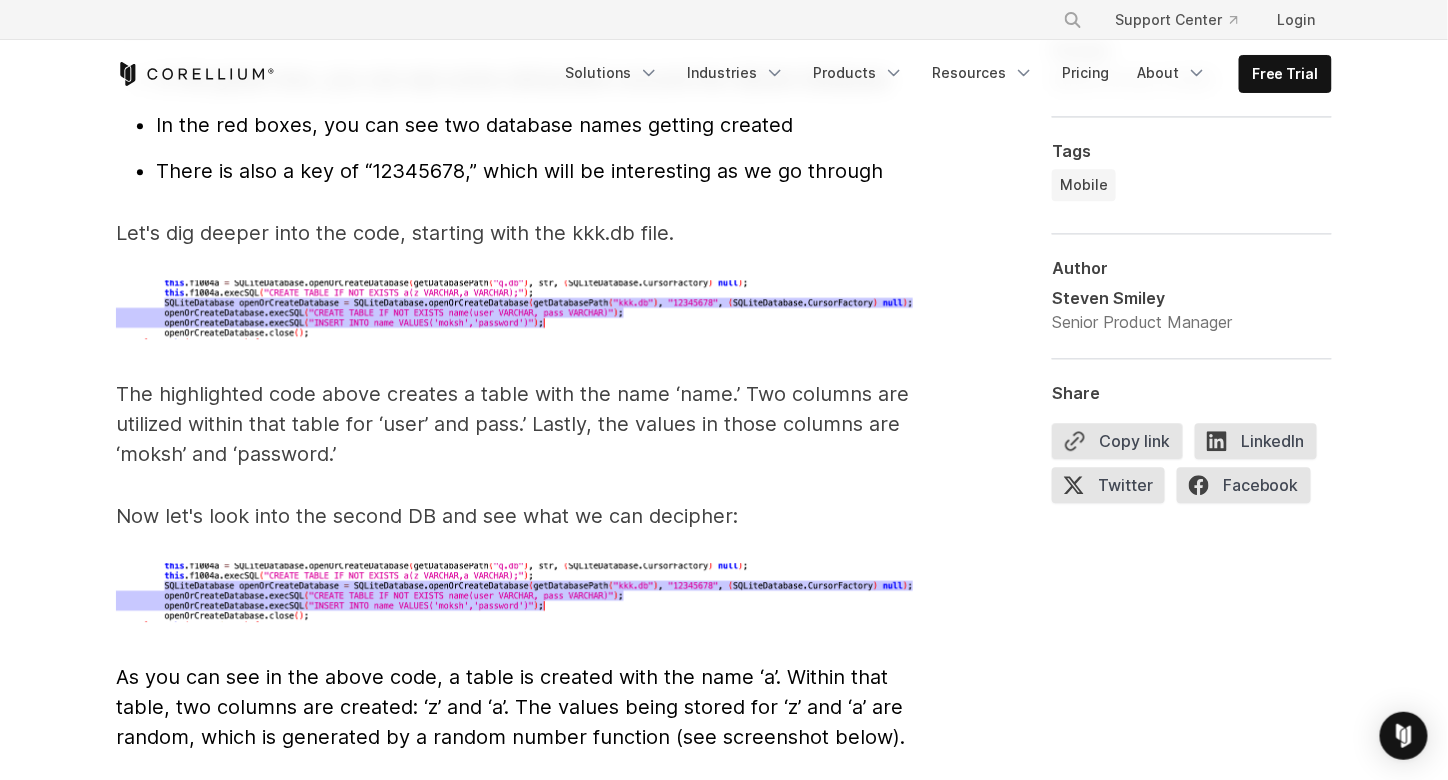 click on "The highlighted code above creates a table with the name ‘name.’ Two columns are utilized within that table for ‘user’ and pass.’ Lastly, the values in those columns are ‘moksh’ and ‘password.’" at bounding box center [516, 424] 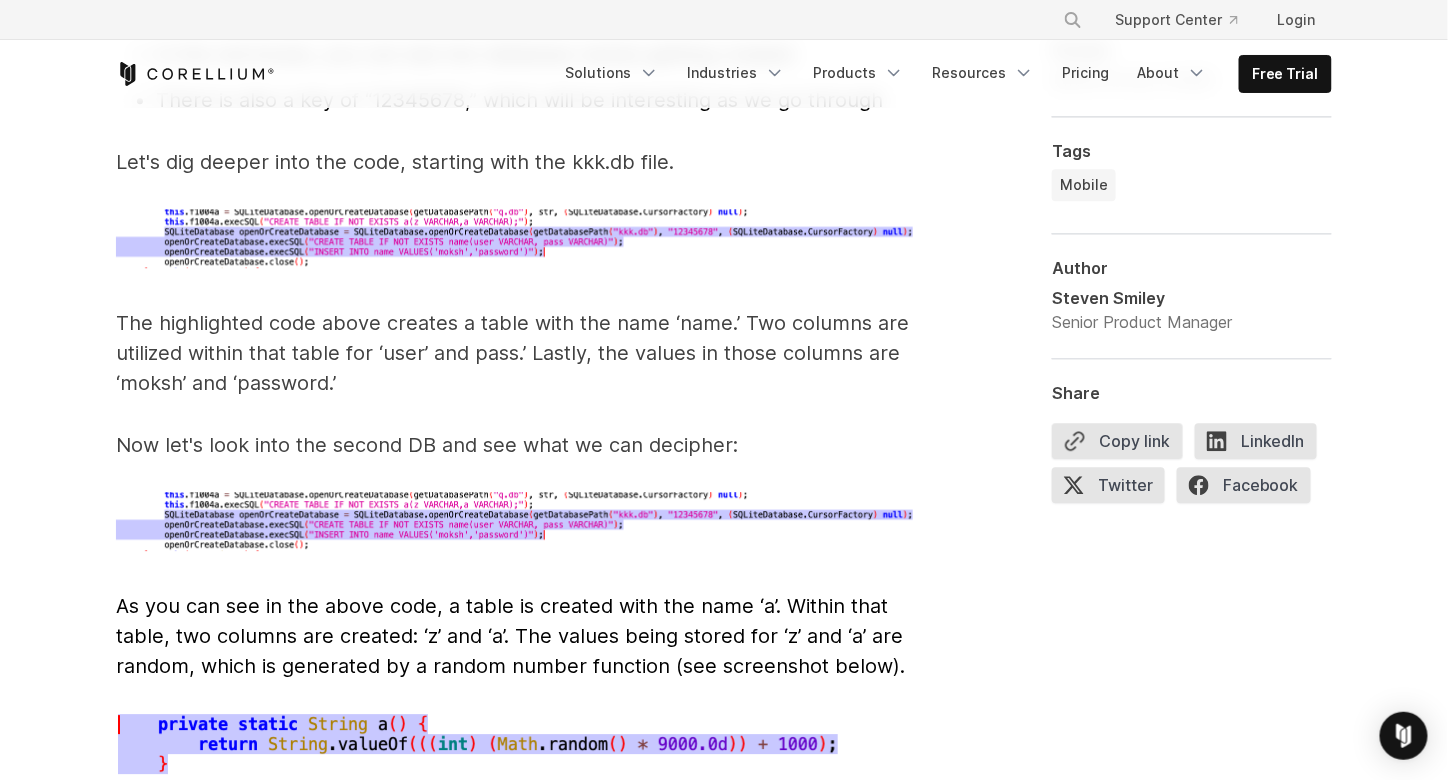 scroll, scrollTop: 6882, scrollLeft: 0, axis: vertical 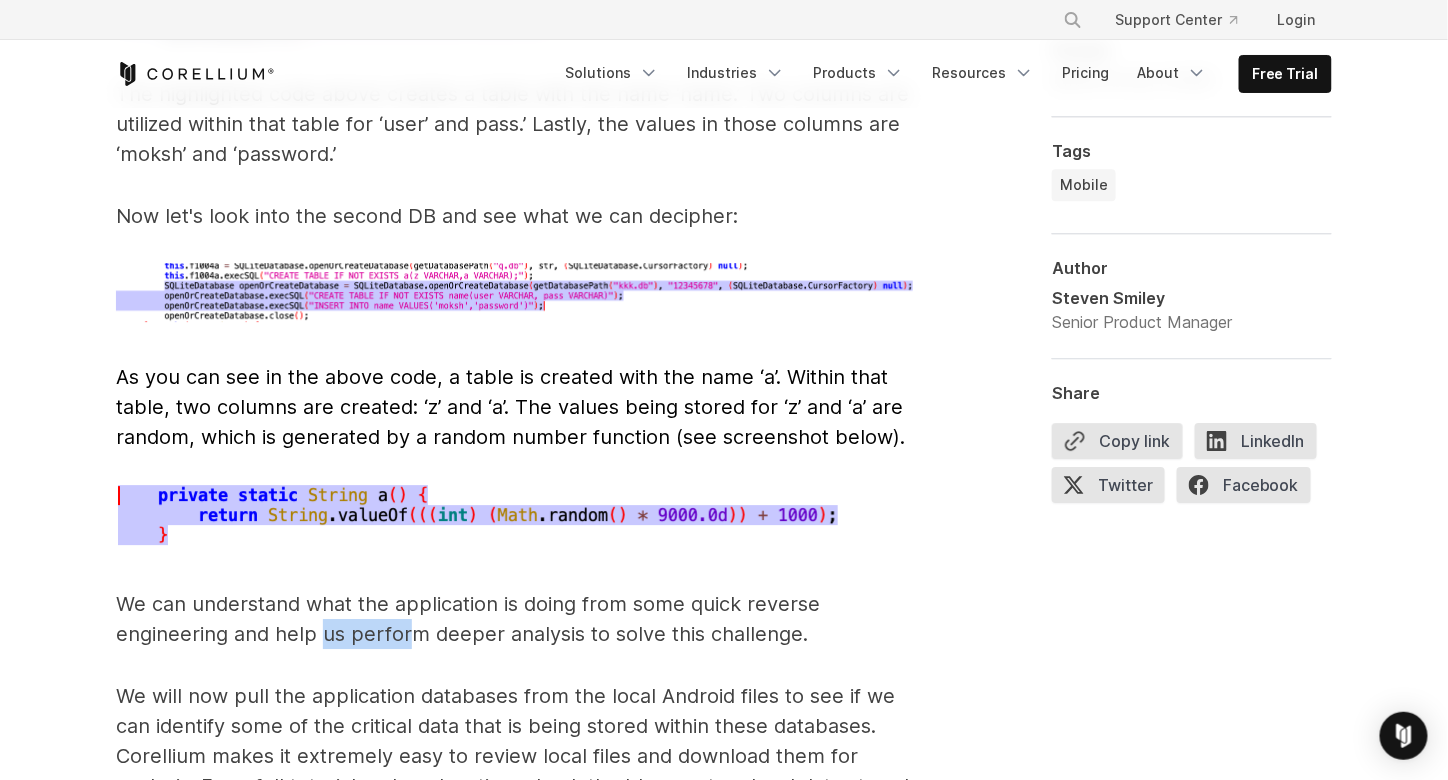 click on "We can understand what the application is doing from some quick reverse engineering and help us perform deeper analysis to solve this challenge." at bounding box center [516, 619] 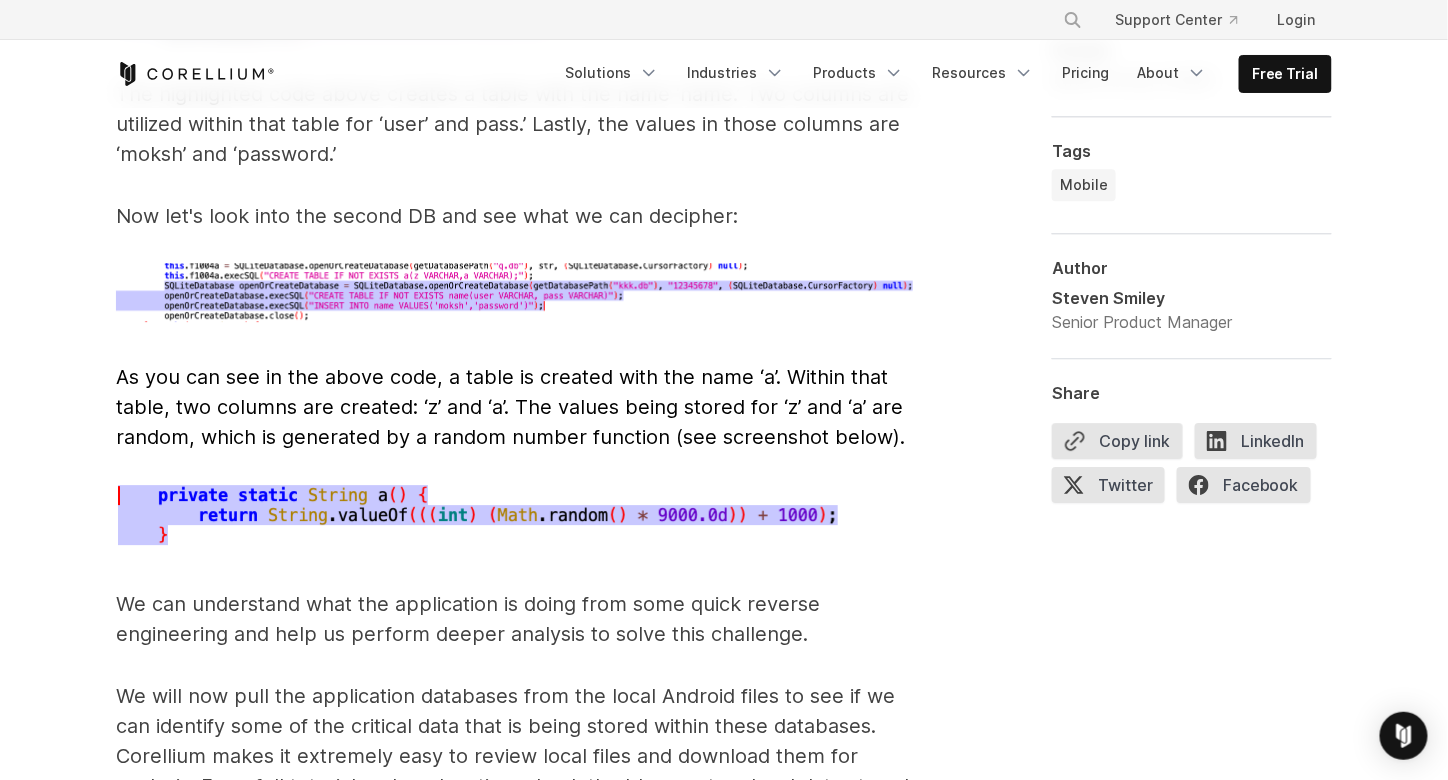click on "We can understand what the application is doing from some quick reverse engineering and help us perform deeper analysis to solve this challenge." at bounding box center [516, 619] 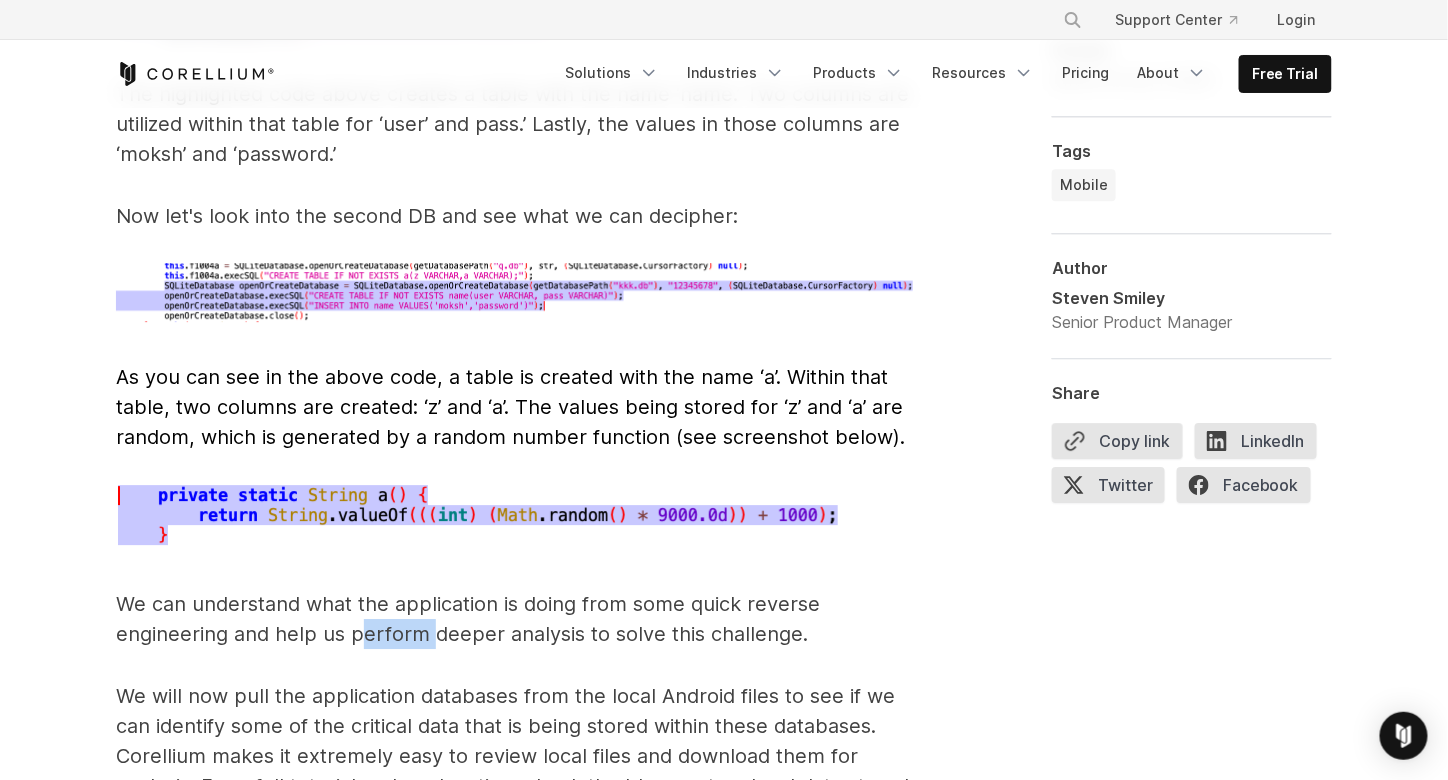 click on "We can understand what the application is doing from some quick reverse engineering and help us perform deeper analysis to solve this challenge." at bounding box center (516, 619) 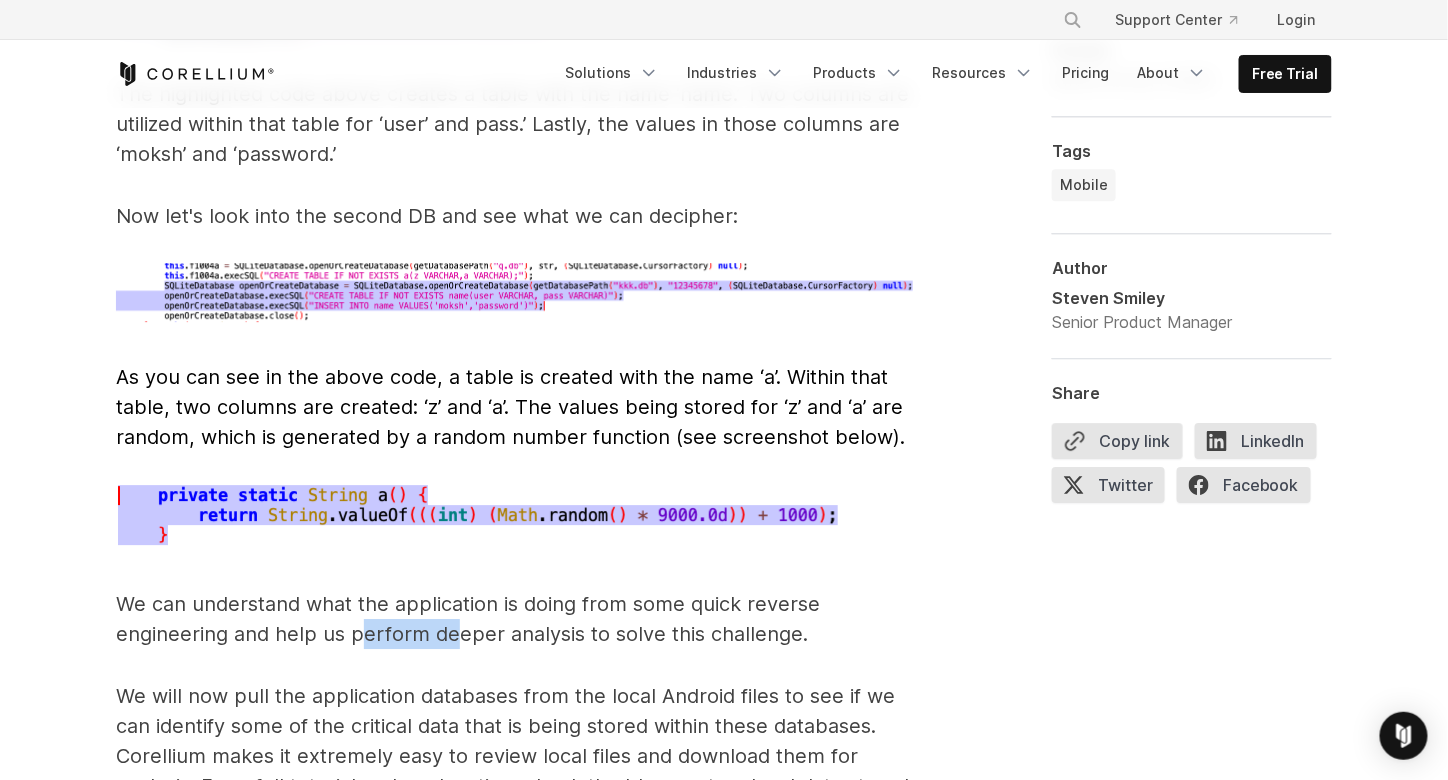 click on "We can understand what the application is doing from some quick reverse engineering and help us perform deeper analysis to solve this challenge." at bounding box center [516, 619] 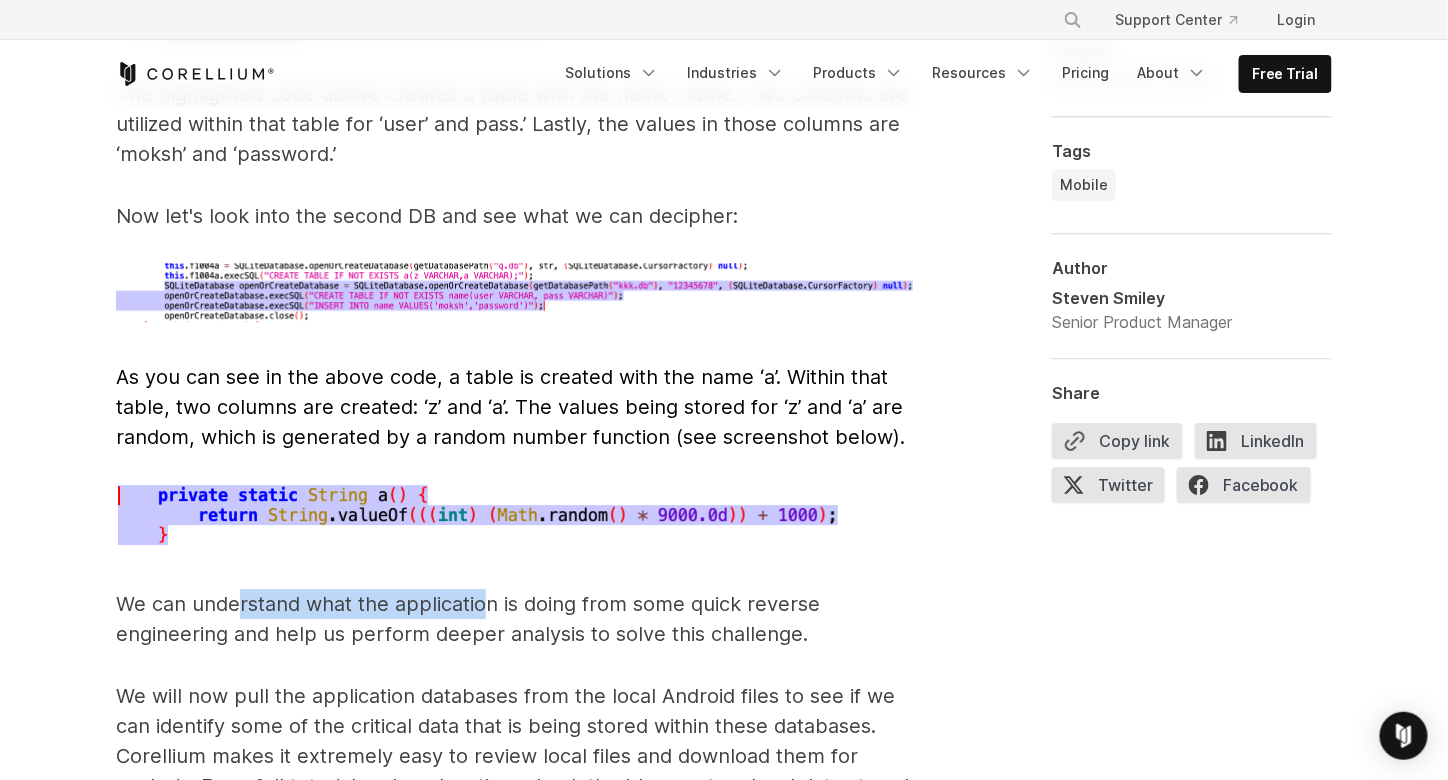 drag, startPoint x: 242, startPoint y: 578, endPoint x: 479, endPoint y: 583, distance: 237.05273 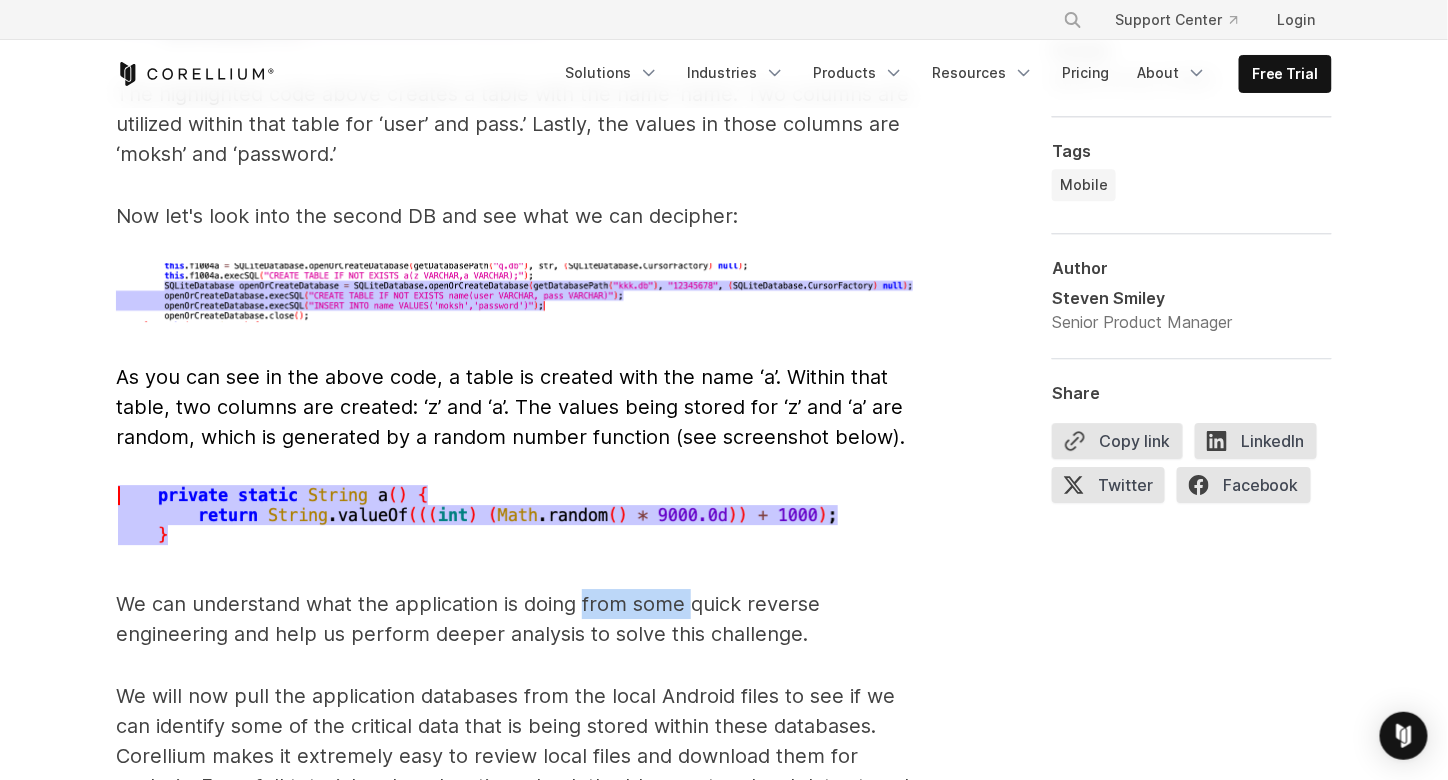 click on "We can understand what the application is doing from some quick reverse engineering and help us perform deeper analysis to solve this challenge." at bounding box center [516, 619] 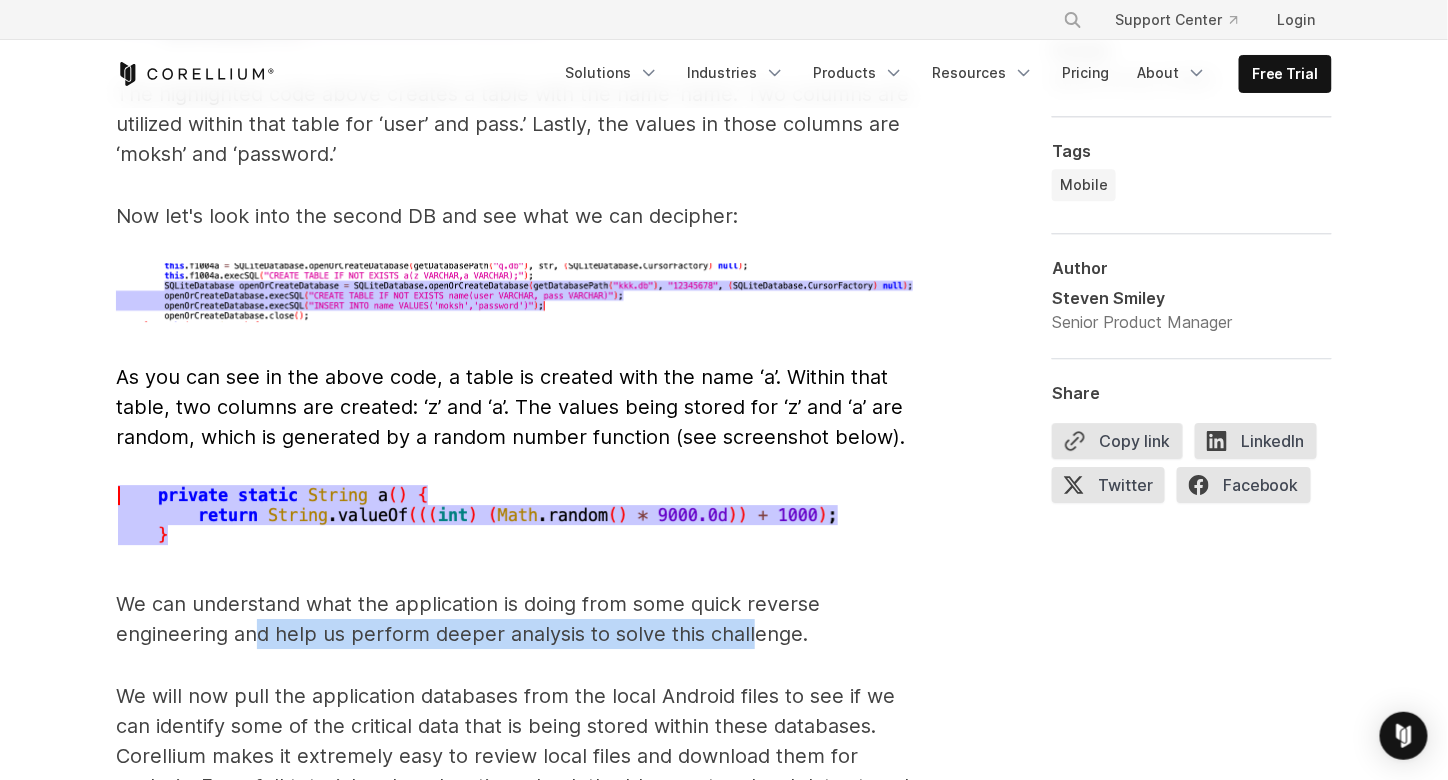 drag, startPoint x: 260, startPoint y: 597, endPoint x: 746, endPoint y: 597, distance: 486 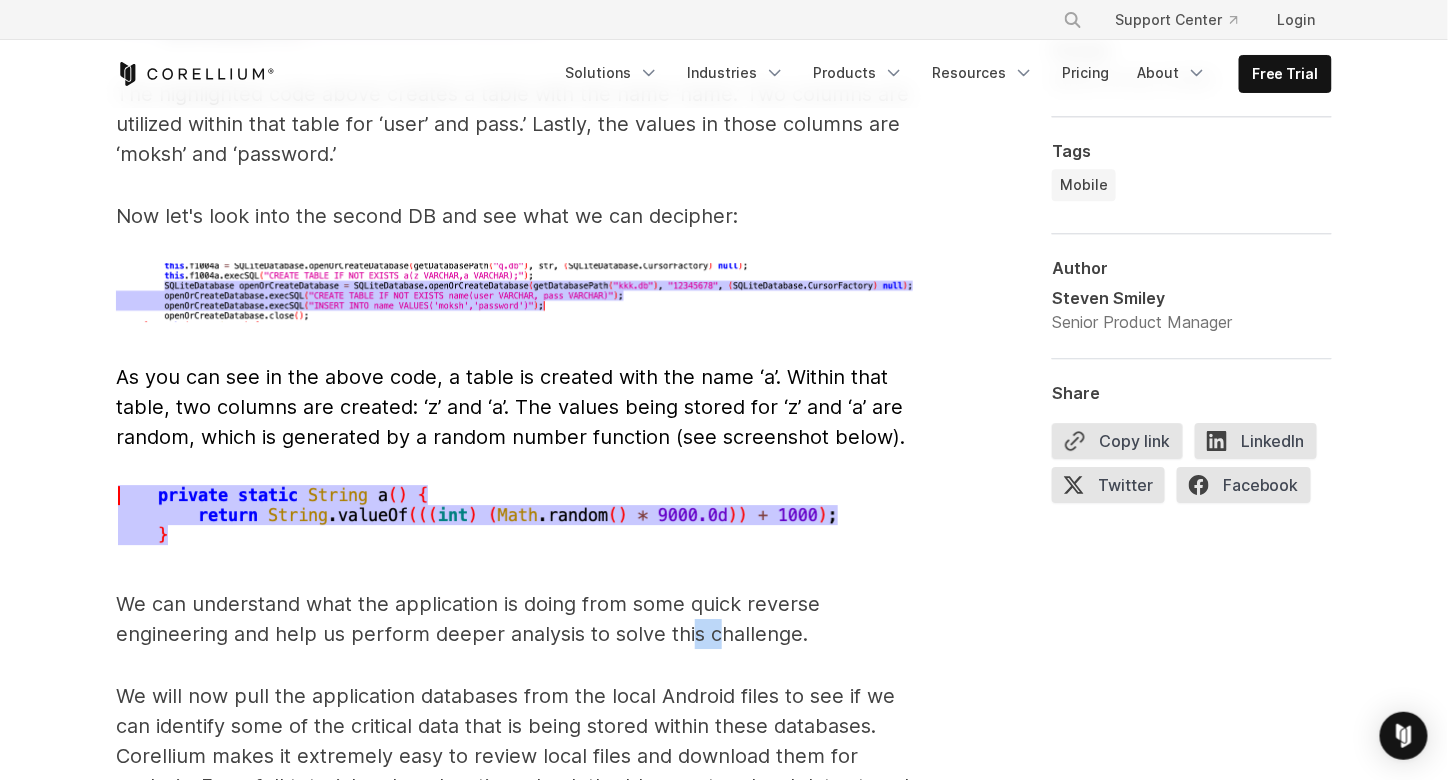 drag, startPoint x: 690, startPoint y: 600, endPoint x: 719, endPoint y: 604, distance: 29.274563 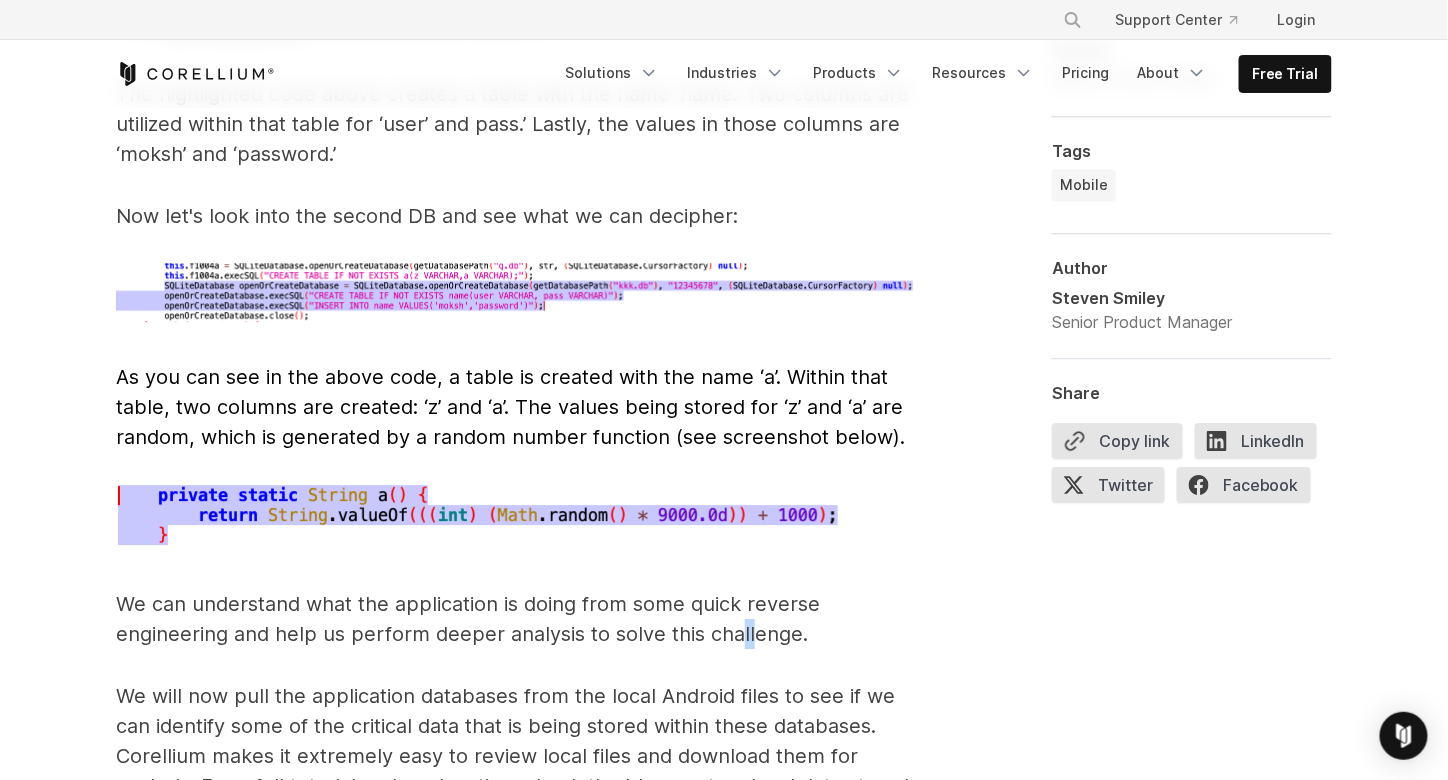 drag, startPoint x: 740, startPoint y: 602, endPoint x: 763, endPoint y: 601, distance: 23.021729 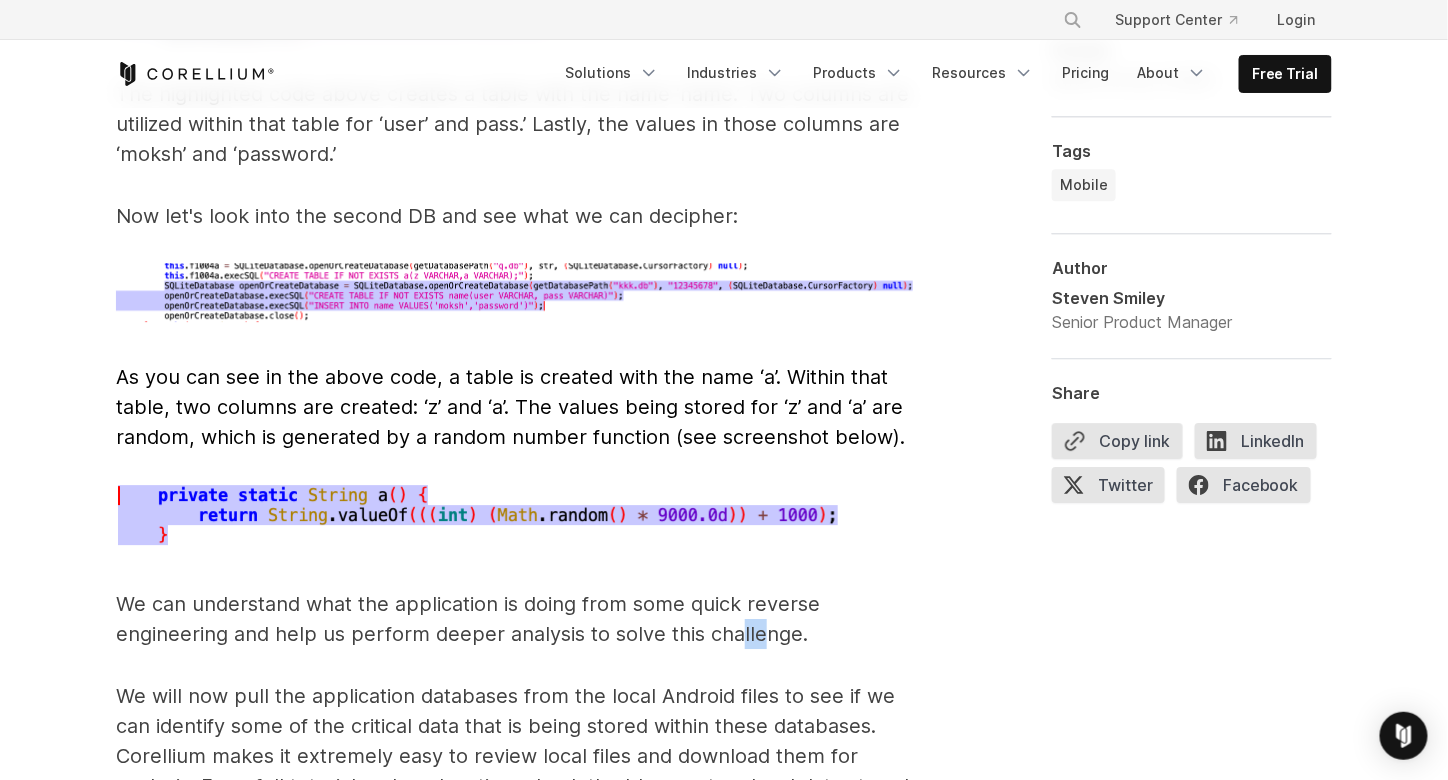 click on "We can understand what the application is doing from some quick reverse engineering and help us perform deeper analysis to solve this challenge." at bounding box center (516, 619) 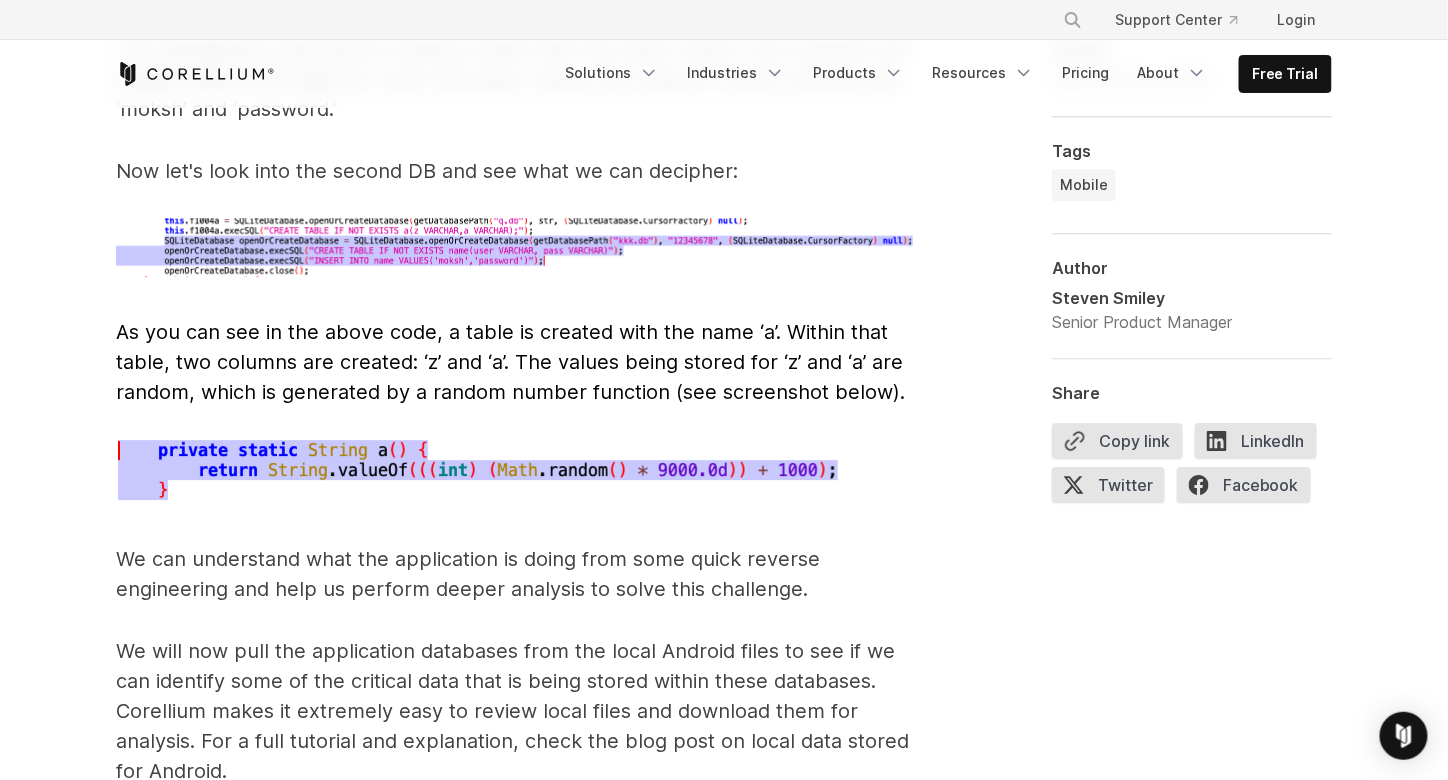 scroll, scrollTop: 7182, scrollLeft: 0, axis: vertical 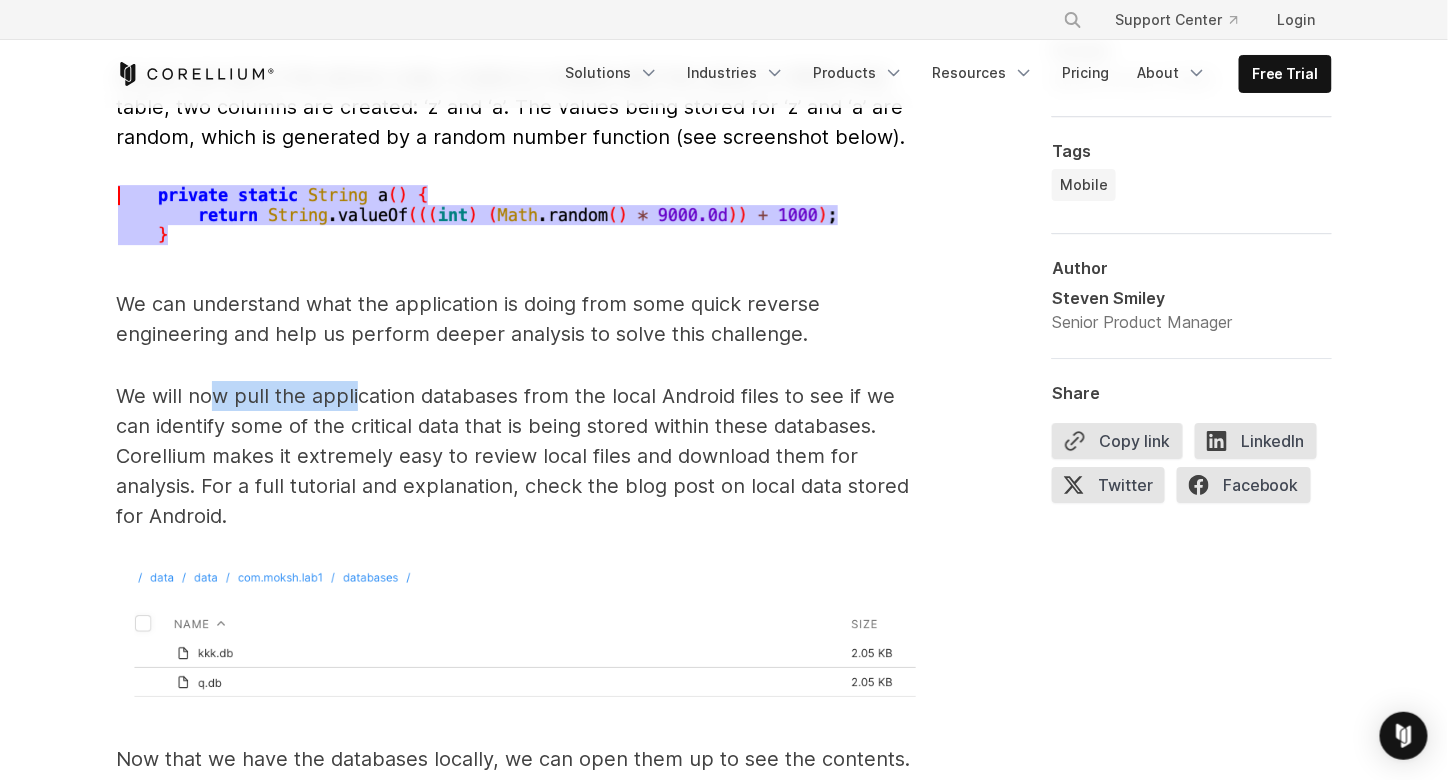 drag, startPoint x: 234, startPoint y: 374, endPoint x: 355, endPoint y: 371, distance: 121.037186 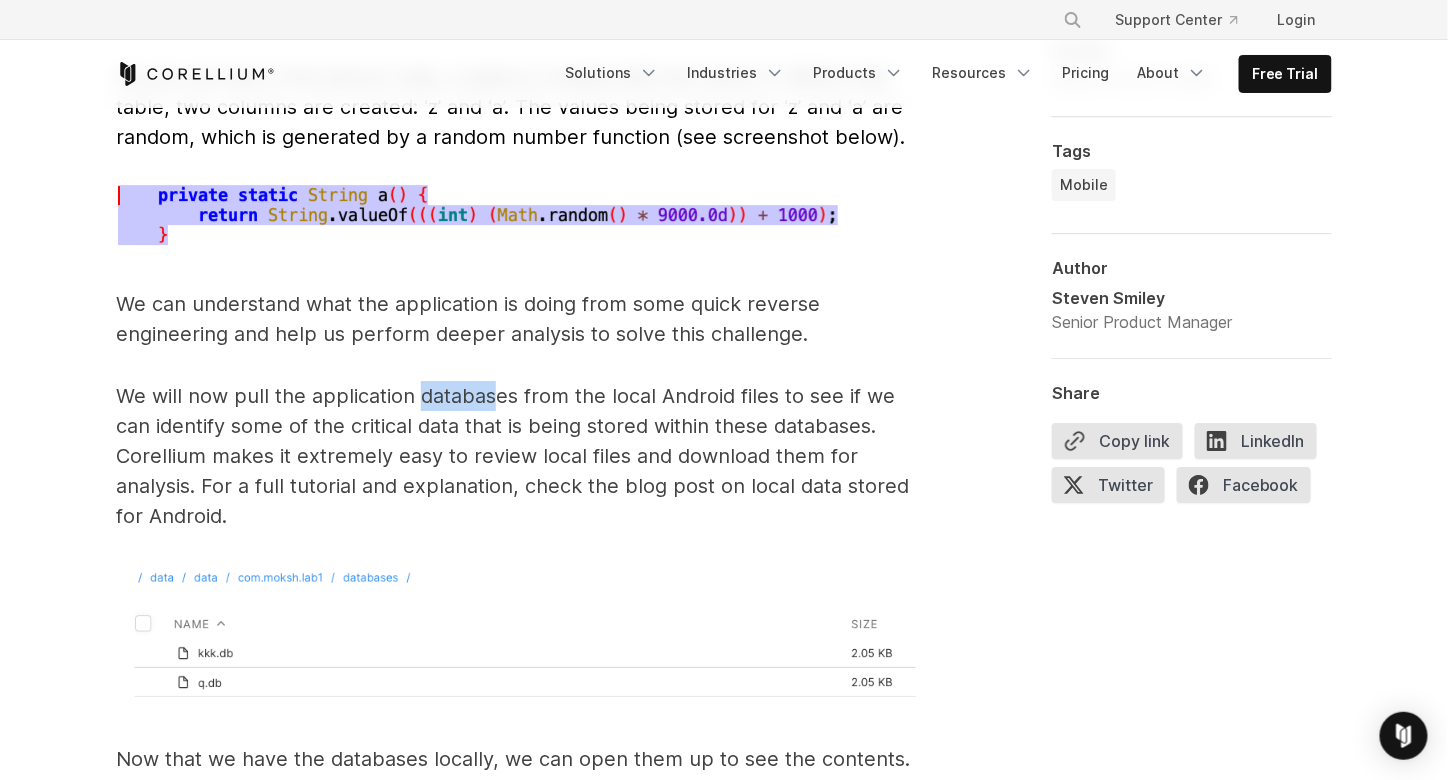 click on "We will now pull the application databases from the local Android files to see if we can identify some of the critical data that is being stored within these databases. Corellium makes it extremely easy to review local files and download them for analysis. For a full tutorial and explanation, check the blog post on local data stored for Android." at bounding box center (516, 456) 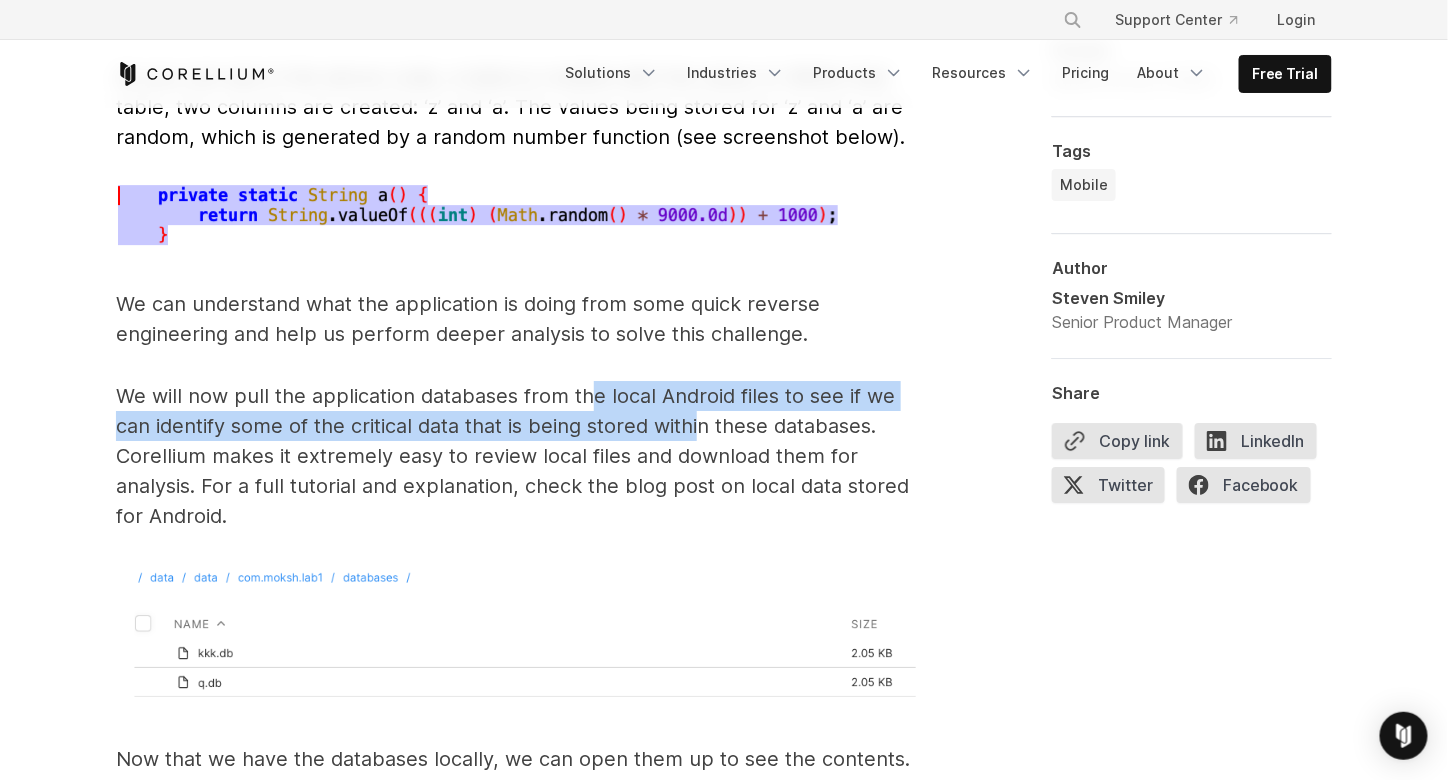 drag, startPoint x: 602, startPoint y: 377, endPoint x: 706, endPoint y: 385, distance: 104.307236 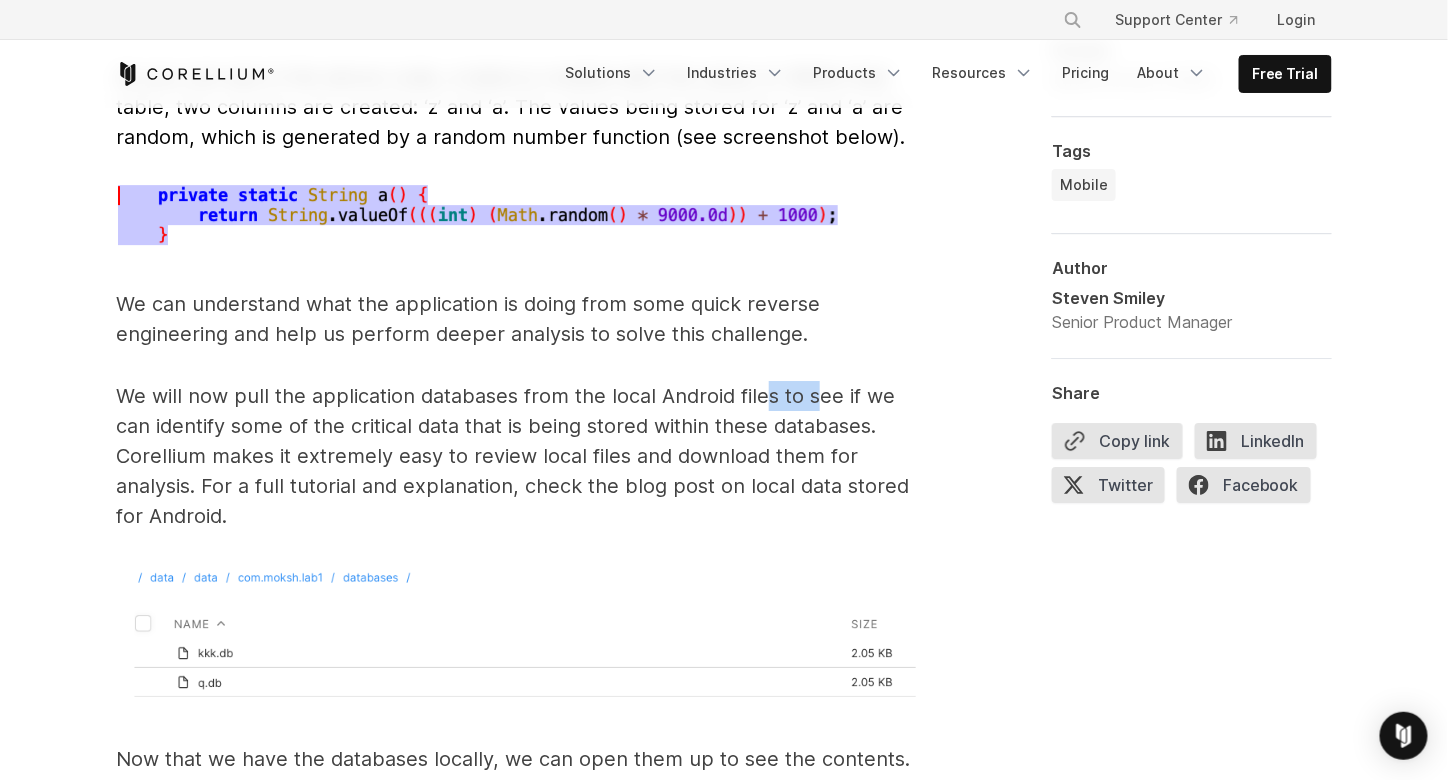 drag, startPoint x: 787, startPoint y: 374, endPoint x: 817, endPoint y: 378, distance: 30.265491 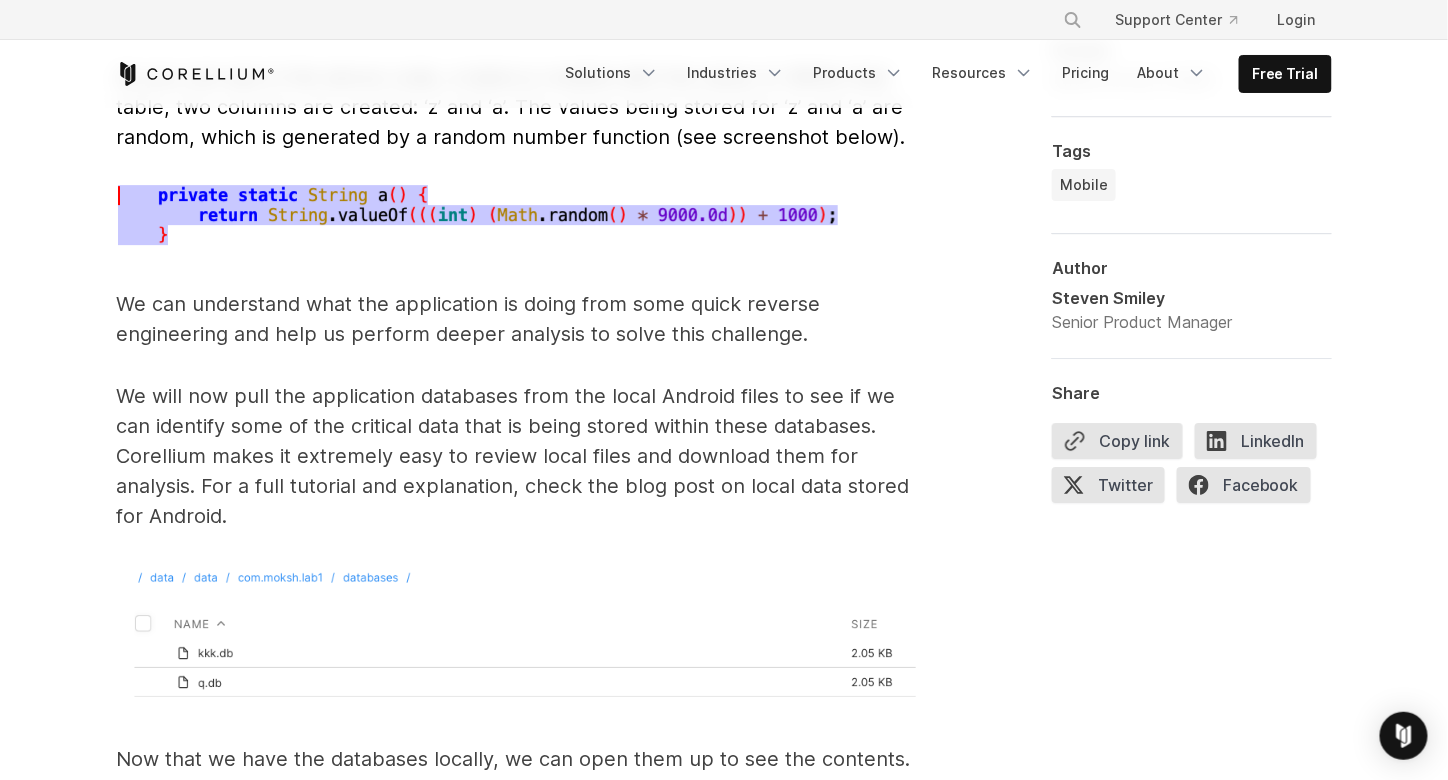 click on "We will now pull the application databases from the local Android files to see if we can identify some of the critical data that is being stored within these databases. Corellium makes it extremely easy to review local files and download them for analysis. For a full tutorial and explanation, check the blog post on local data stored for Android." at bounding box center (516, 456) 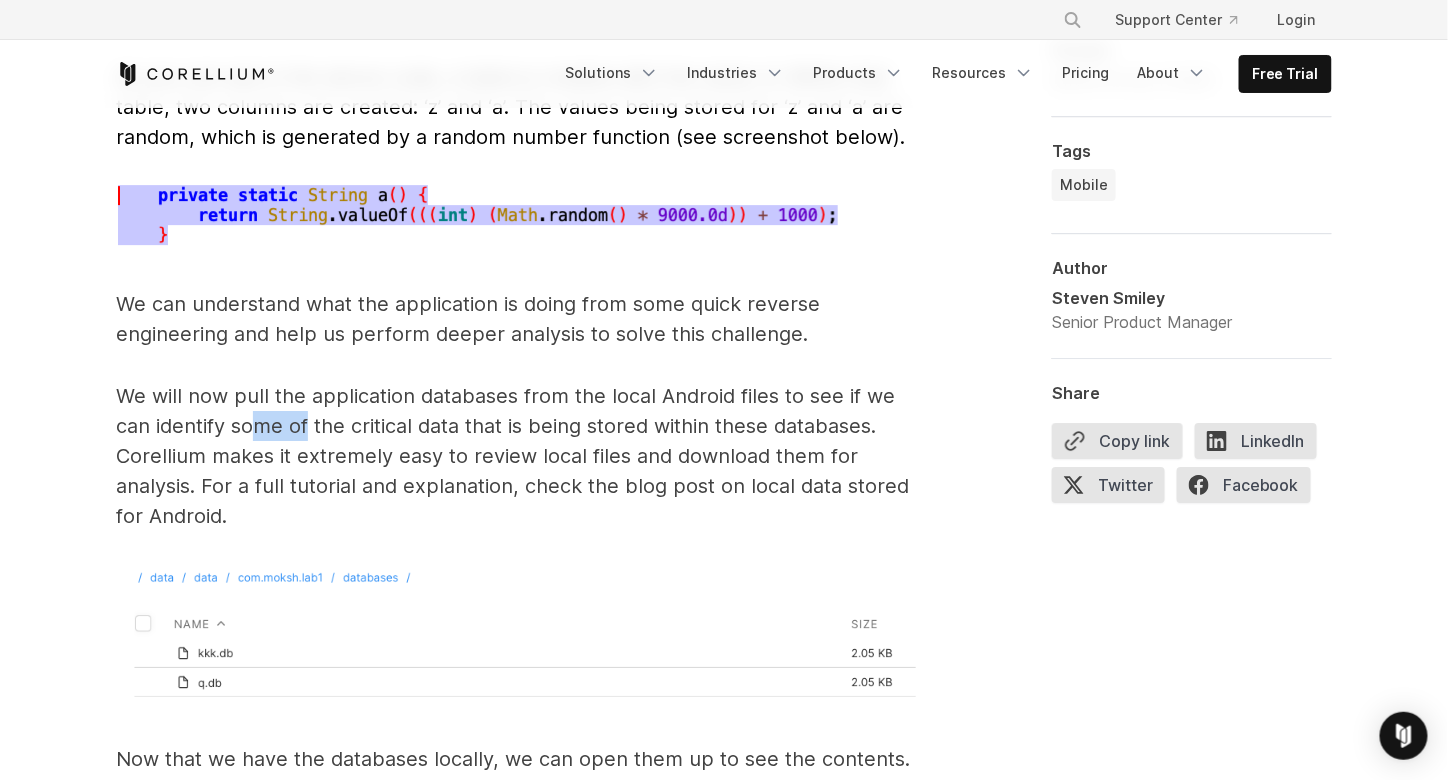 drag, startPoint x: 249, startPoint y: 395, endPoint x: 330, endPoint y: 393, distance: 81.02469 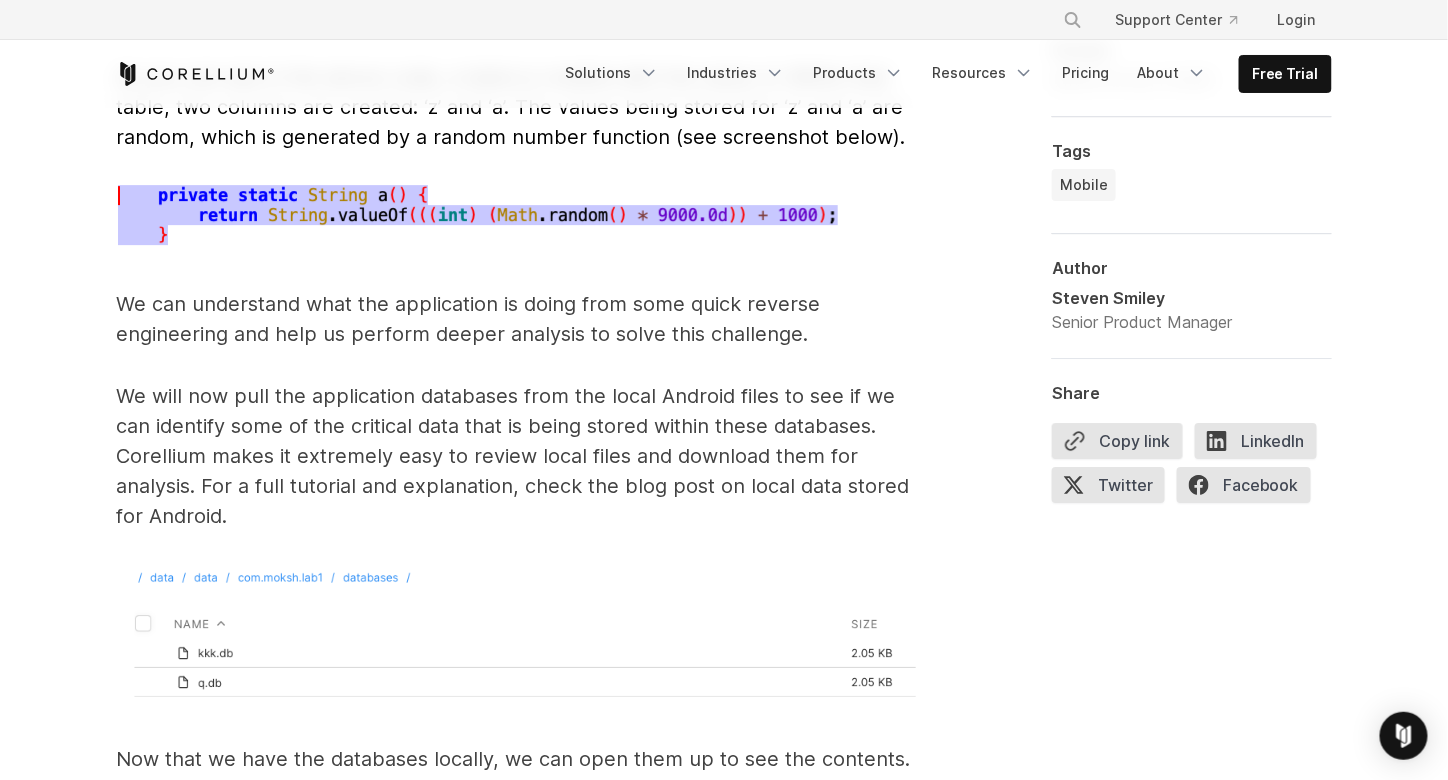 drag, startPoint x: 341, startPoint y: 393, endPoint x: 353, endPoint y: 394, distance: 12.0415945 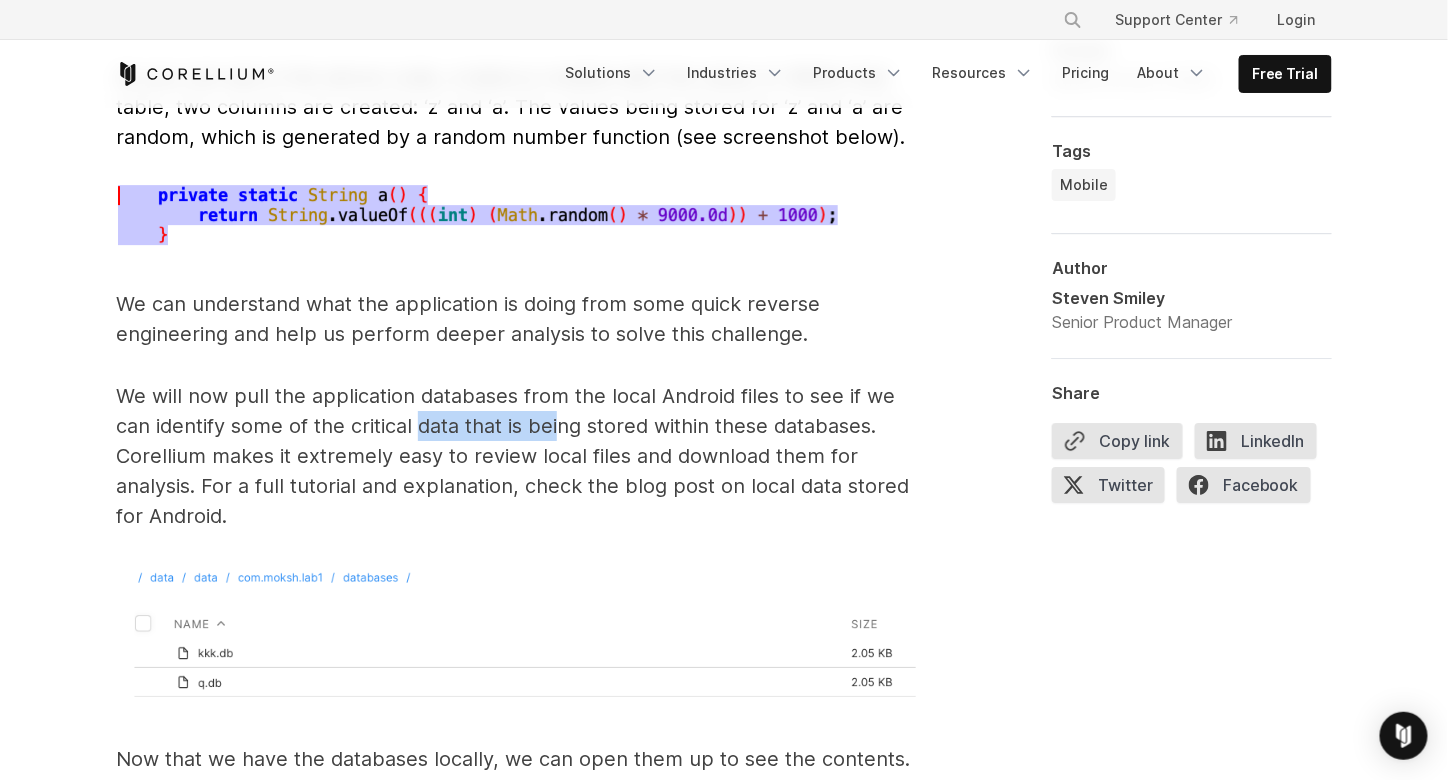 drag, startPoint x: 440, startPoint y: 397, endPoint x: 562, endPoint y: 400, distance: 122.03688 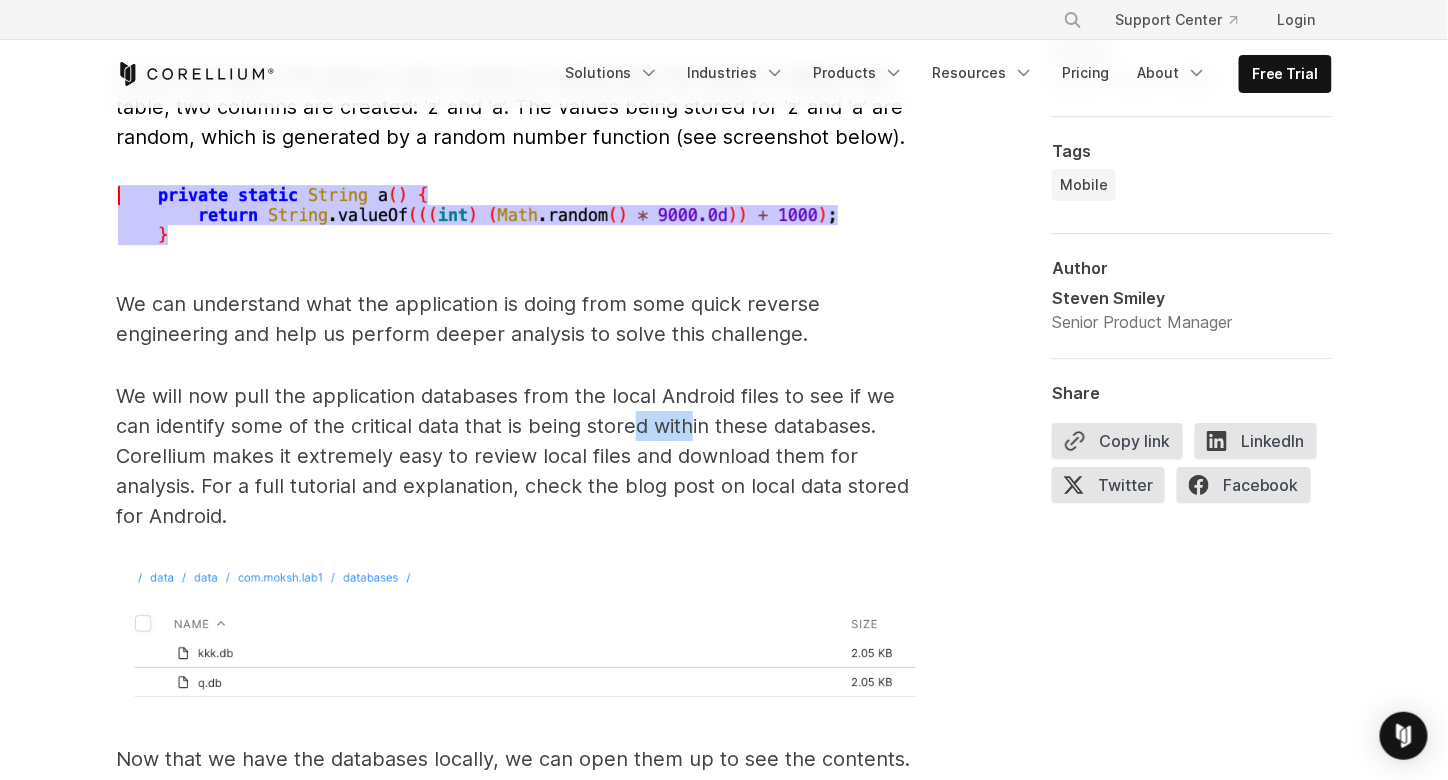 drag, startPoint x: 671, startPoint y: 403, endPoint x: 712, endPoint y: 405, distance: 41.04875 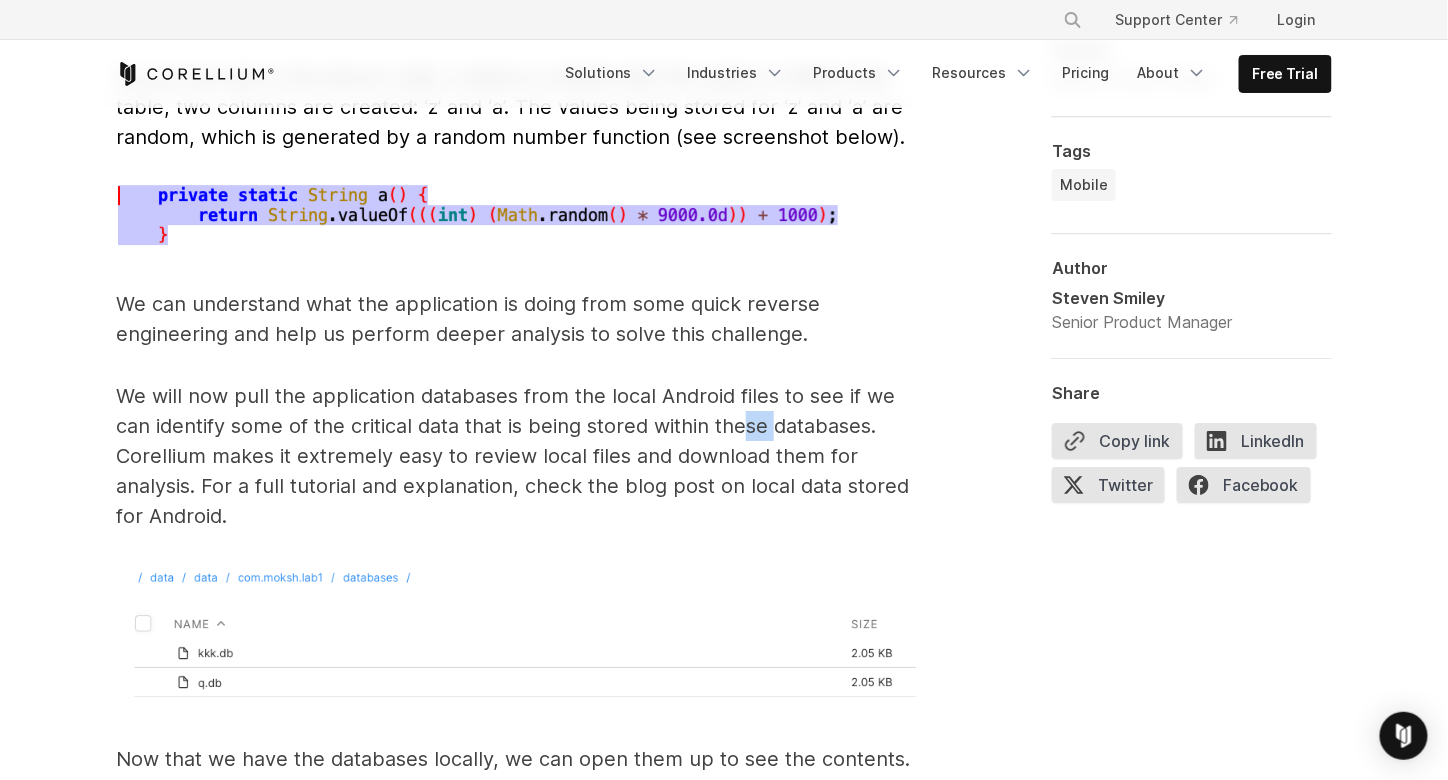 drag, startPoint x: 772, startPoint y: 400, endPoint x: 787, endPoint y: 406, distance: 16.155495 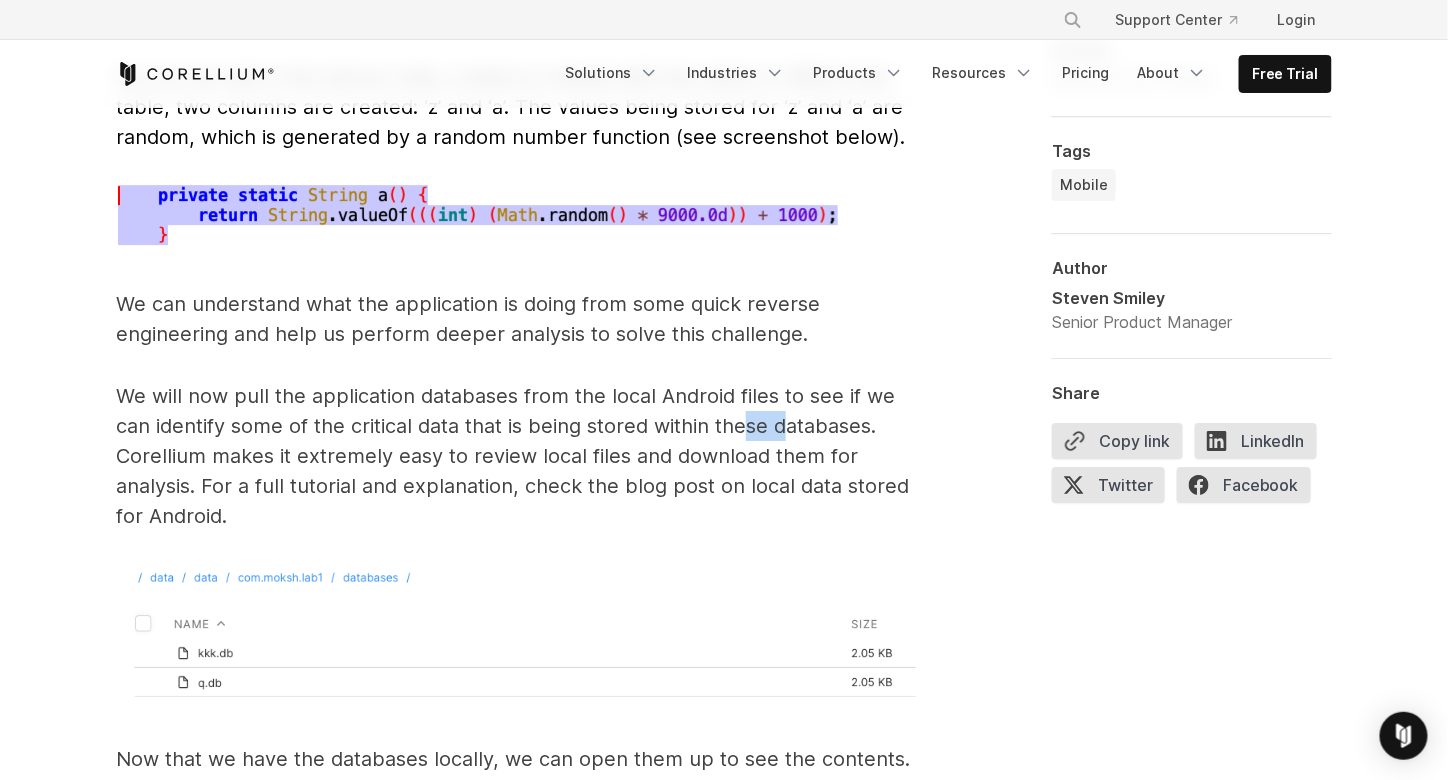 drag, startPoint x: 787, startPoint y: 406, endPoint x: 658, endPoint y: 429, distance: 131.03435 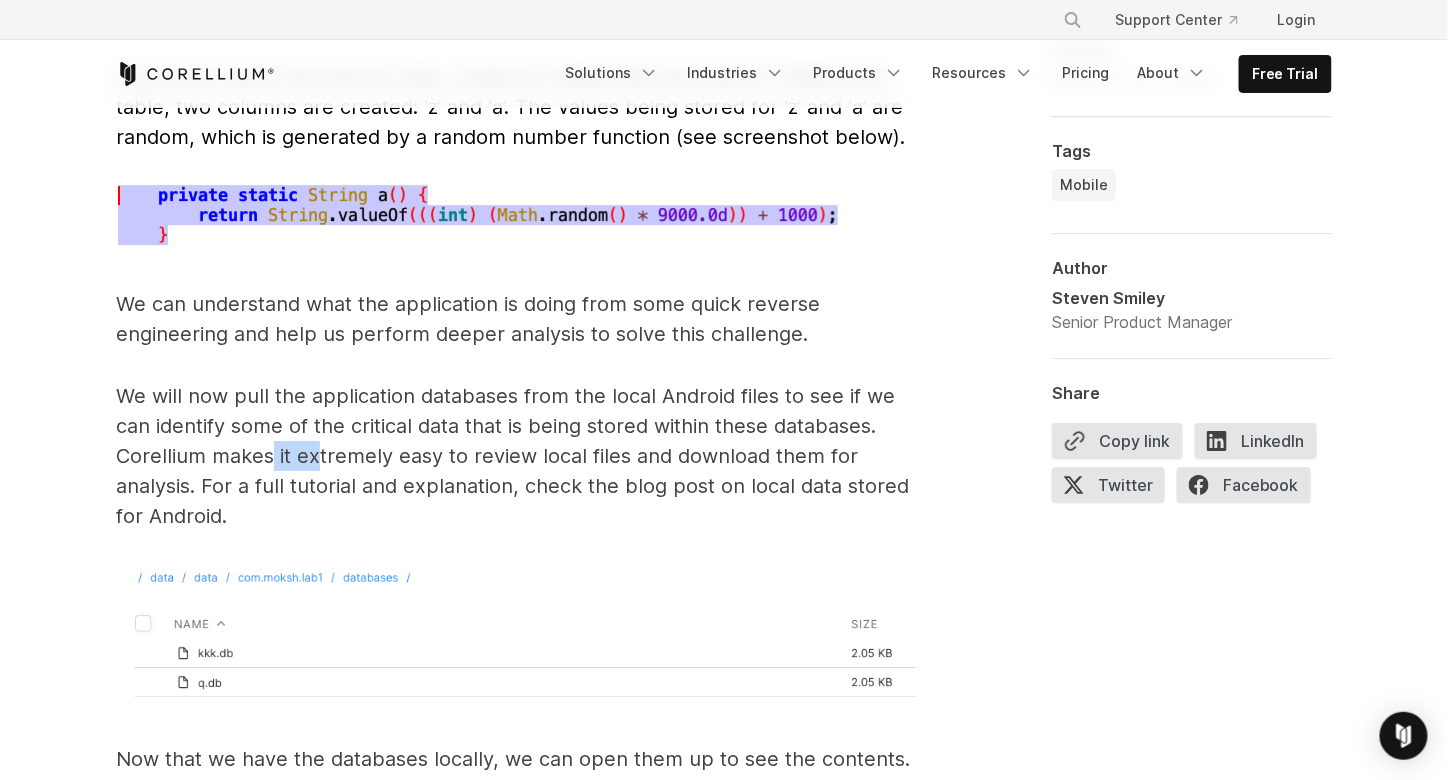 drag, startPoint x: 267, startPoint y: 430, endPoint x: 338, endPoint y: 429, distance: 71.00704 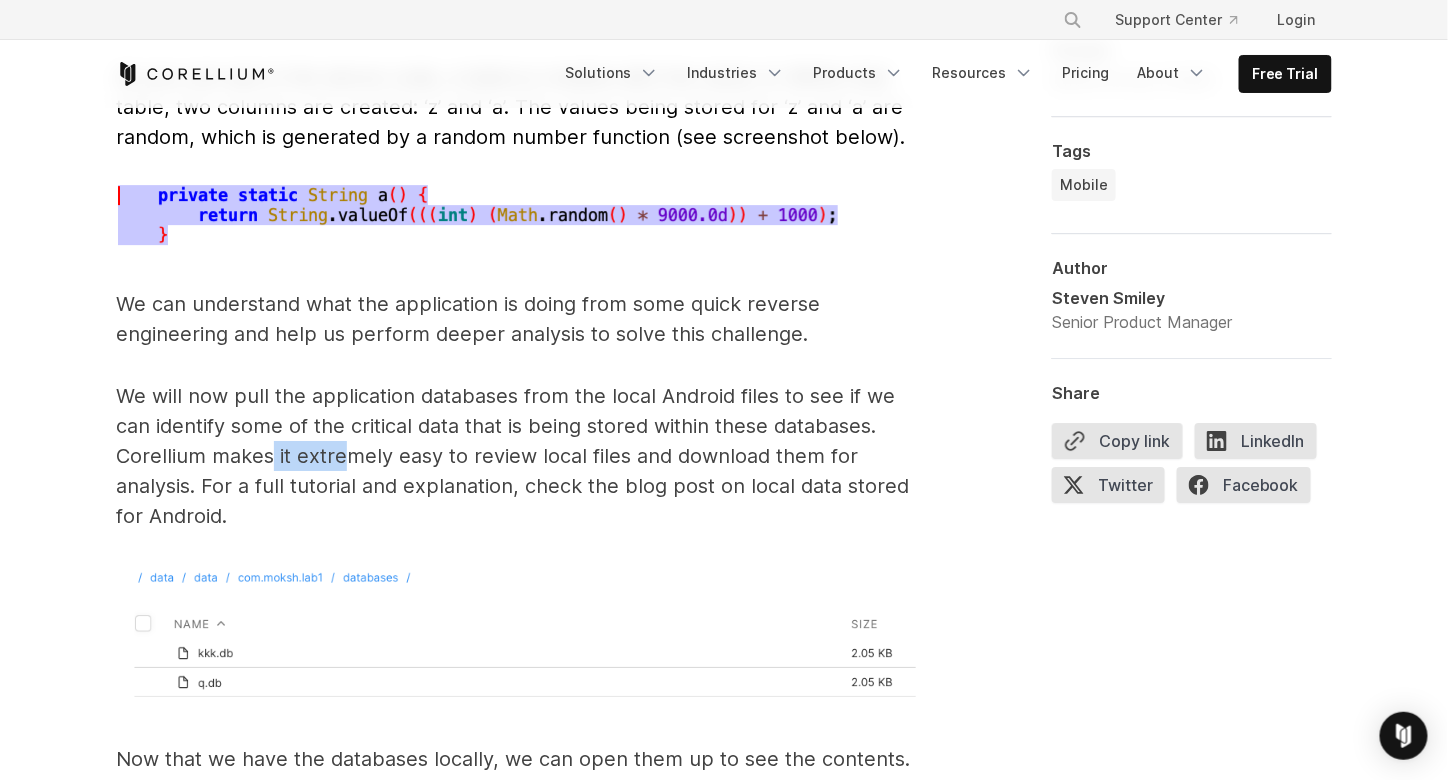 click on "We will now pull the application databases from the local Android files to see if we can identify some of the critical data that is being stored within these databases. Corellium makes it extremely easy to review local files and download them for analysis. For a full tutorial and explanation, check the blog post on local data stored for Android." at bounding box center (516, 456) 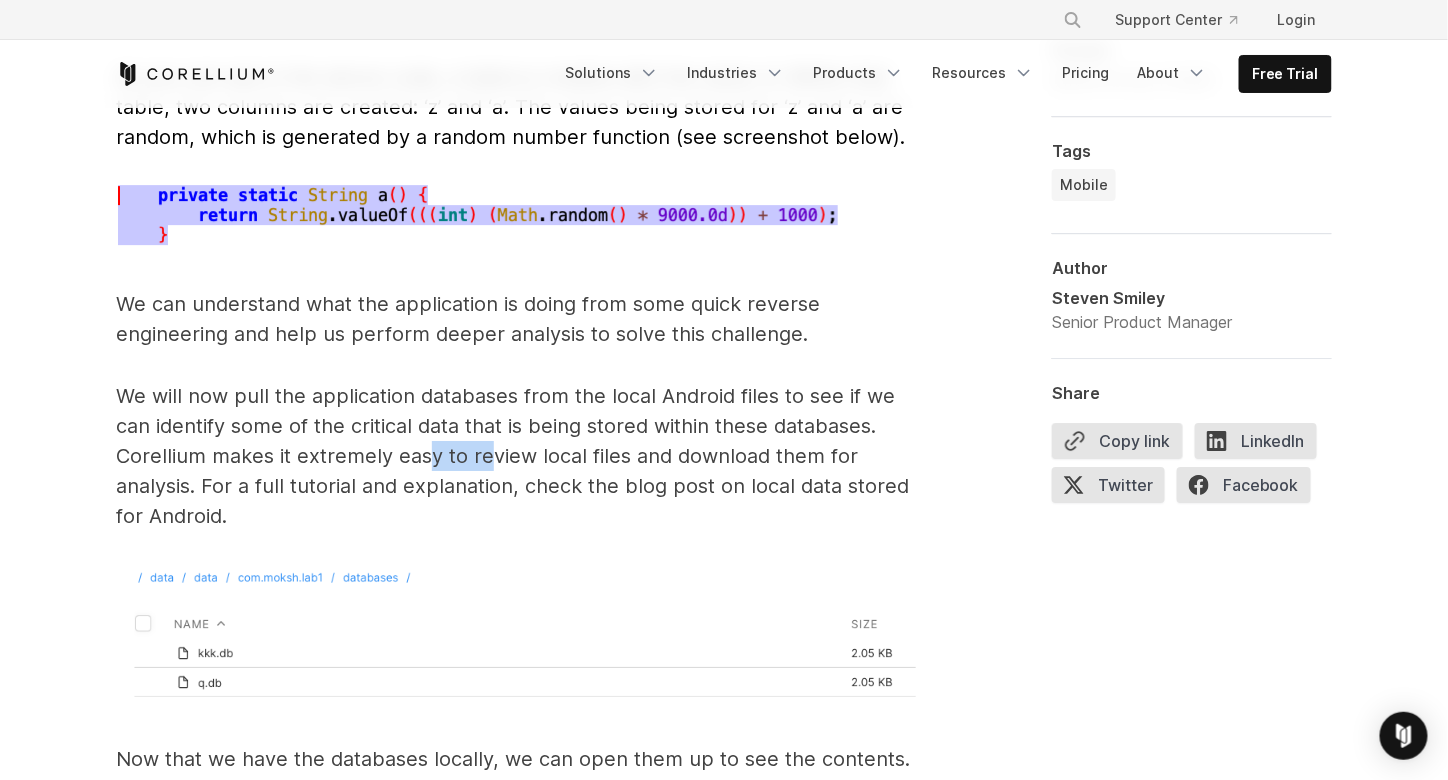 click on "We will now pull the application databases from the local Android files to see if we can identify some of the critical data that is being stored within these databases. Corellium makes it extremely easy to review local files and download them for analysis. For a full tutorial and explanation, check the blog post on local data stored for Android." at bounding box center [516, 456] 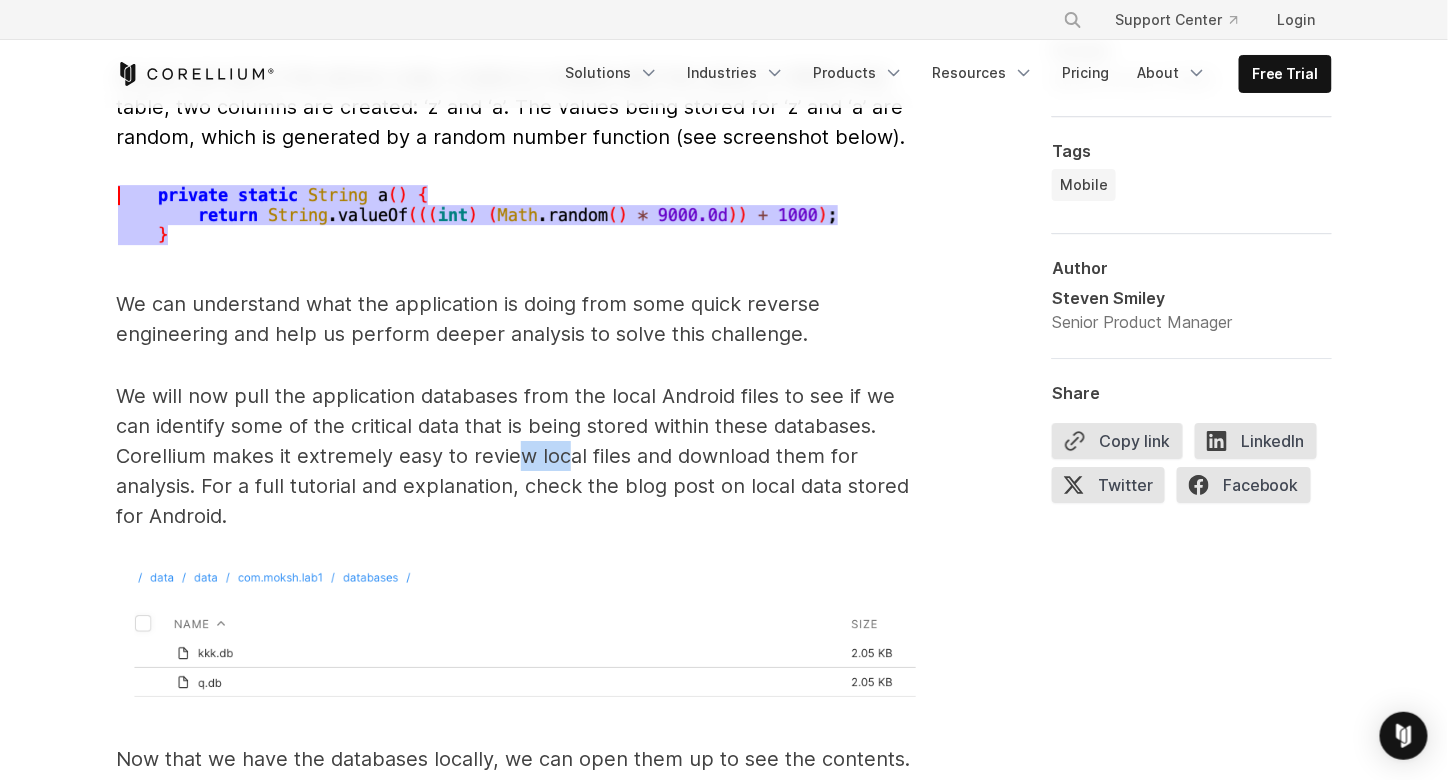 drag, startPoint x: 521, startPoint y: 433, endPoint x: 570, endPoint y: 435, distance: 49.0408 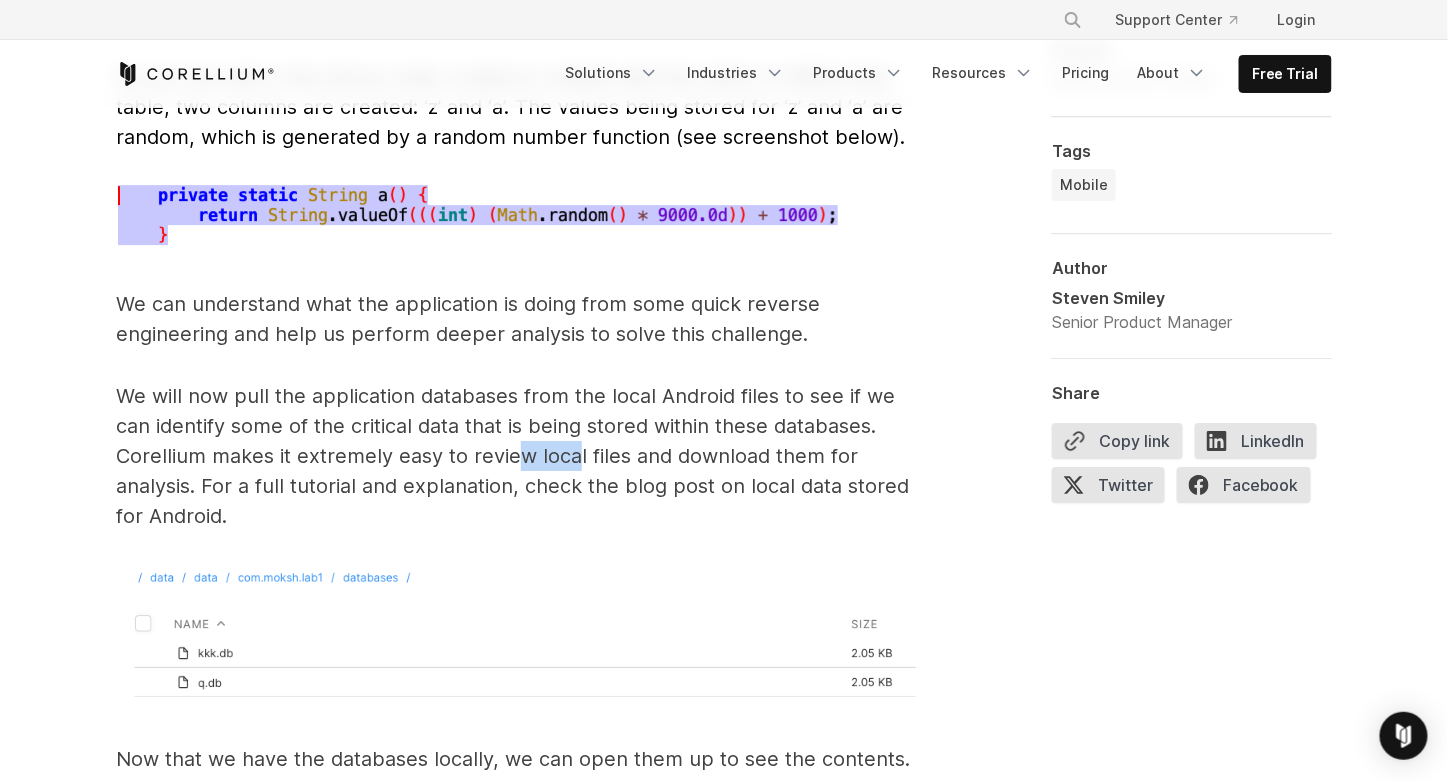 click on "We will now pull the application databases from the local Android files to see if we can identify some of the critical data that is being stored within these databases. Corellium makes it extremely easy to review local files and download them for analysis. For a full tutorial and explanation, check the blog post on local data stored for Android." at bounding box center (516, 456) 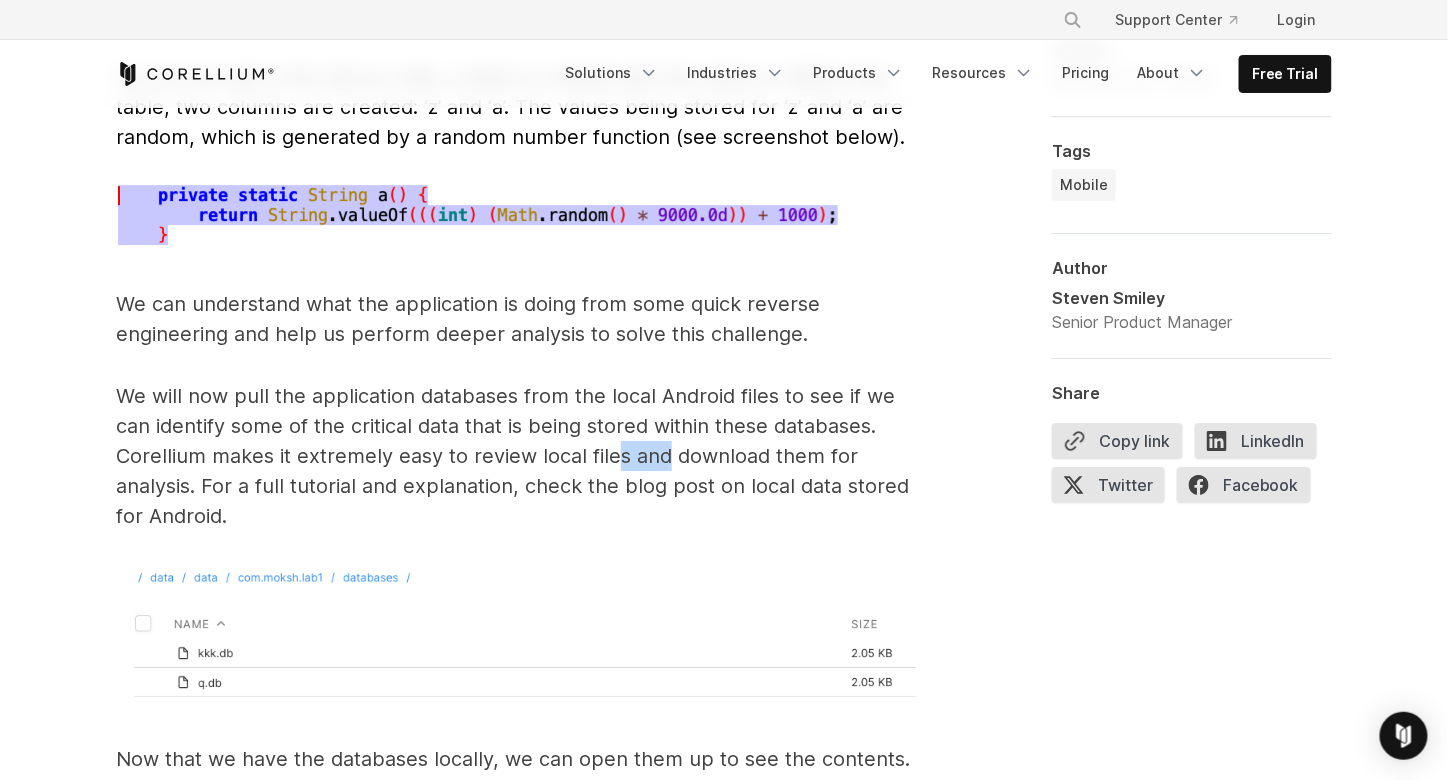 drag, startPoint x: 621, startPoint y: 431, endPoint x: 681, endPoint y: 434, distance: 60.074955 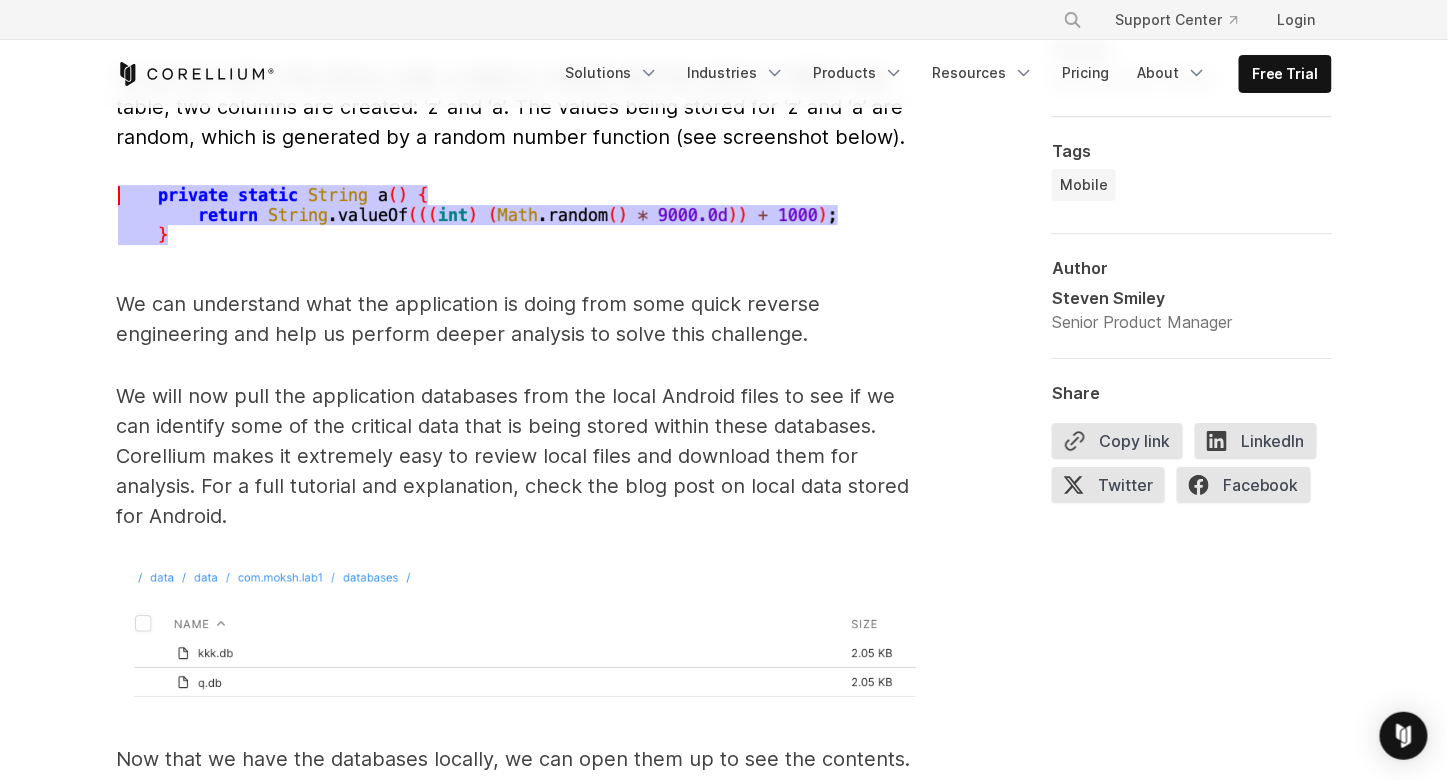 click on "We will now pull the application databases from the local Android files to see if we can identify some of the critical data that is being stored within these databases. Corellium makes it extremely easy to review local files and download them for analysis. For a full tutorial and explanation, check the blog post on local data stored for Android." at bounding box center [516, 456] 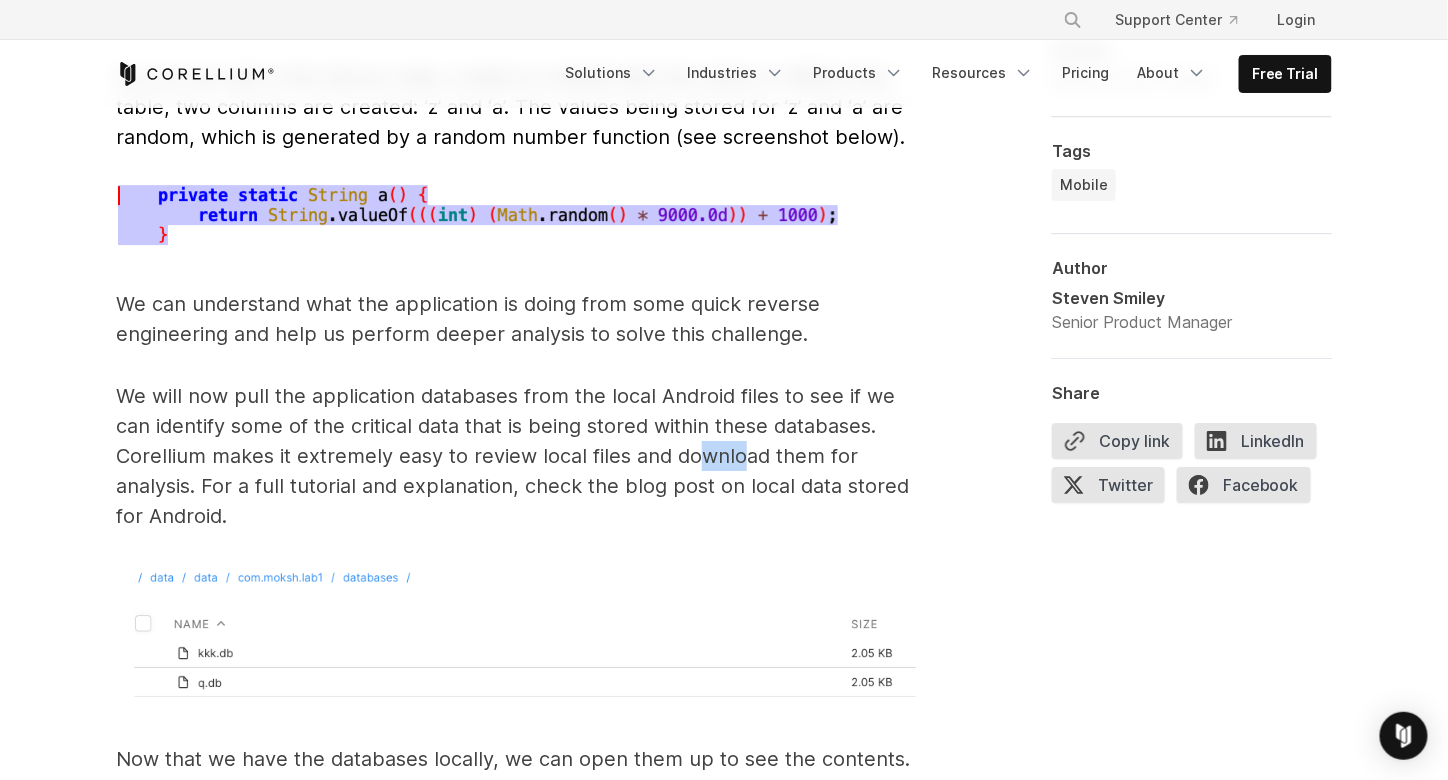 drag, startPoint x: 722, startPoint y: 434, endPoint x: 776, endPoint y: 438, distance: 54.147945 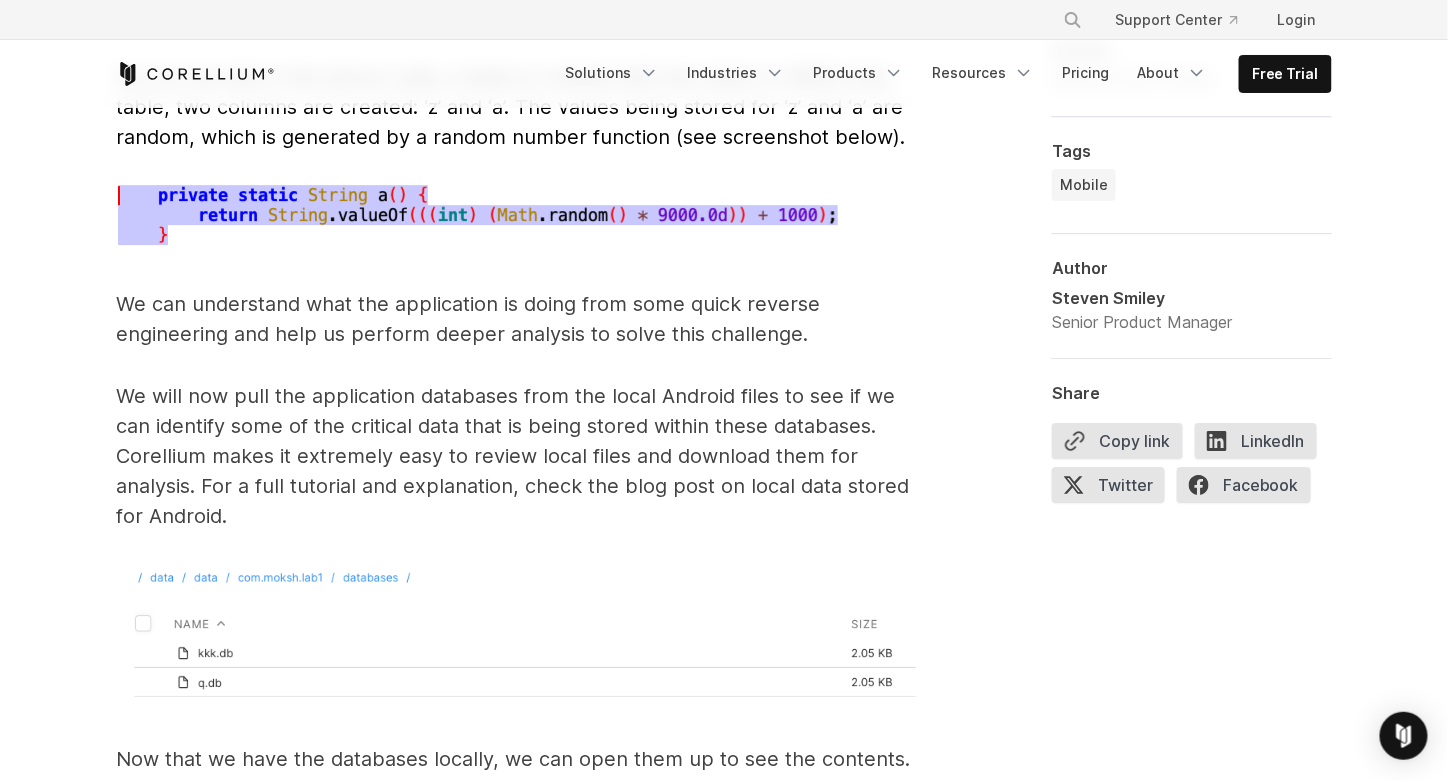 click on "We will now pull the application databases from the local Android files to see if we can identify some of the critical data that is being stored within these databases. Corellium makes it extremely easy to review local files and download them for analysis. For a full tutorial and explanation, check the blog post on local data stored for Android." at bounding box center (516, 456) 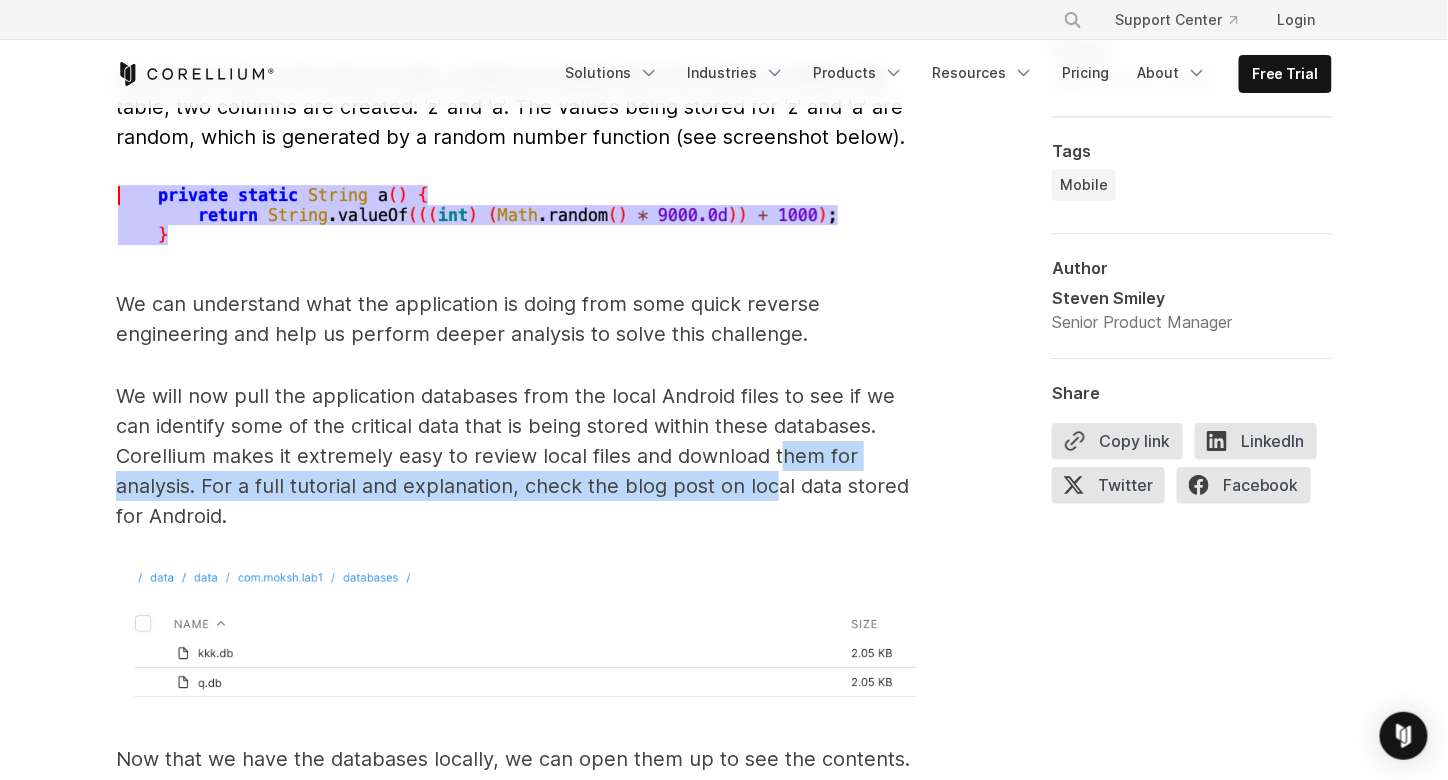 click on "We will now pull the application databases from the local Android files to see if we can identify some of the critical data that is being stored within these databases. Corellium makes it extremely easy to review local files and download them for analysis. For a full tutorial and explanation, check the blog post on local data stored for Android." at bounding box center [516, 456] 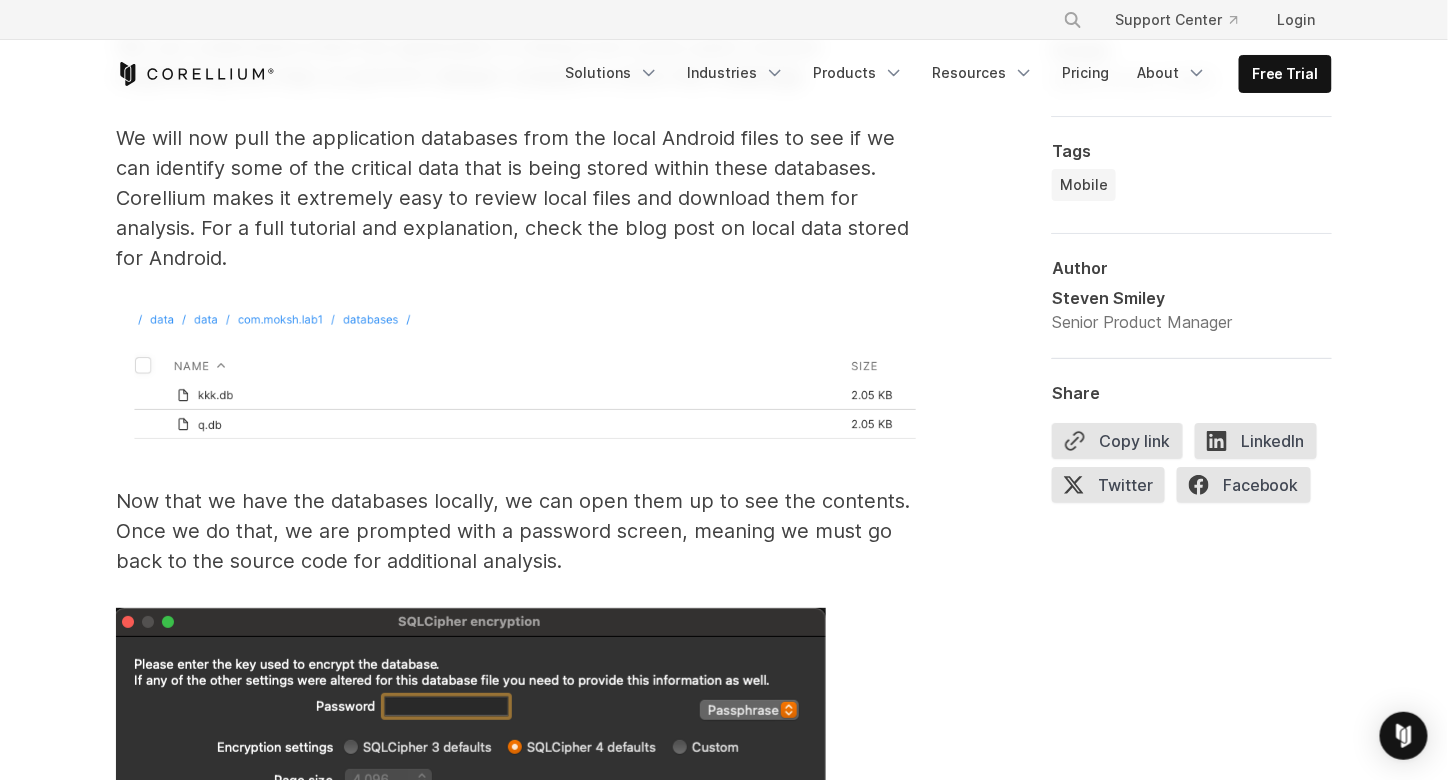 scroll, scrollTop: 7482, scrollLeft: 0, axis: vertical 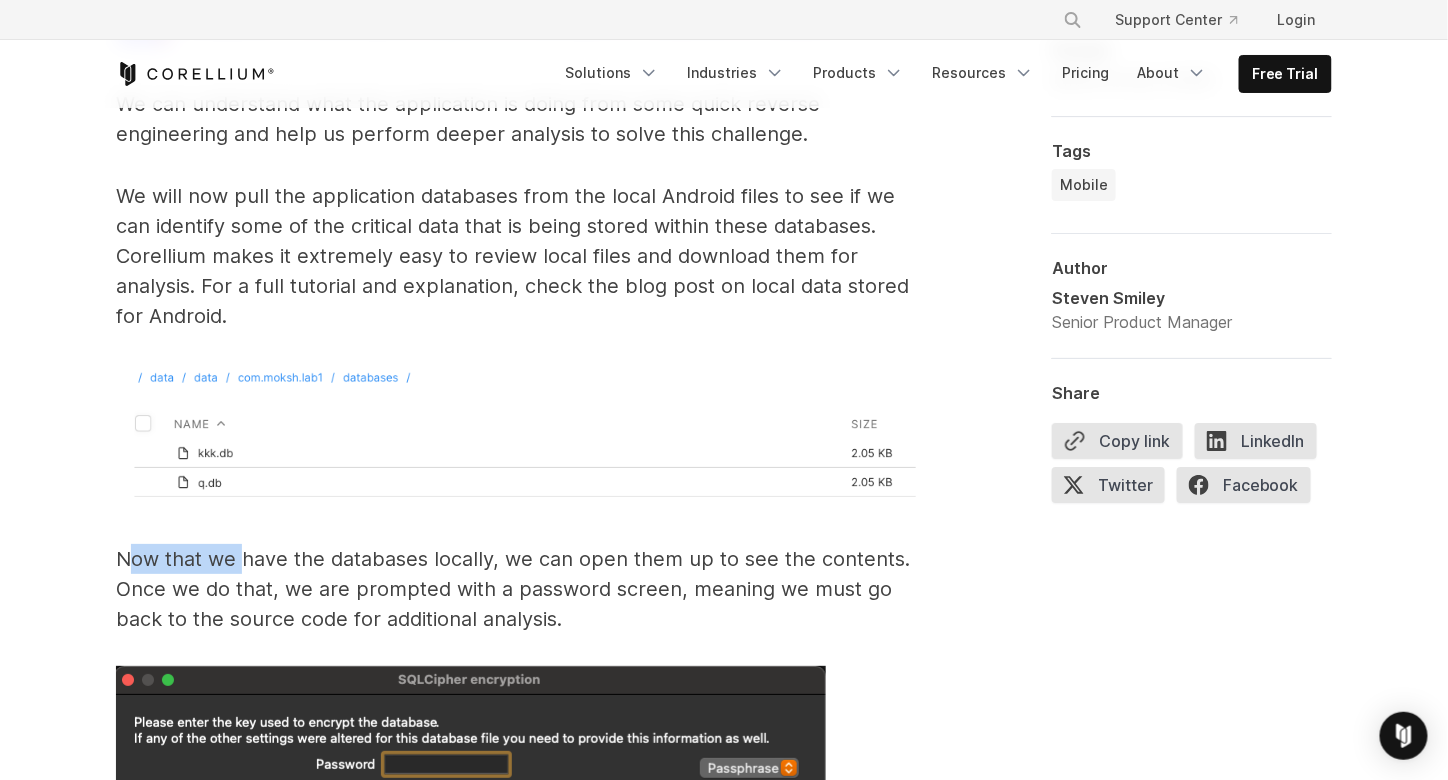 drag, startPoint x: 181, startPoint y: 515, endPoint x: 239, endPoint y: 512, distance: 58.077534 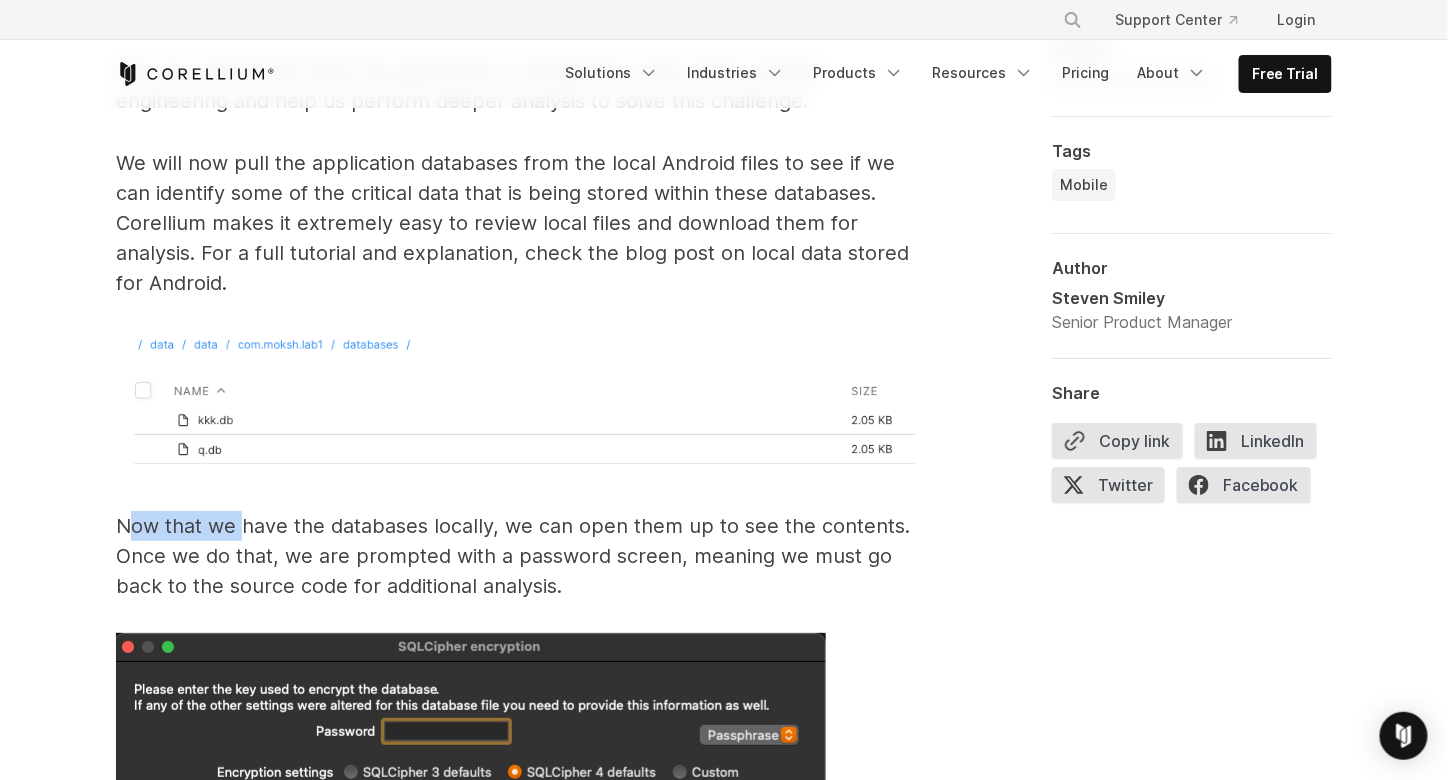 scroll, scrollTop: 7482, scrollLeft: 0, axis: vertical 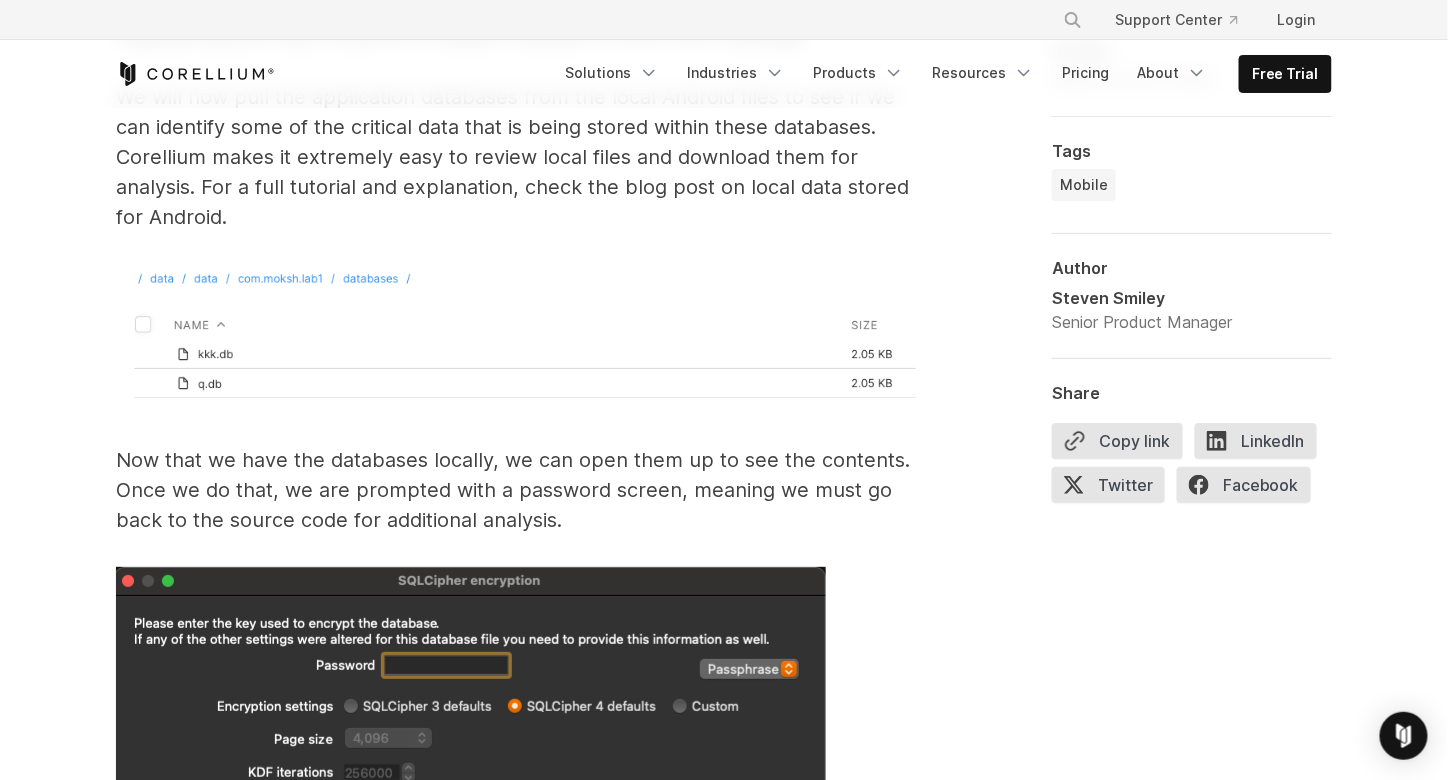 click on "Reverse Engineering Android Apps
Reverse engineering an Android application typically involves using specialized tools to decompile the application's compiled code and resources into a human-readable form. As we go through this blog post, we will discuss the various available tools and examples of how they can be used to find hardcoded data and potentially find static application vulnerabilities.
This process can be challenging, as it requires a certain level of familiarity with Android app development and knowledge of Java. However, with the right tools and expertise, it is possible to reverse engineer most Android applications successfully.
Watch our “Reverse Engineering on Android” webinar on-demand.
Android Reverse Engineering Tools
Several tools can be used for  reverse engineering Android  mobile applications. Some of the more popular ones include:
APKtool
JADX
Dex2jar and JD-GUI
Radare2
Strings:
; instead, many common tools are  u
." at bounding box center (516, -1504) 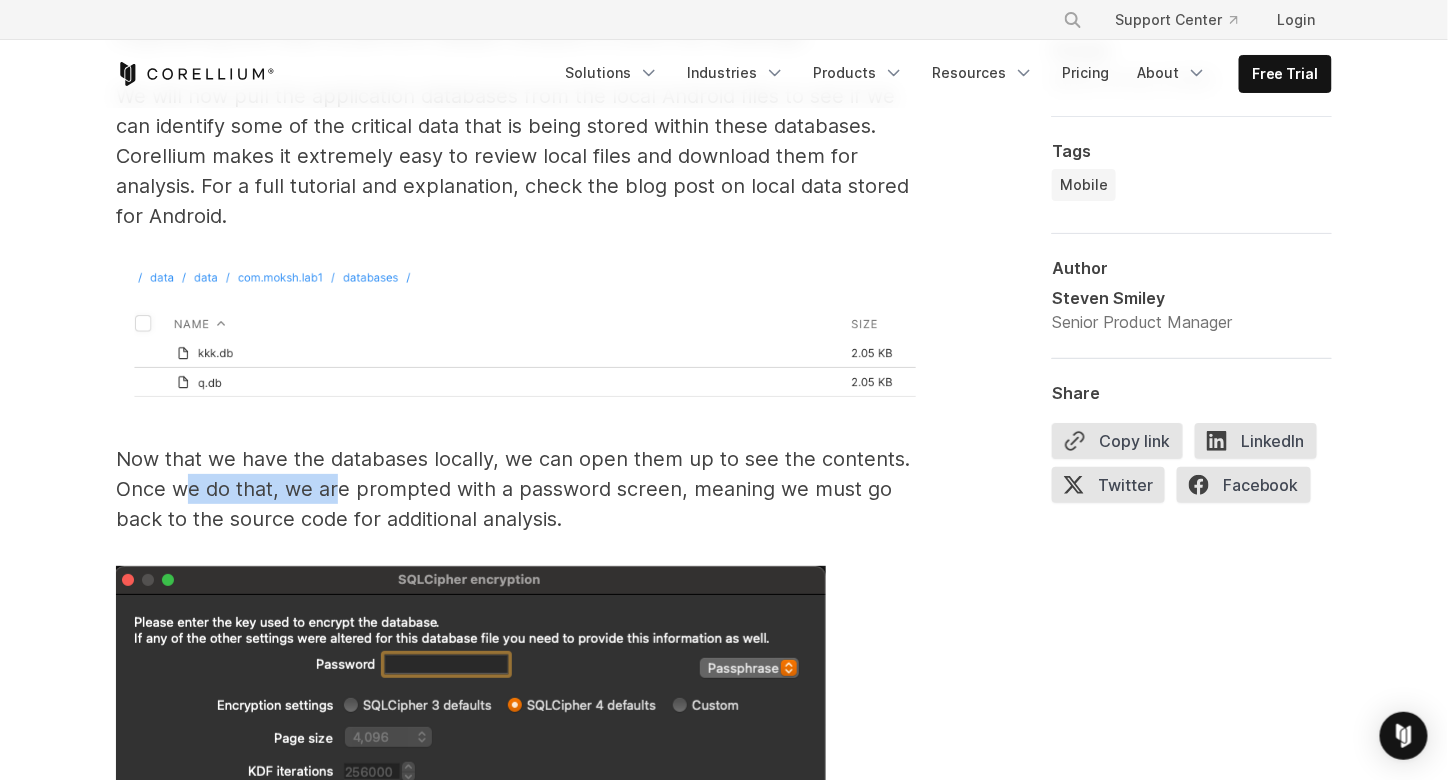 drag, startPoint x: 181, startPoint y: 446, endPoint x: 332, endPoint y: 444, distance: 151.01324 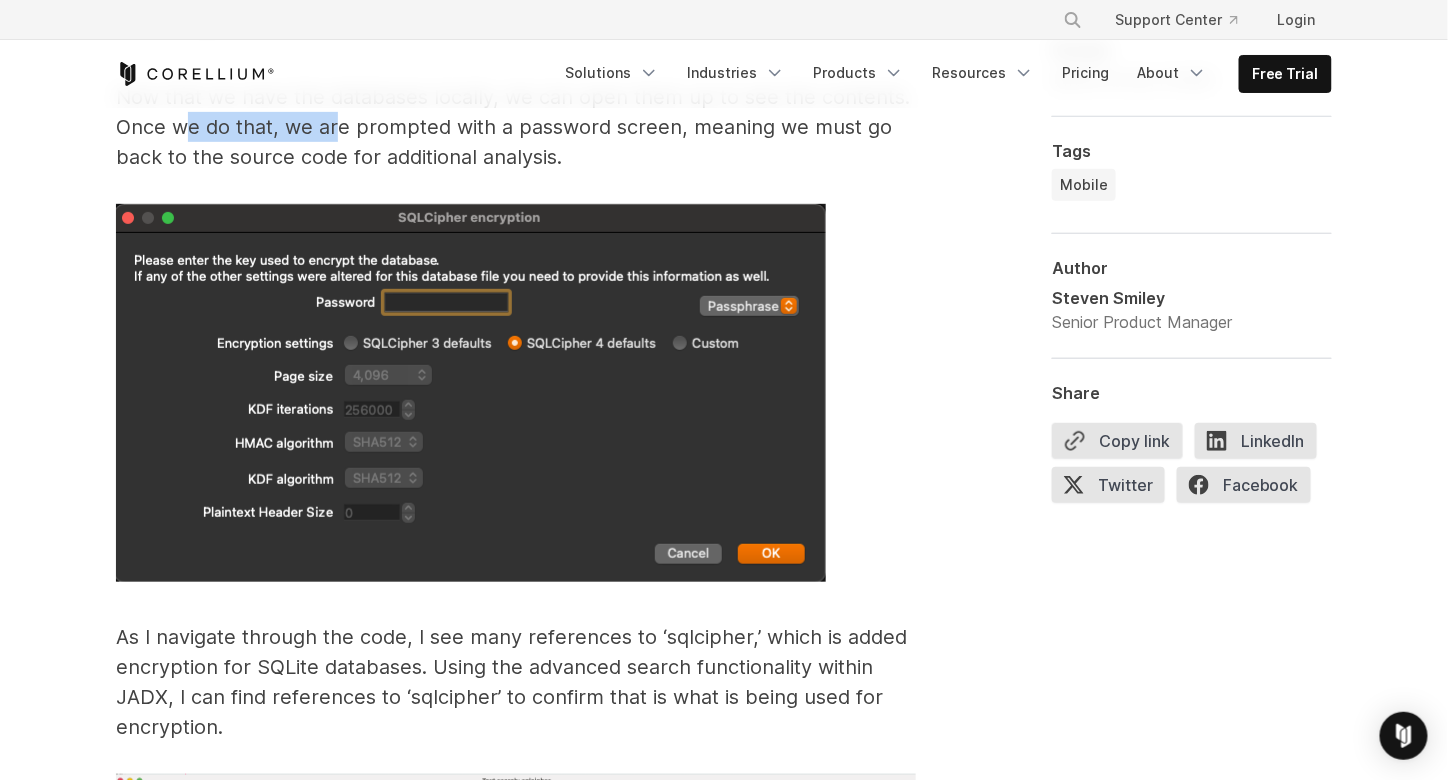 scroll, scrollTop: 7882, scrollLeft: 0, axis: vertical 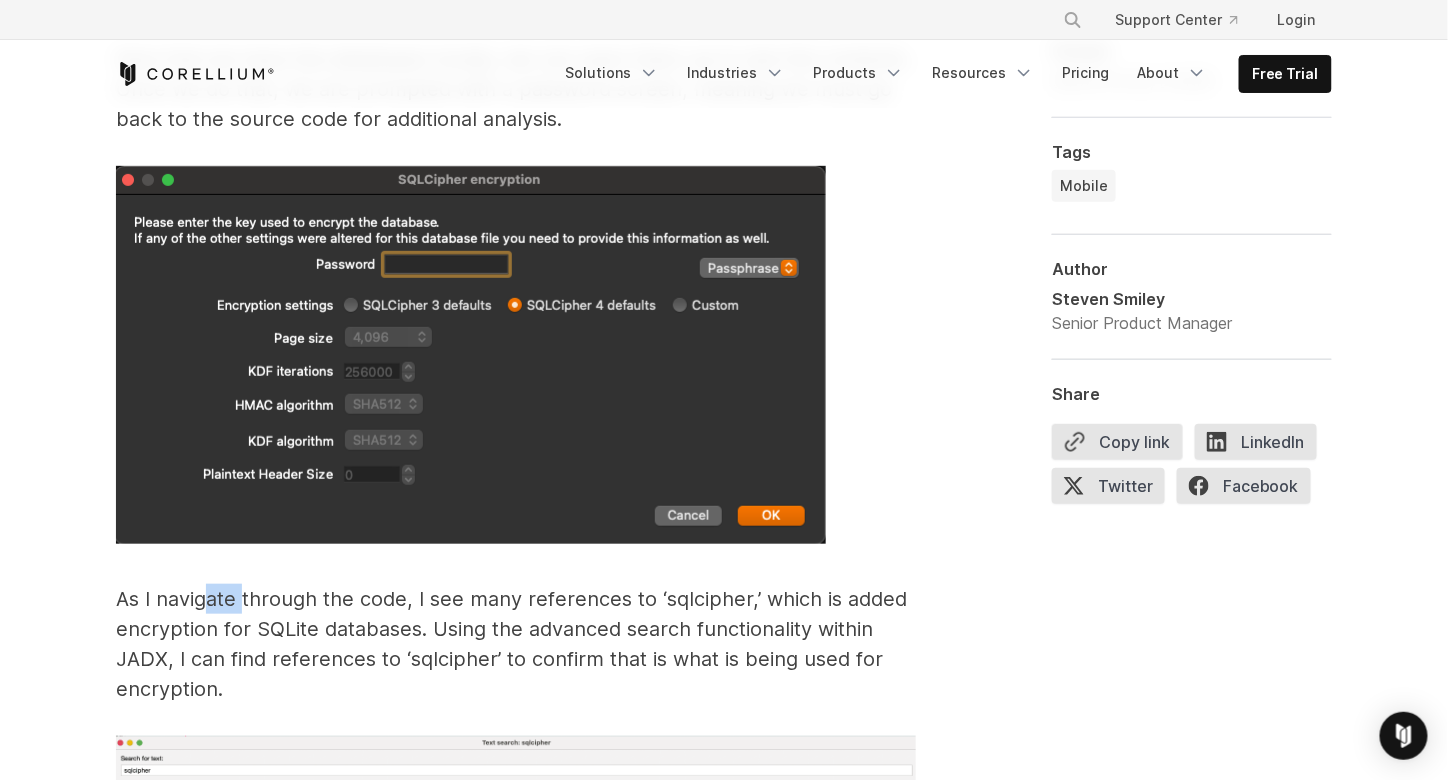 drag, startPoint x: 204, startPoint y: 575, endPoint x: 245, endPoint y: 580, distance: 41.303753 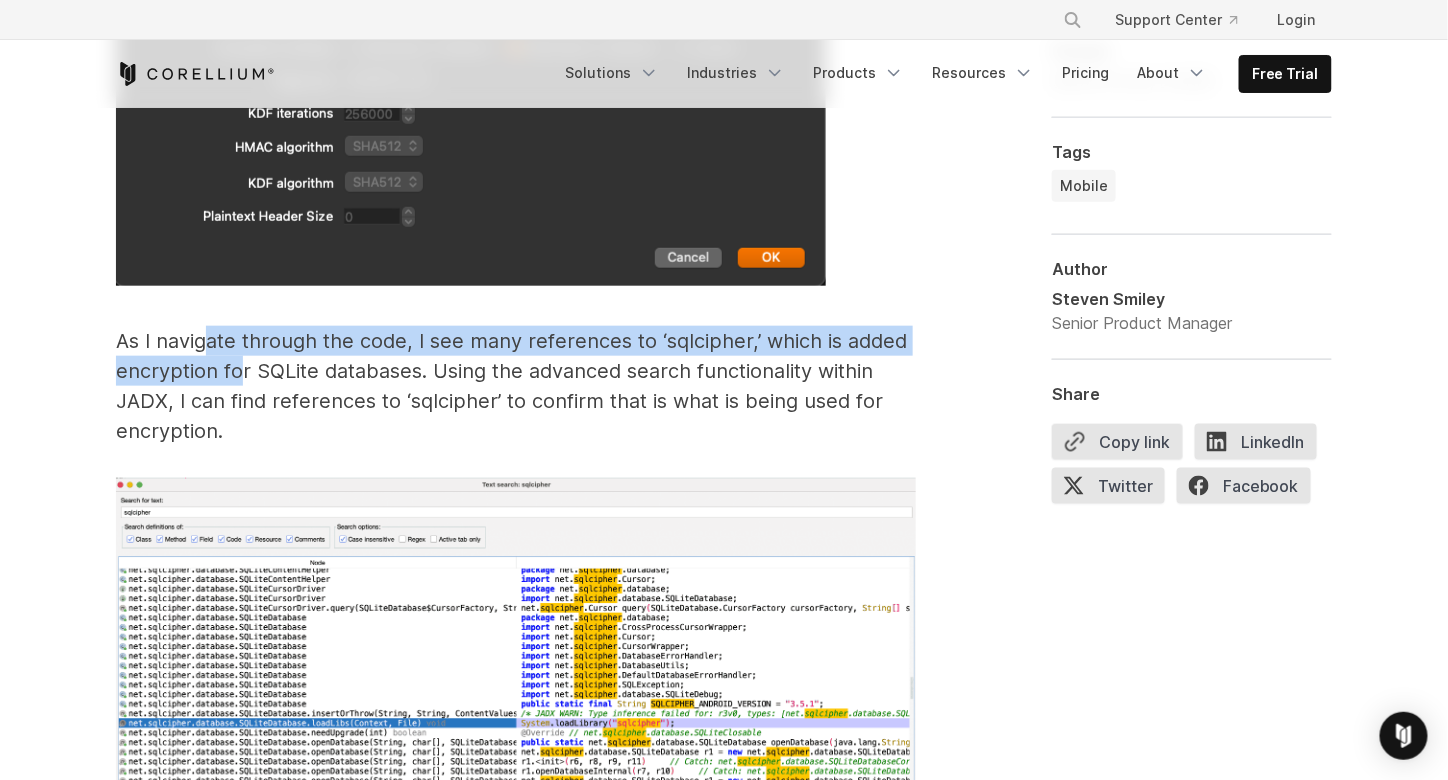 scroll, scrollTop: 7982, scrollLeft: 0, axis: vertical 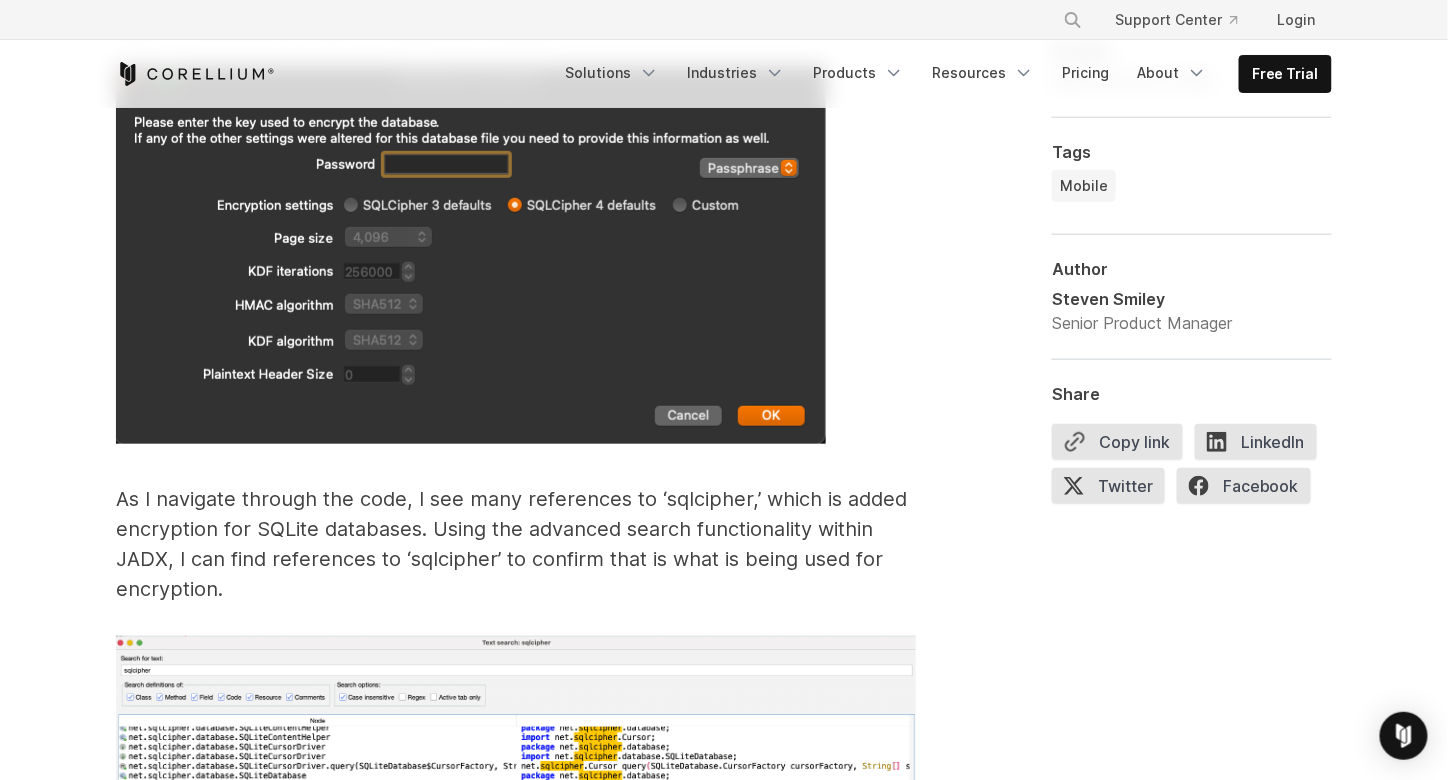 click on "As I navigate through the code, I see many references to ‘sqlcipher,’ which is added encryption for SQLite databases. Using the advanced search functionality within JADX, I can find references to ‘sqlcipher’ to confirm that is what is being used for encryption." at bounding box center [516, 544] 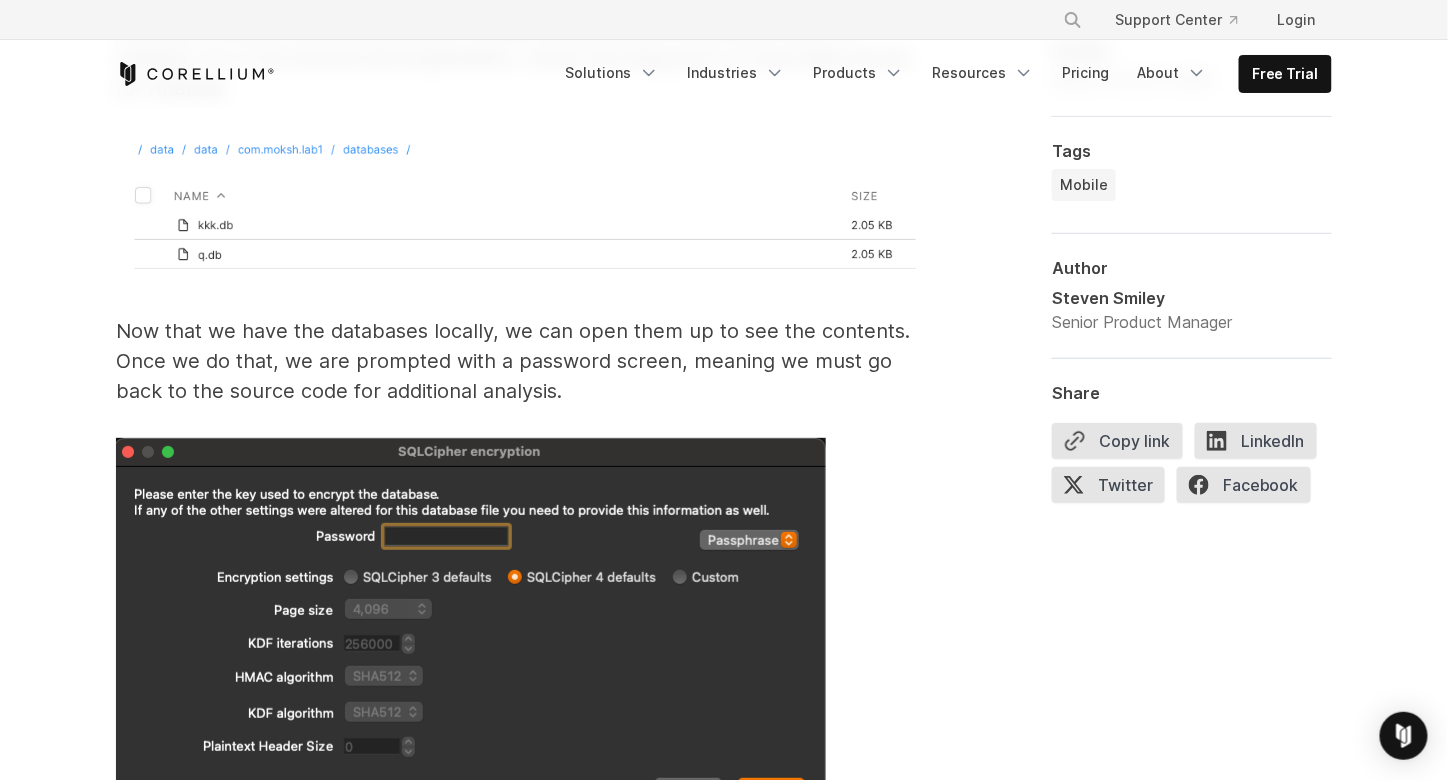 scroll, scrollTop: 7982, scrollLeft: 0, axis: vertical 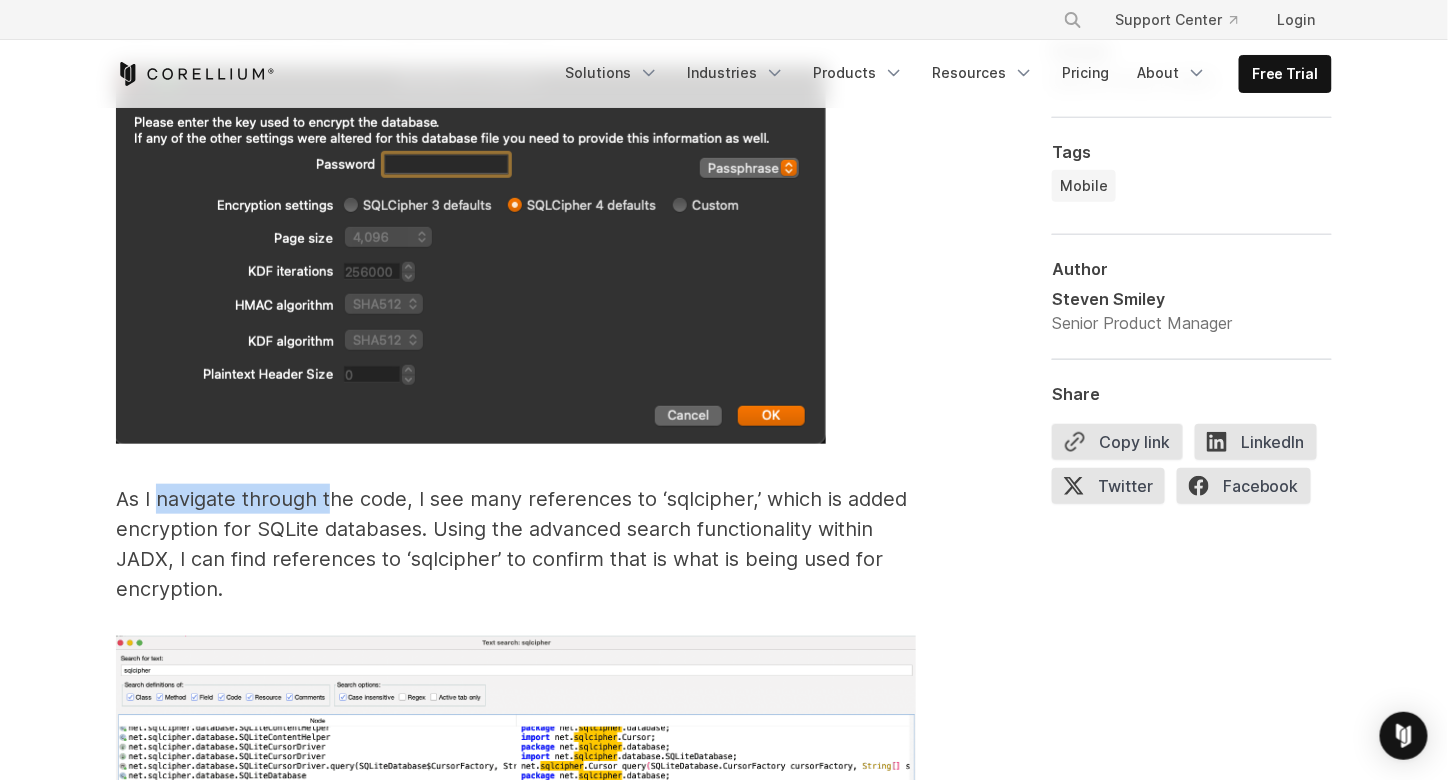 drag, startPoint x: 158, startPoint y: 477, endPoint x: 330, endPoint y: 473, distance: 172.04651 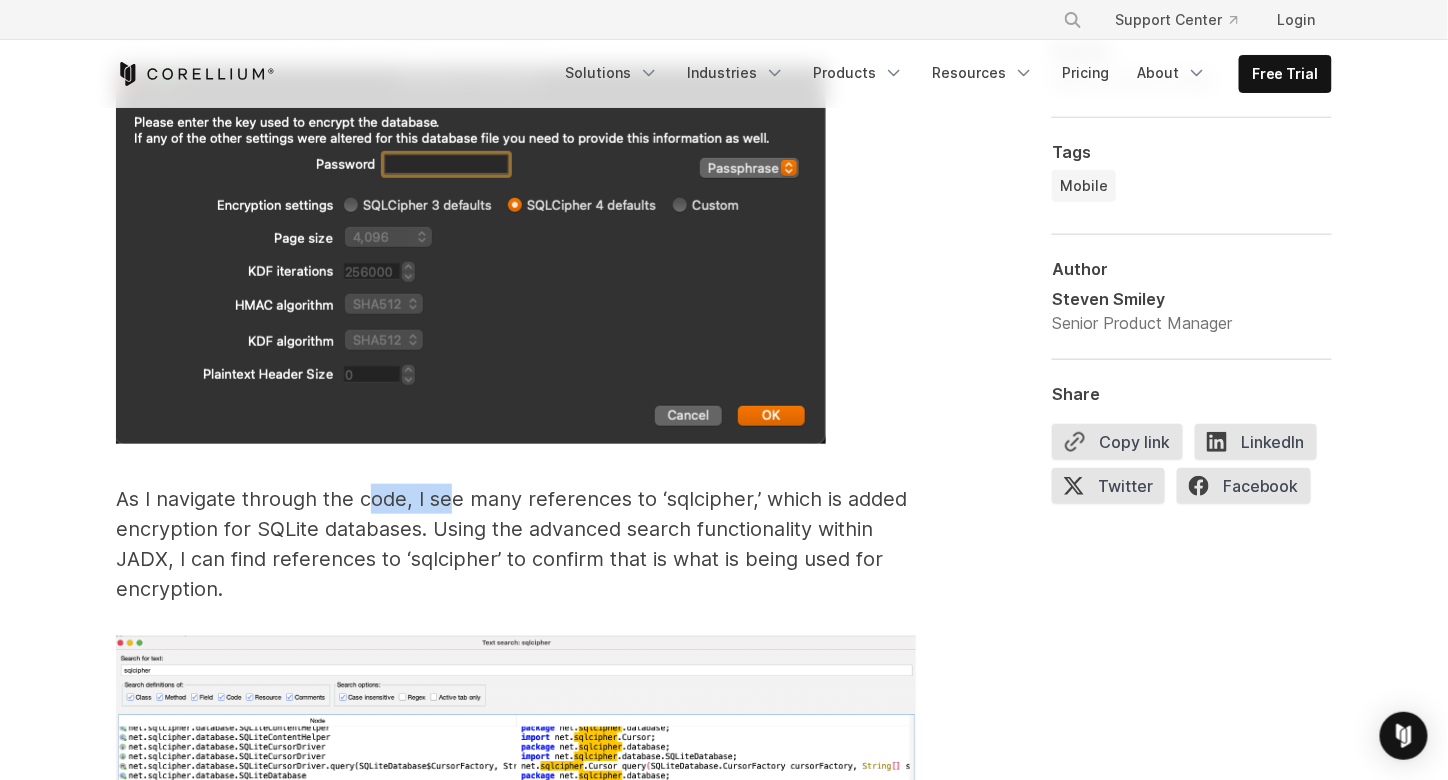drag, startPoint x: 460, startPoint y: 472, endPoint x: 471, endPoint y: 472, distance: 11 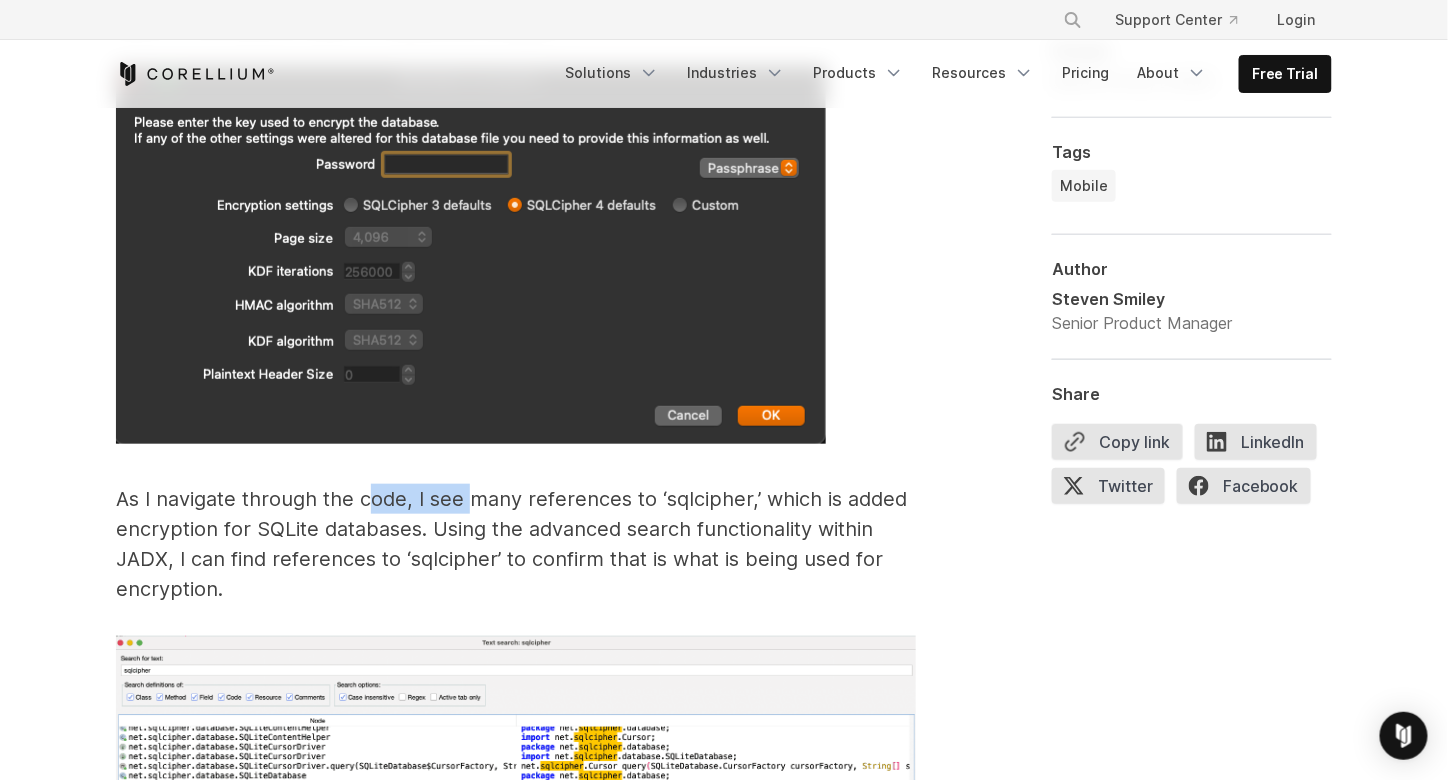click on "As I navigate through the code, I see many references to ‘sqlcipher,’ which is added encryption for SQLite databases. Using the advanced search functionality within JADX, I can find references to ‘sqlcipher’ to confirm that is what is being used for encryption." at bounding box center [516, 544] 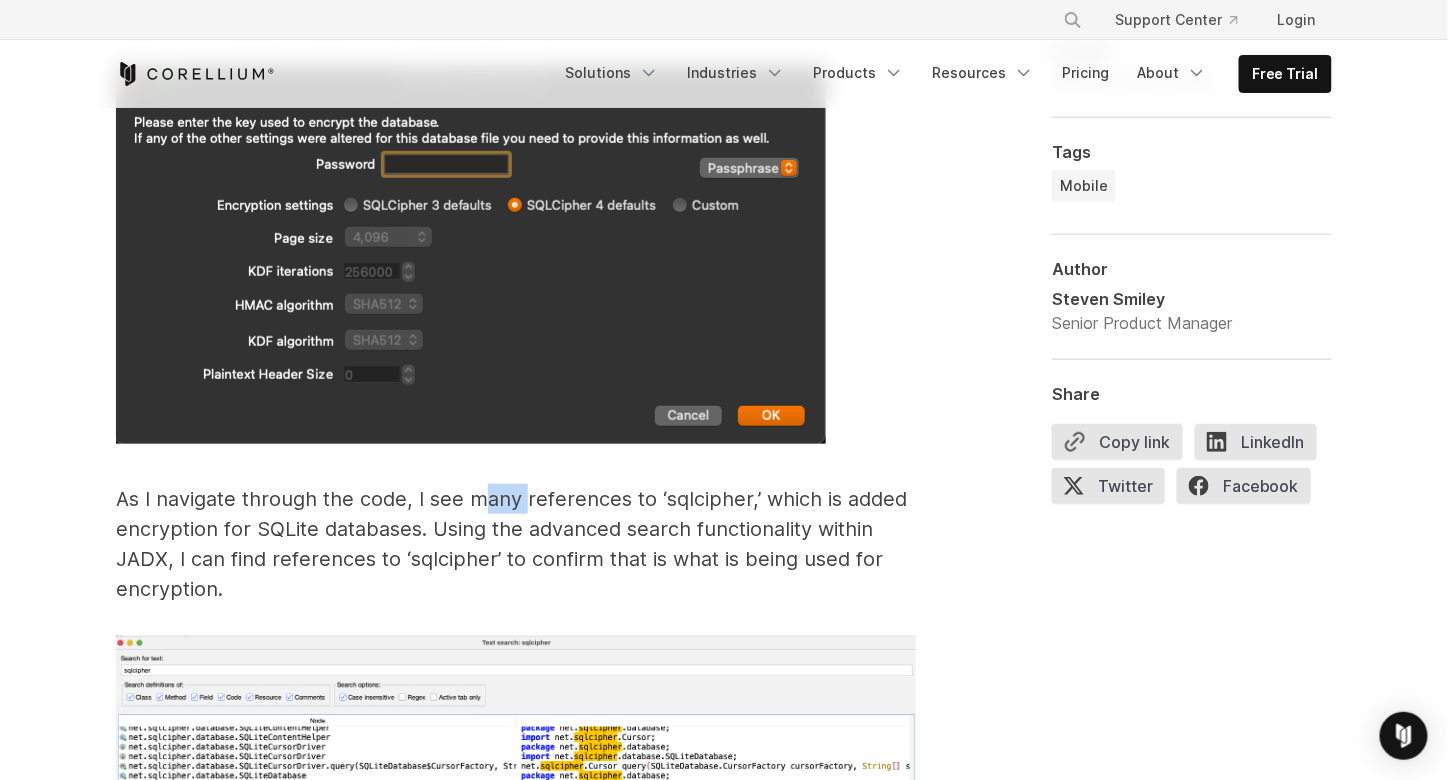 drag, startPoint x: 483, startPoint y: 471, endPoint x: 532, endPoint y: 474, distance: 49.09175 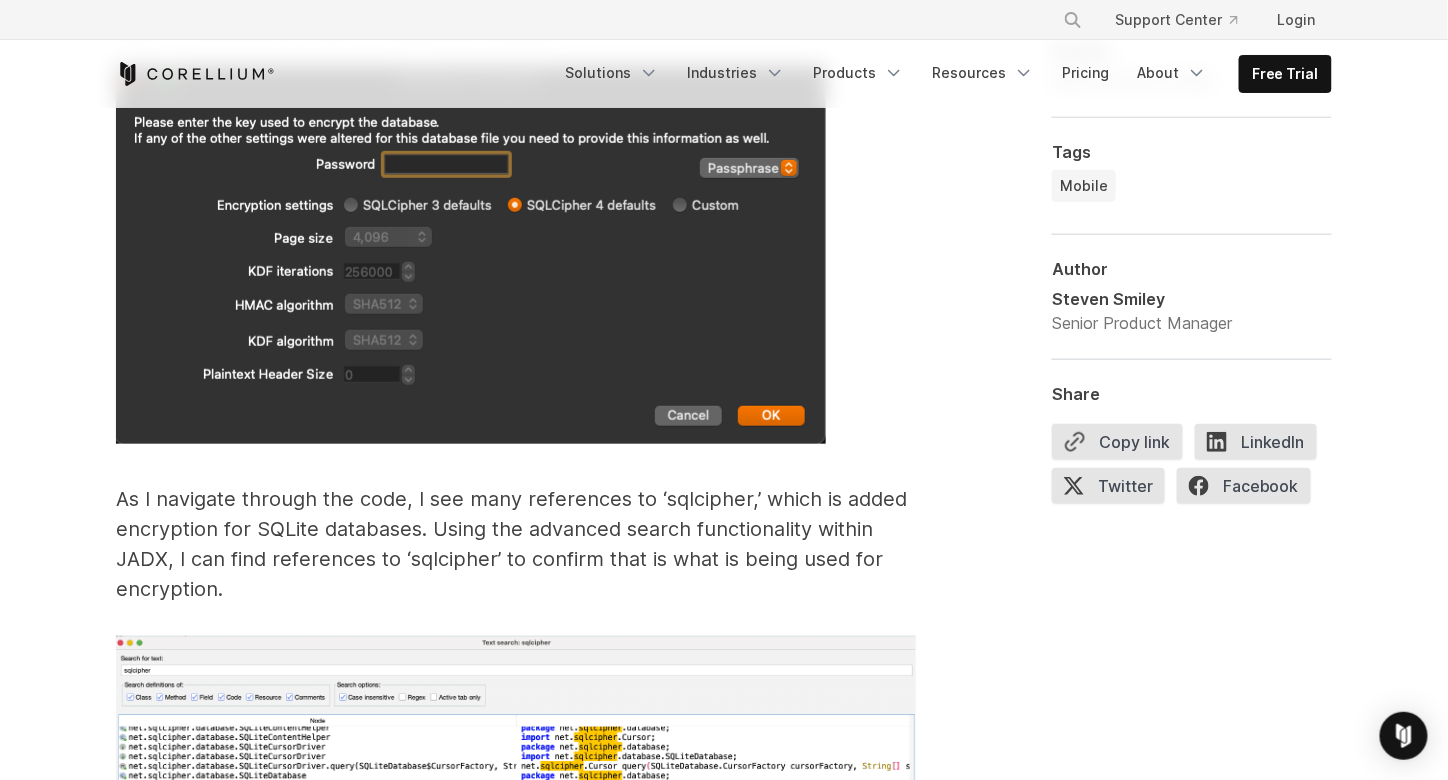 click on "As I navigate through the code, I see many references to ‘sqlcipher,’ which is added encryption for SQLite databases. Using the advanced search functionality within JADX, I can find references to ‘sqlcipher’ to confirm that is what is being used for encryption." at bounding box center (516, 544) 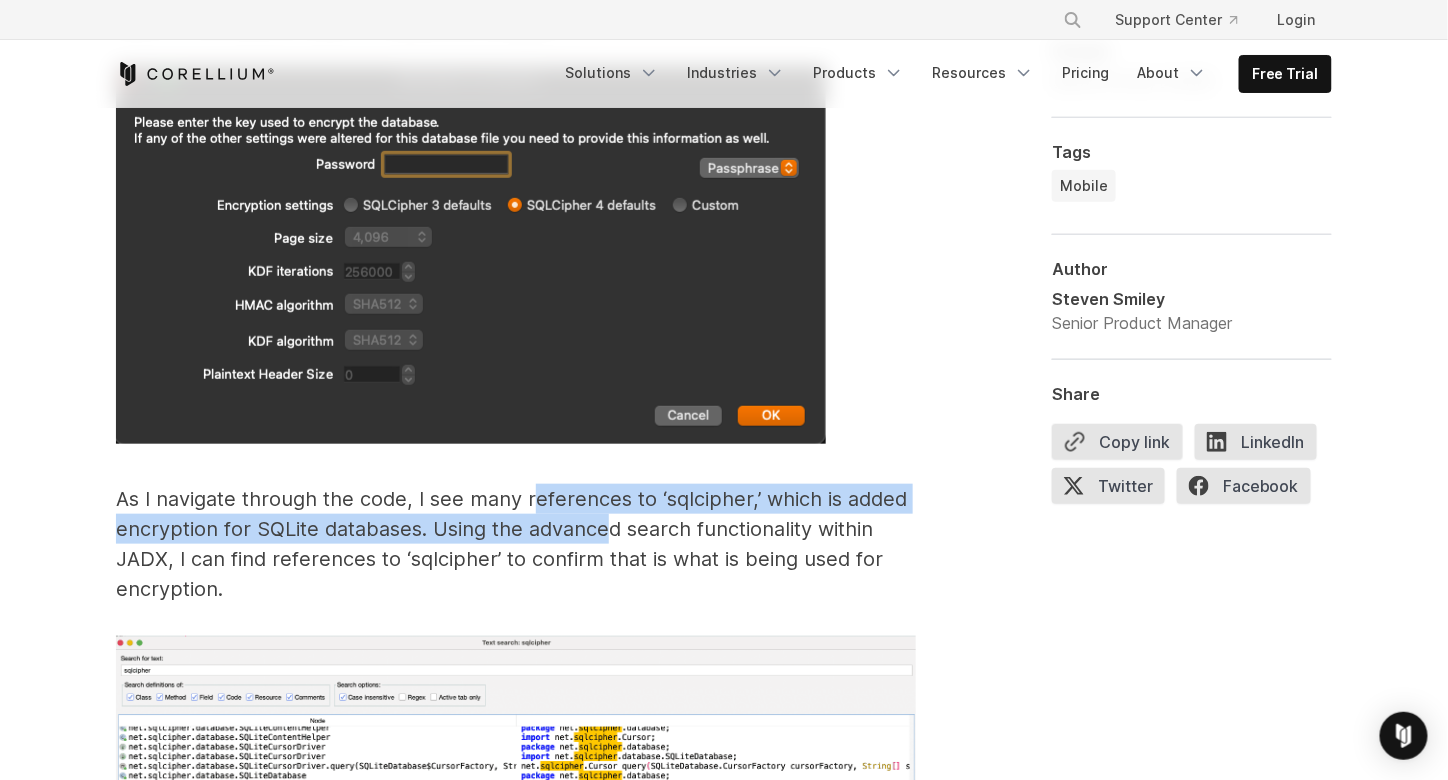 drag, startPoint x: 532, startPoint y: 474, endPoint x: 605, endPoint y: 481, distance: 73.33485 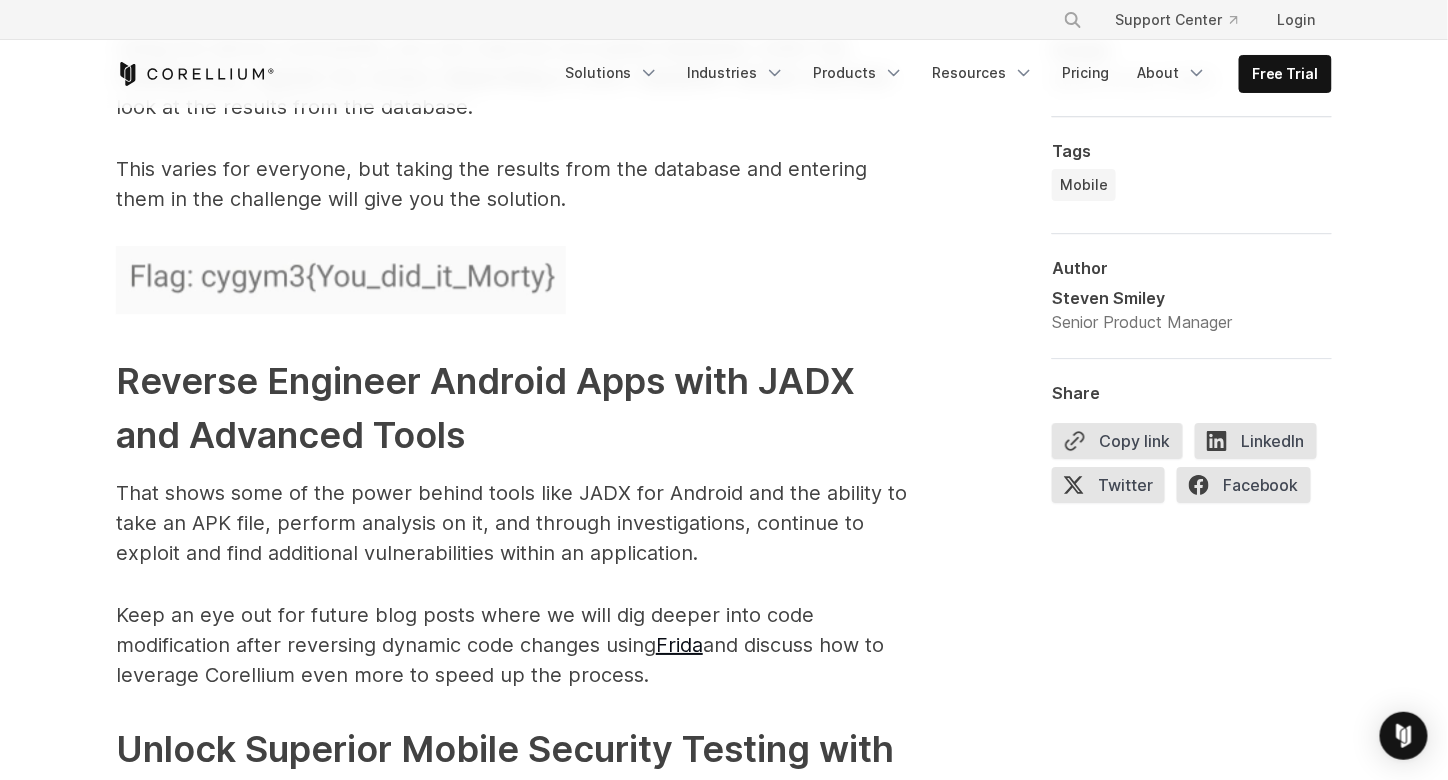 scroll, scrollTop: 9682, scrollLeft: 0, axis: vertical 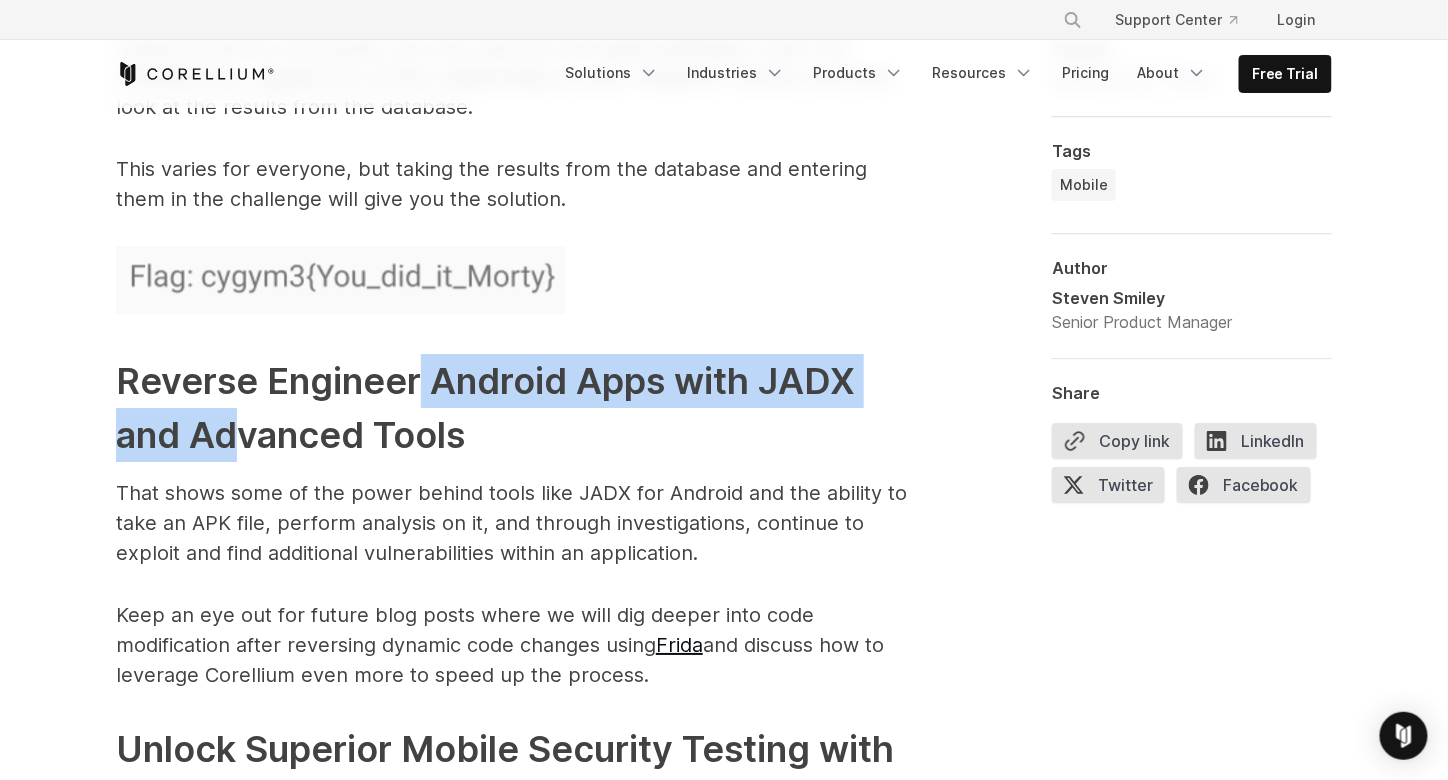 click on "Reverse Engineer Android Apps with JADX and Advanced Tools" at bounding box center [516, 408] 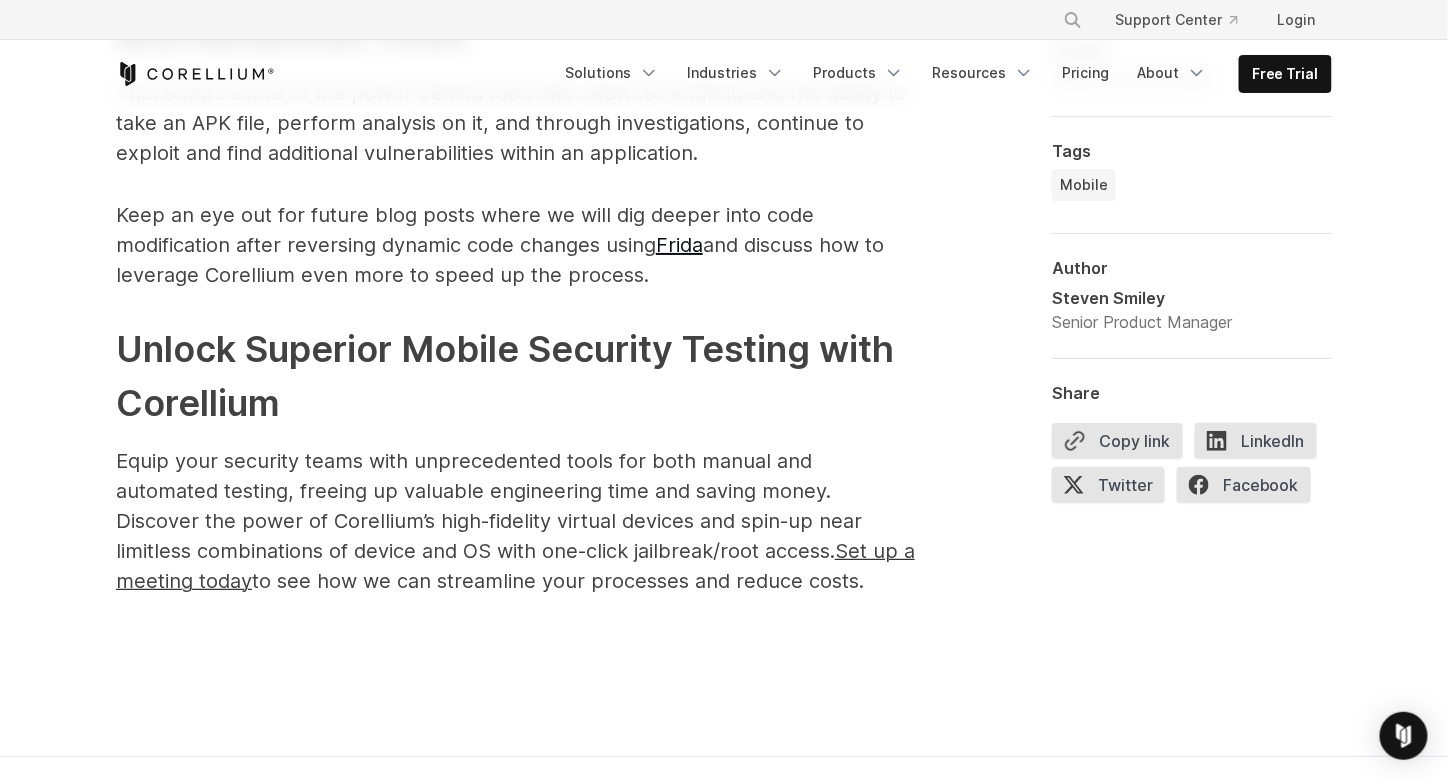 click on "Unlock Superior Mobile Security Testing with Corellium" at bounding box center (516, 376) 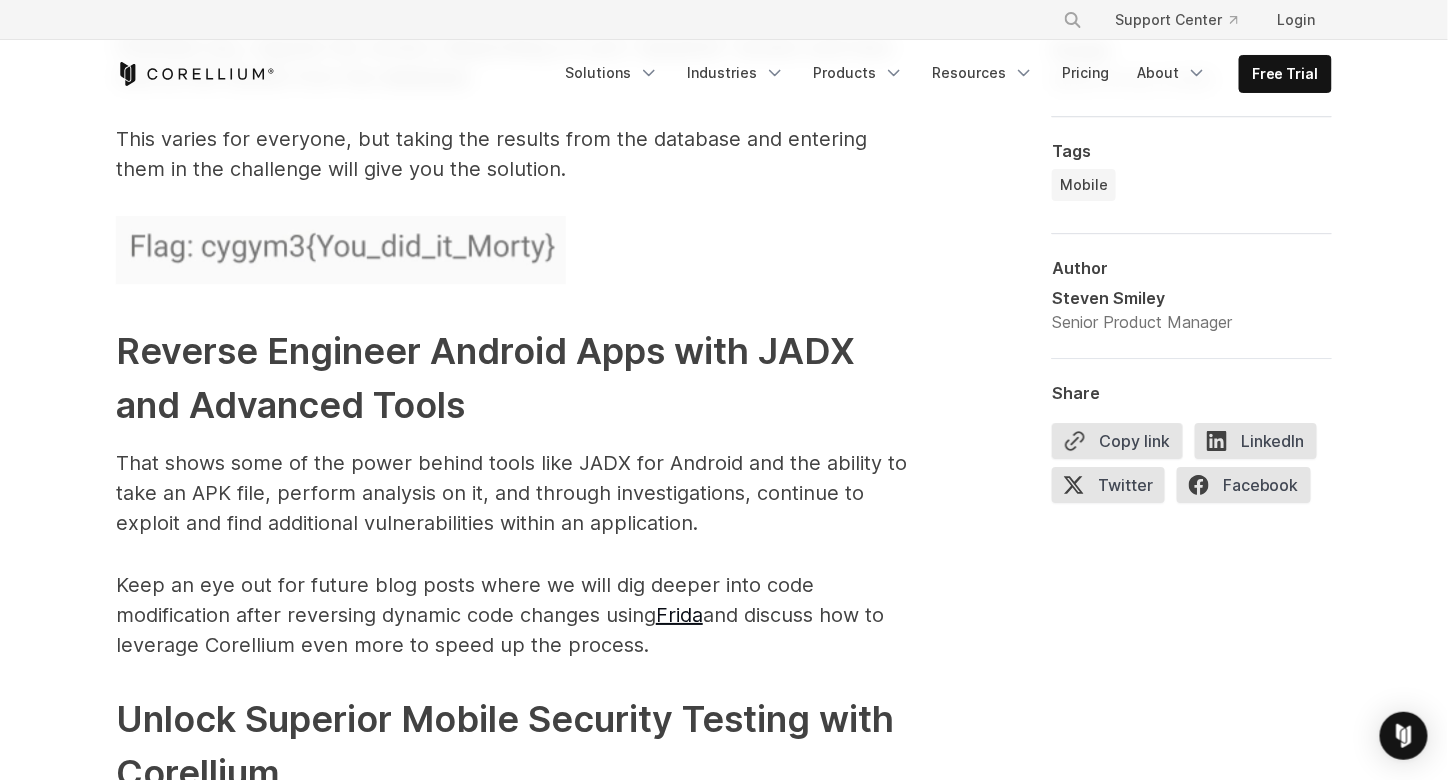 scroll, scrollTop: 9682, scrollLeft: 0, axis: vertical 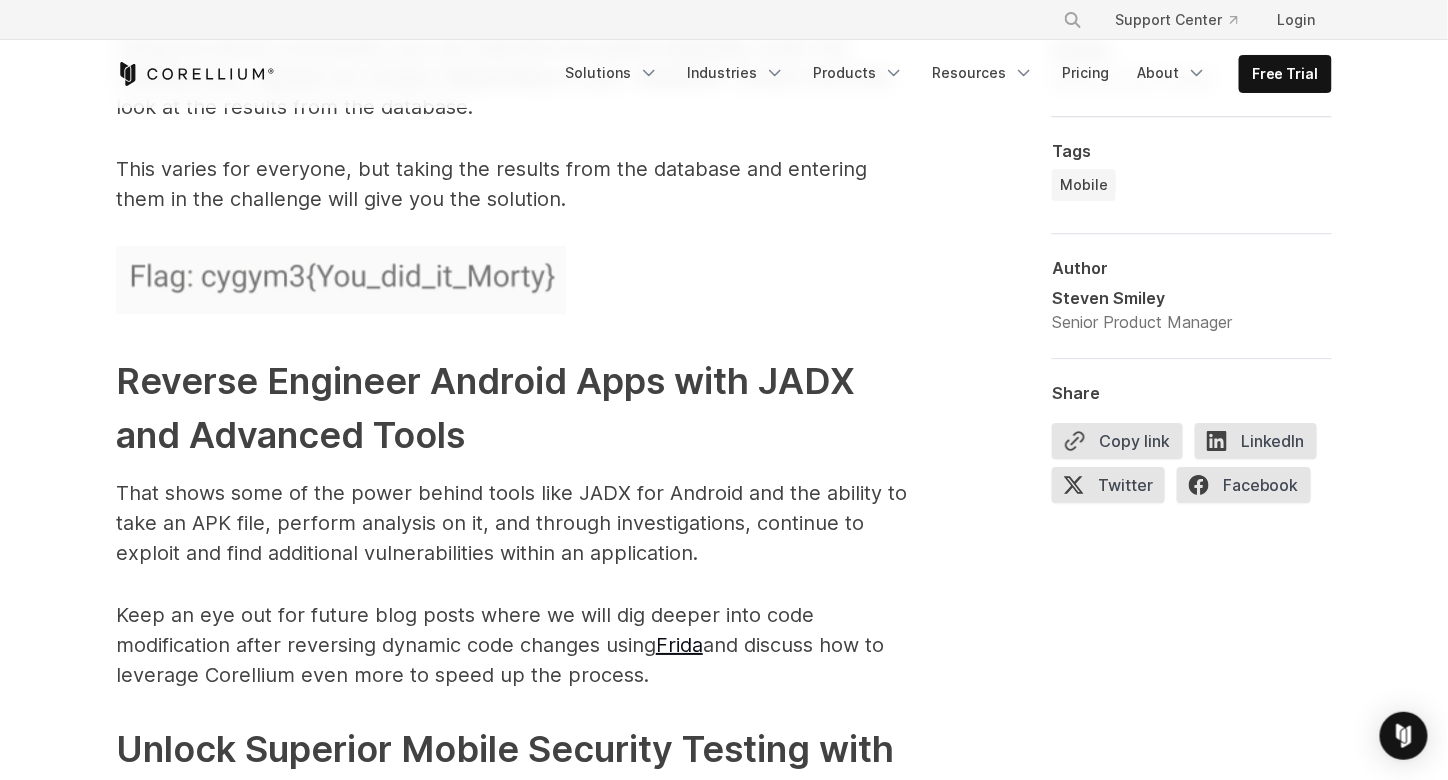 click on "Reverse Engineer Android Apps with JADX and Advanced Tools" at bounding box center [485, 408] 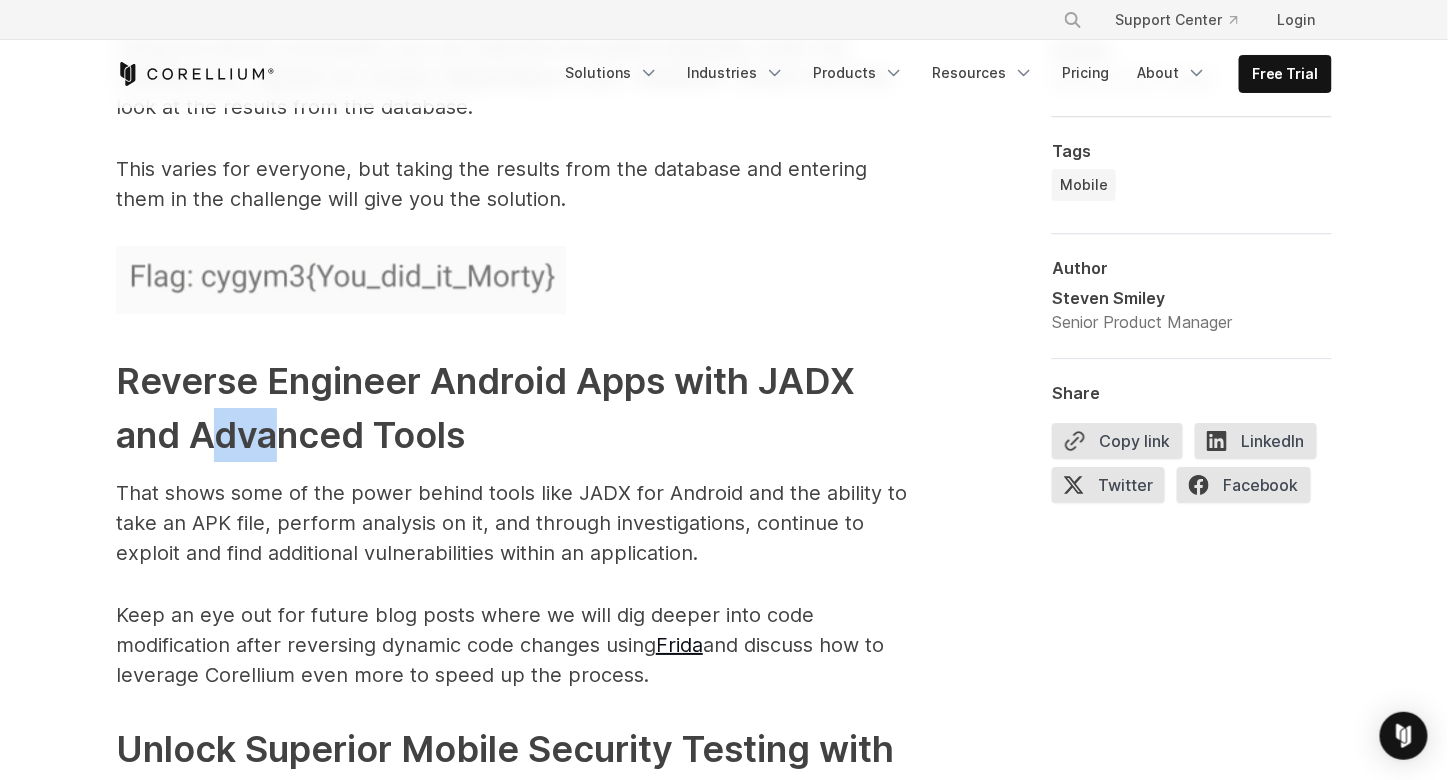 drag, startPoint x: 245, startPoint y: 414, endPoint x: 294, endPoint y: 413, distance: 49.010204 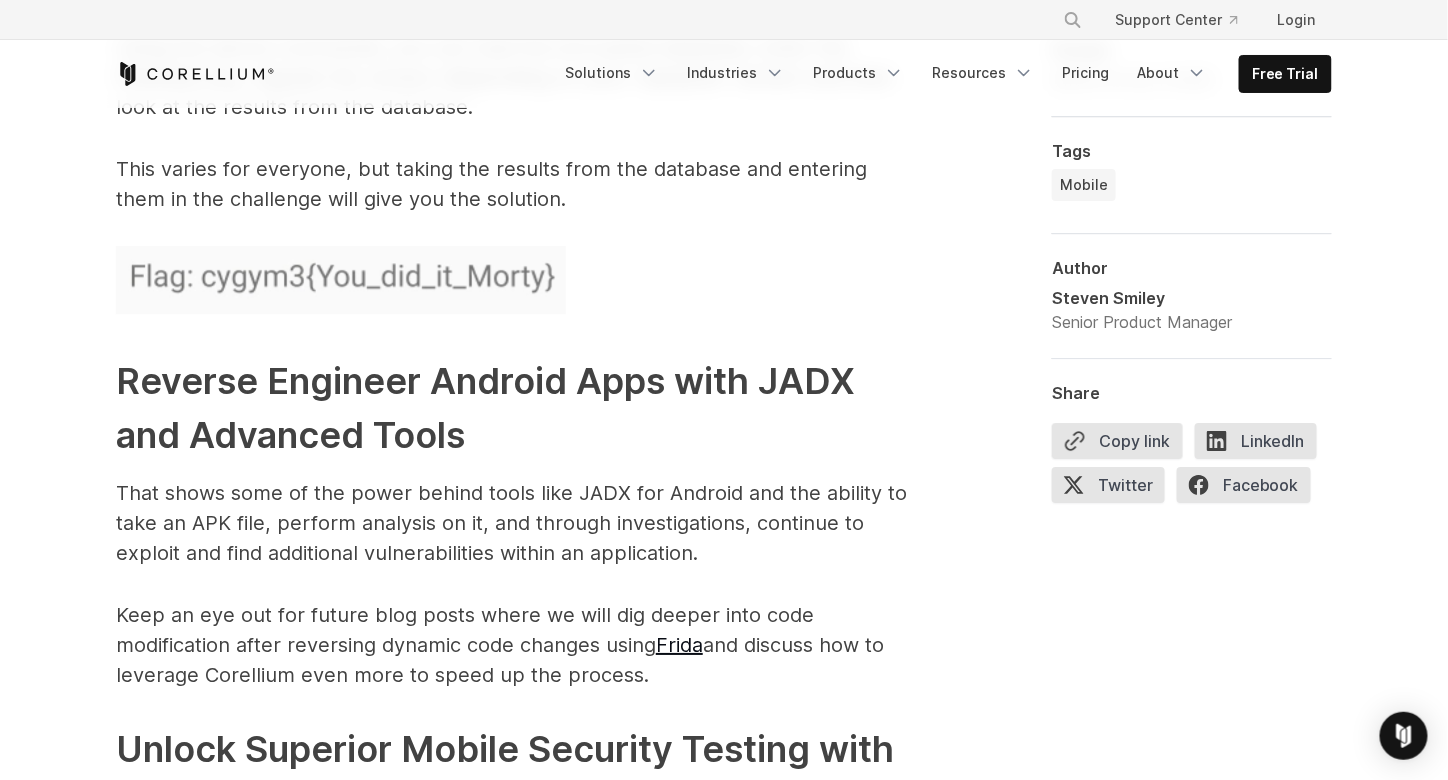 click on "Reverse Engineer Android Apps with JADX and Advanced Tools" at bounding box center [485, 408] 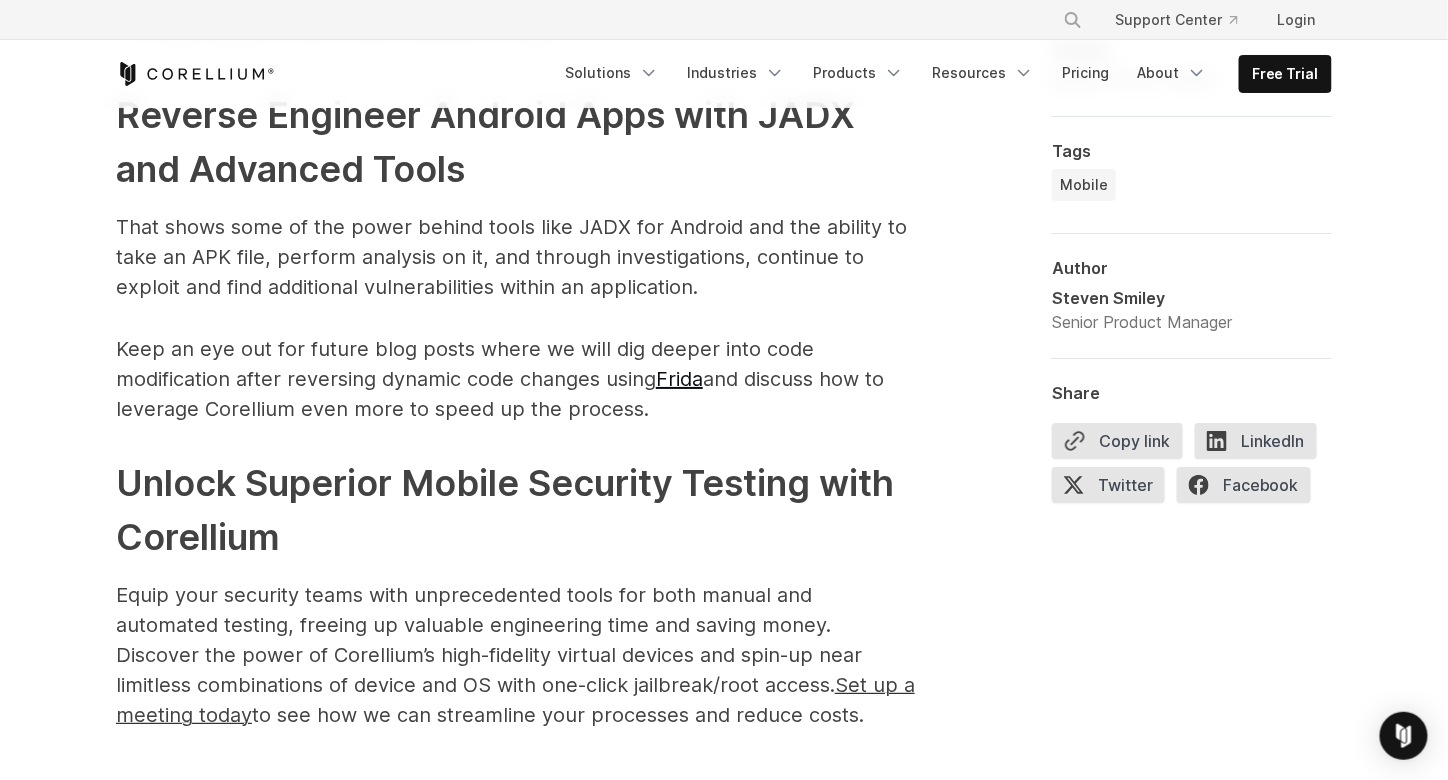 scroll, scrollTop: 9982, scrollLeft: 0, axis: vertical 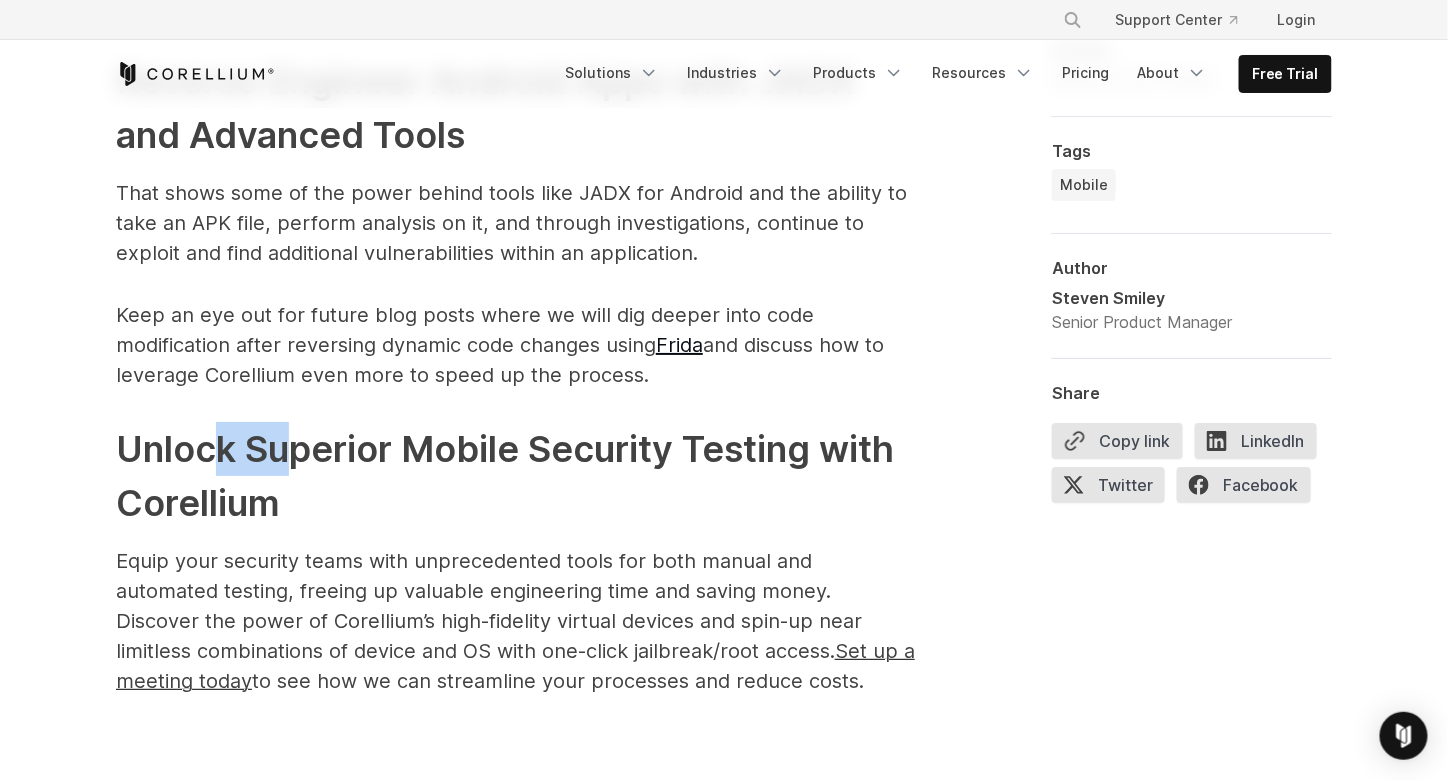 drag, startPoint x: 226, startPoint y: 427, endPoint x: 303, endPoint y: 418, distance: 77.52419 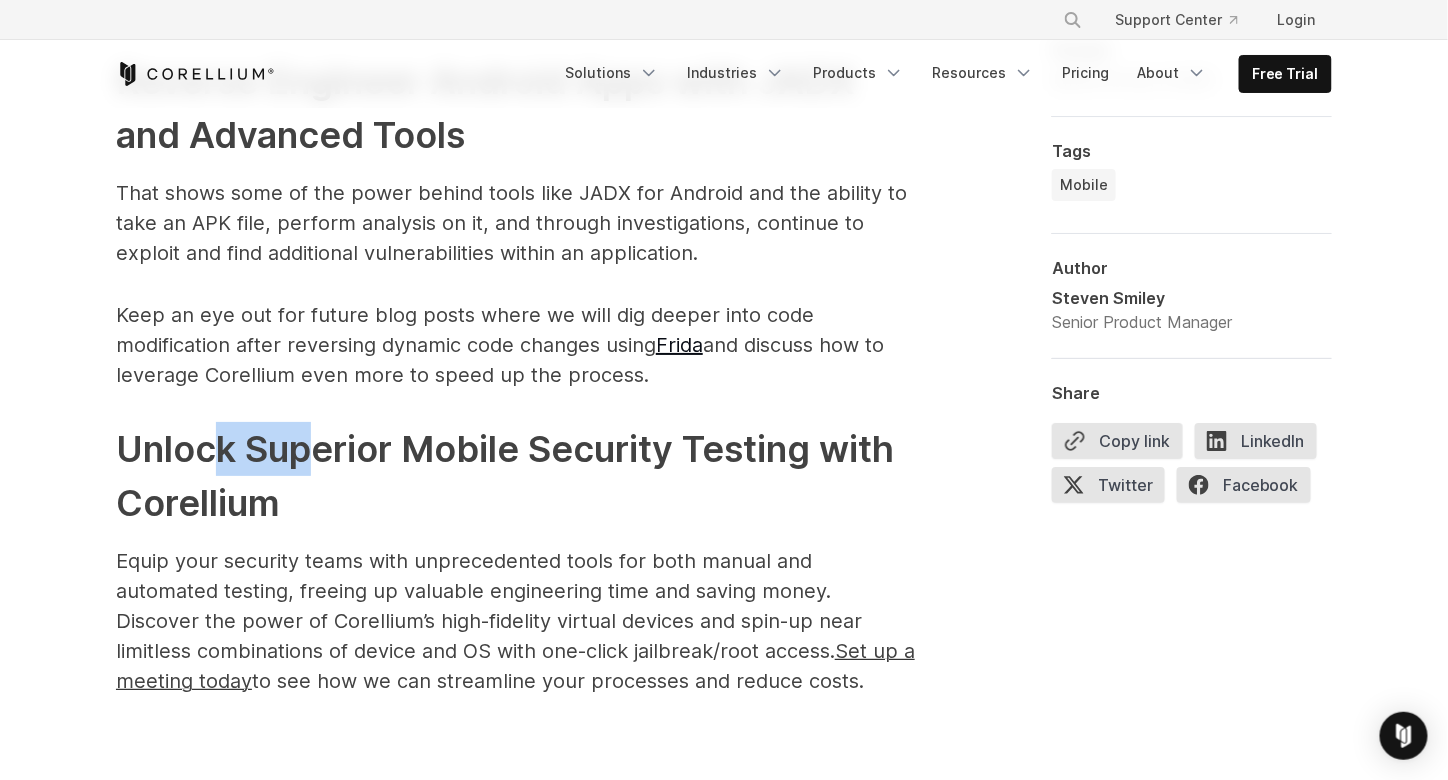click on "Unlock Superior Mobile Security Testing with Corellium" at bounding box center (516, 476) 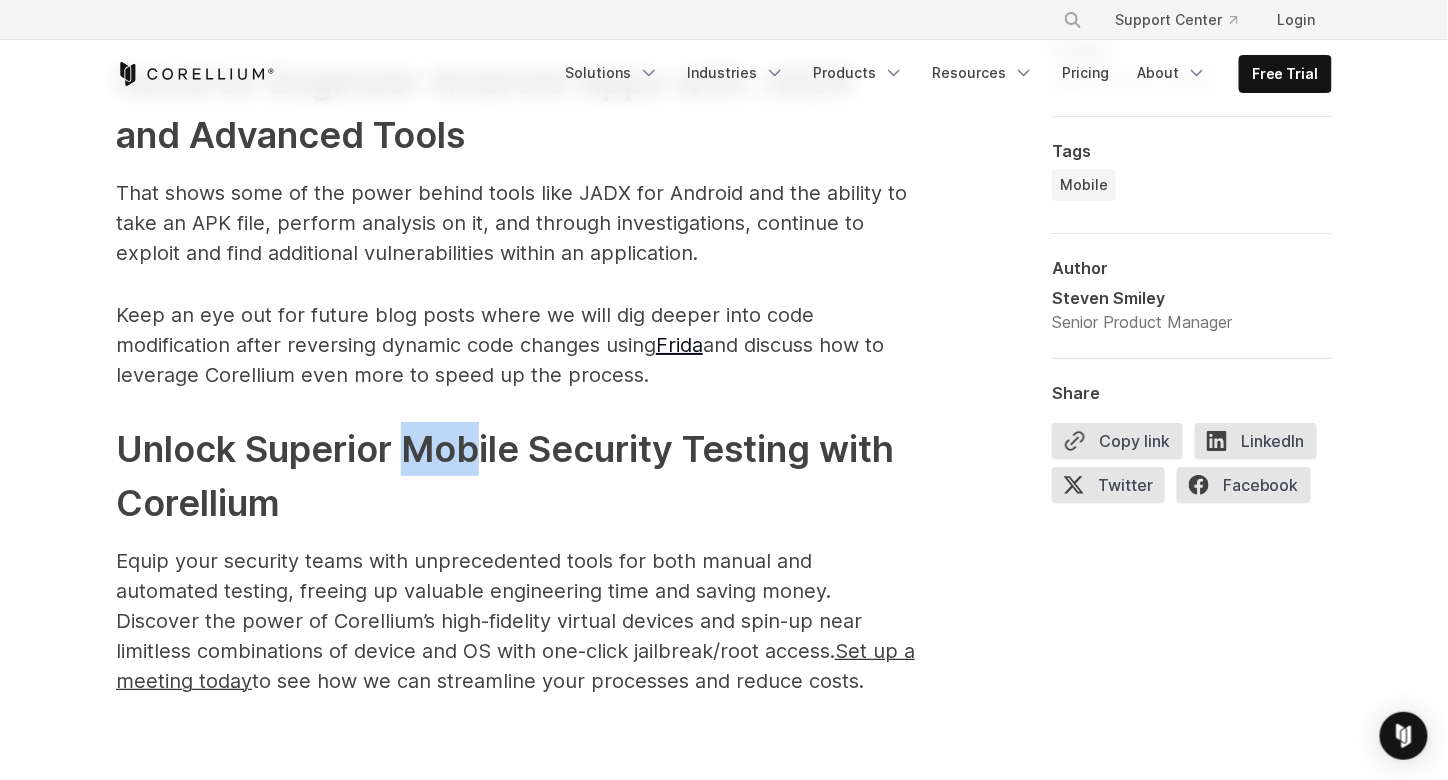 drag, startPoint x: 404, startPoint y: 419, endPoint x: 474, endPoint y: 419, distance: 70 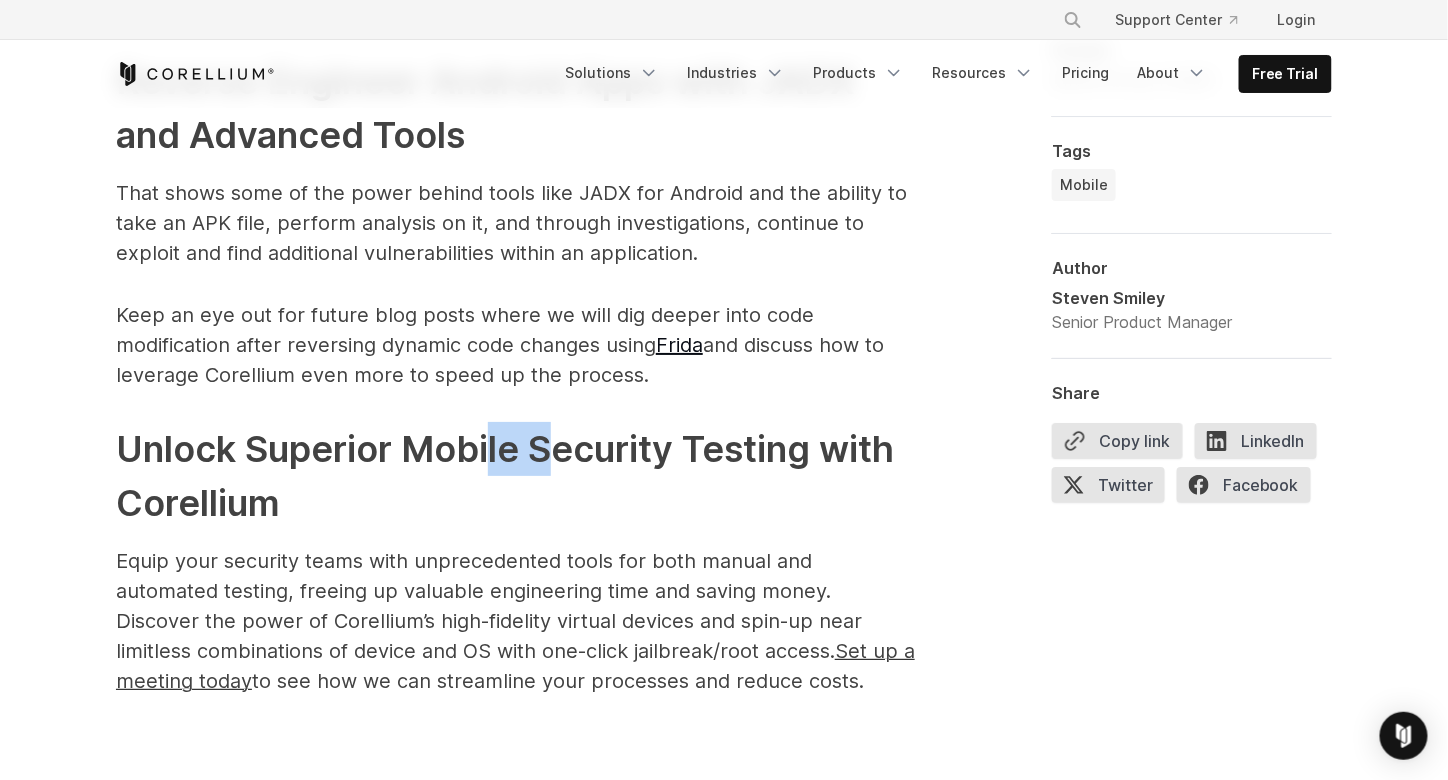drag 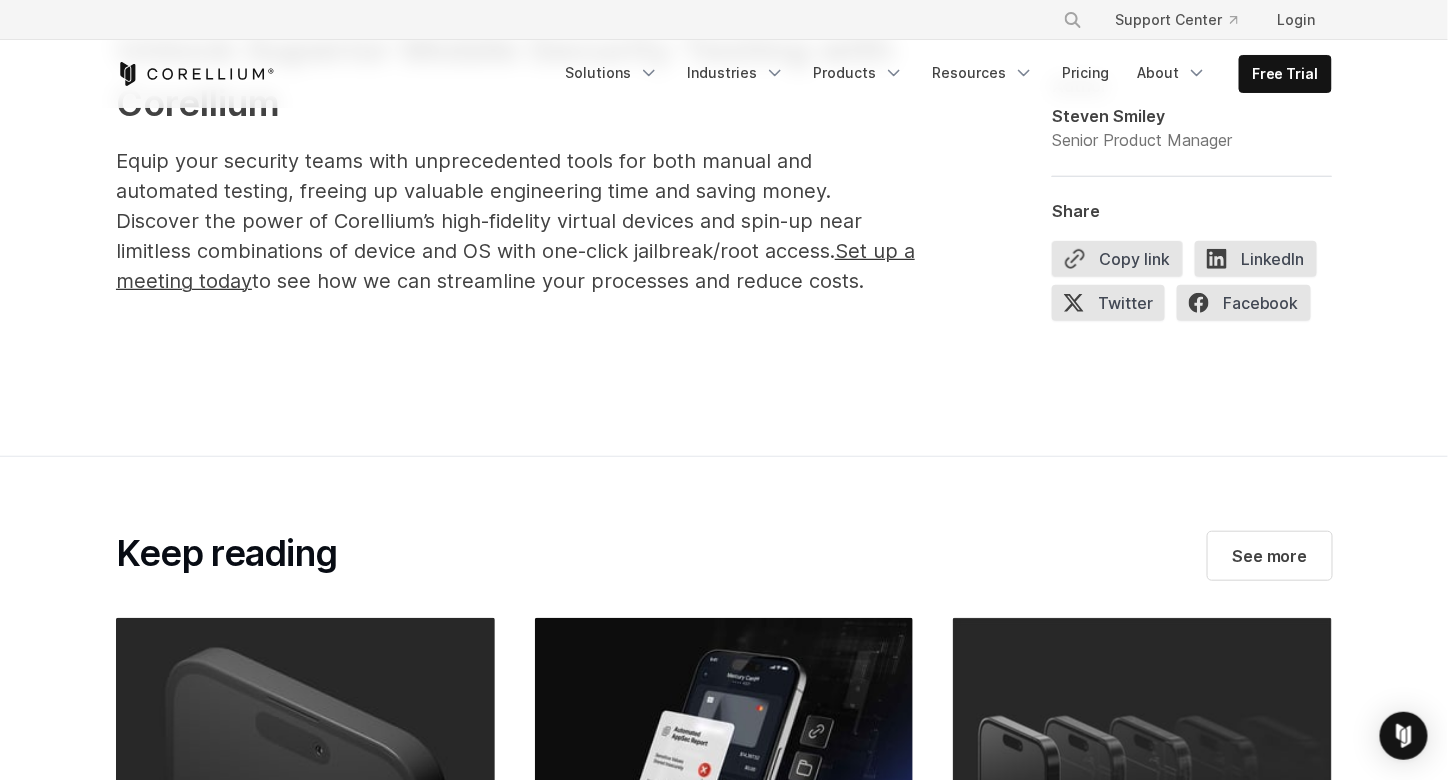 click on "Keep reading
See more
[PERSON] [LAST]
•
Jul 17, [YEAR]
Depth and Breadth Matters in Mobile Application Security Testing Scans
Why you should develop and test on a virtual hardware platform reason #3: MAST is not enough.
Jul 14, [YEAR]" at bounding box center [724, 880] 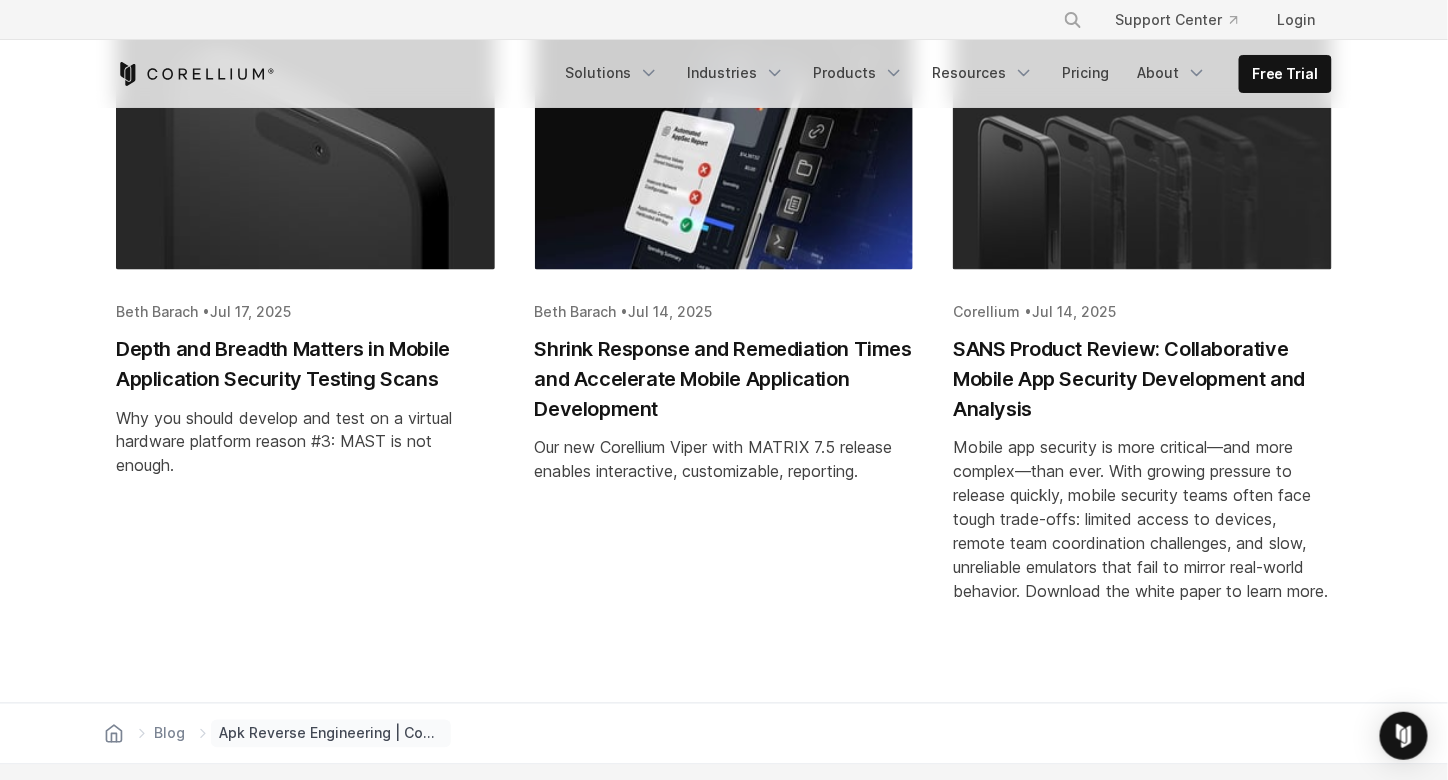 scroll, scrollTop: 10682, scrollLeft: 0, axis: vertical 